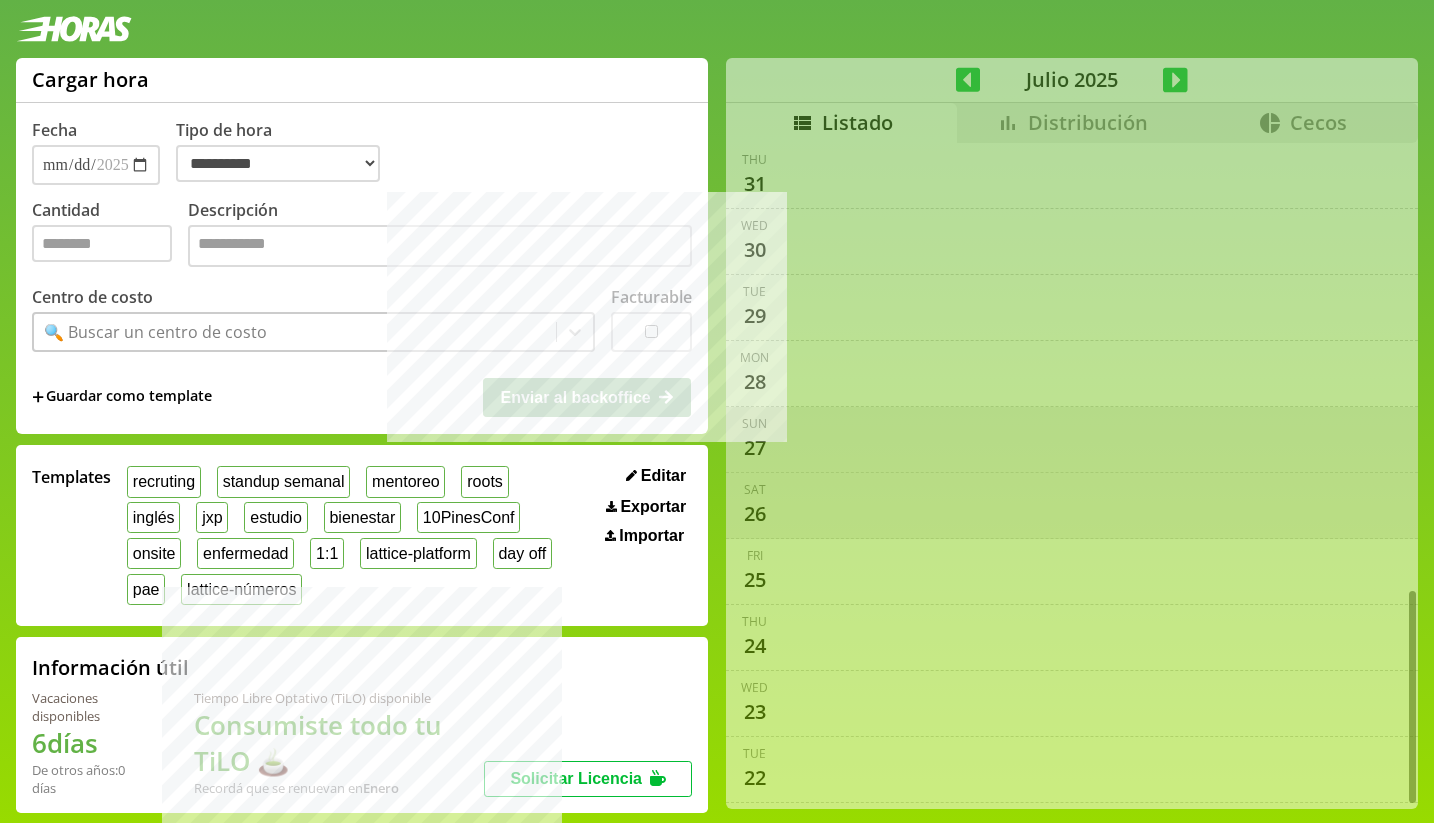 scroll, scrollTop: 13, scrollLeft: 0, axis: vertical 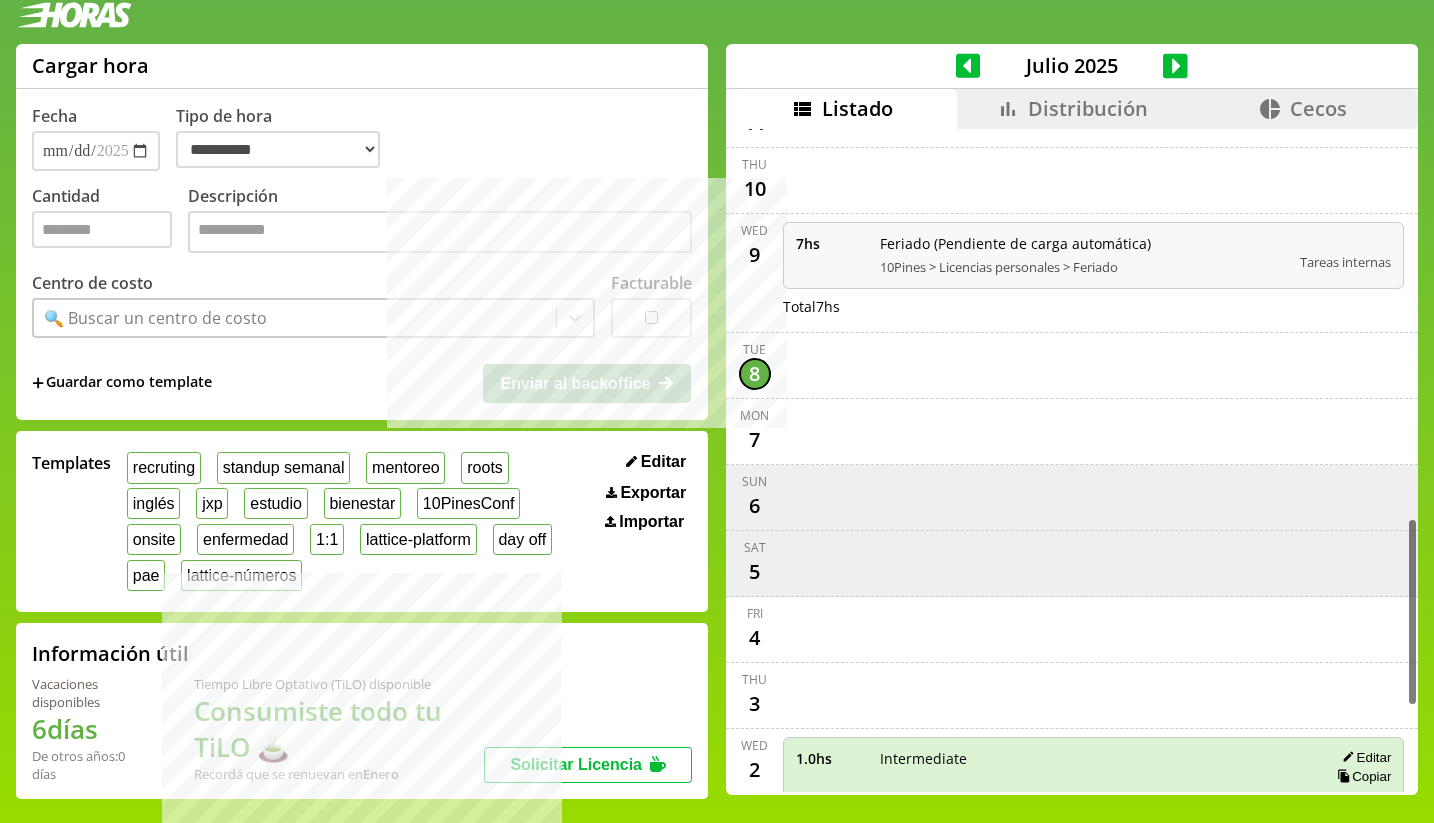 click on "Distribución" at bounding box center (1088, 108) 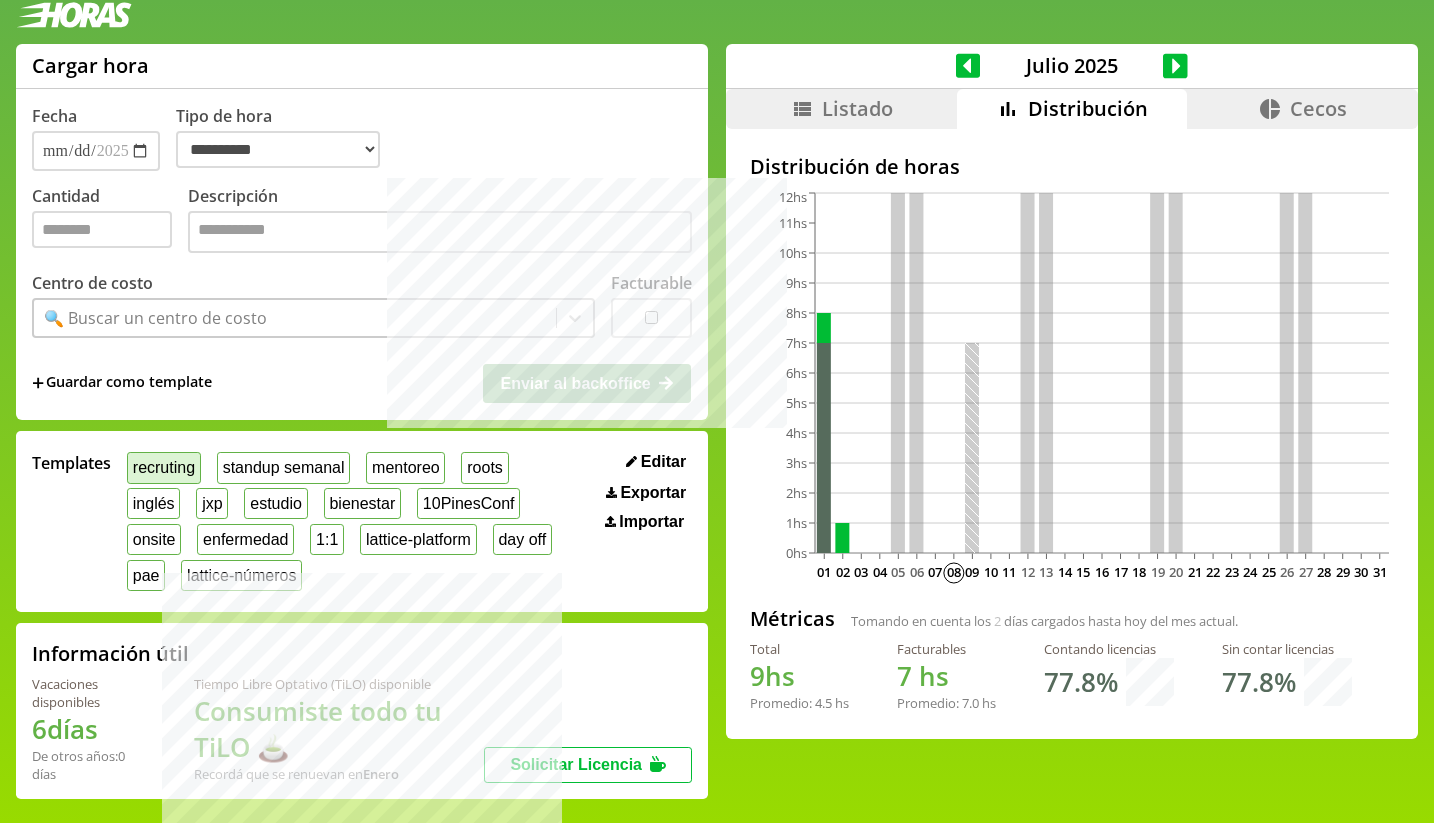 click on "recruting" at bounding box center (164, 467) 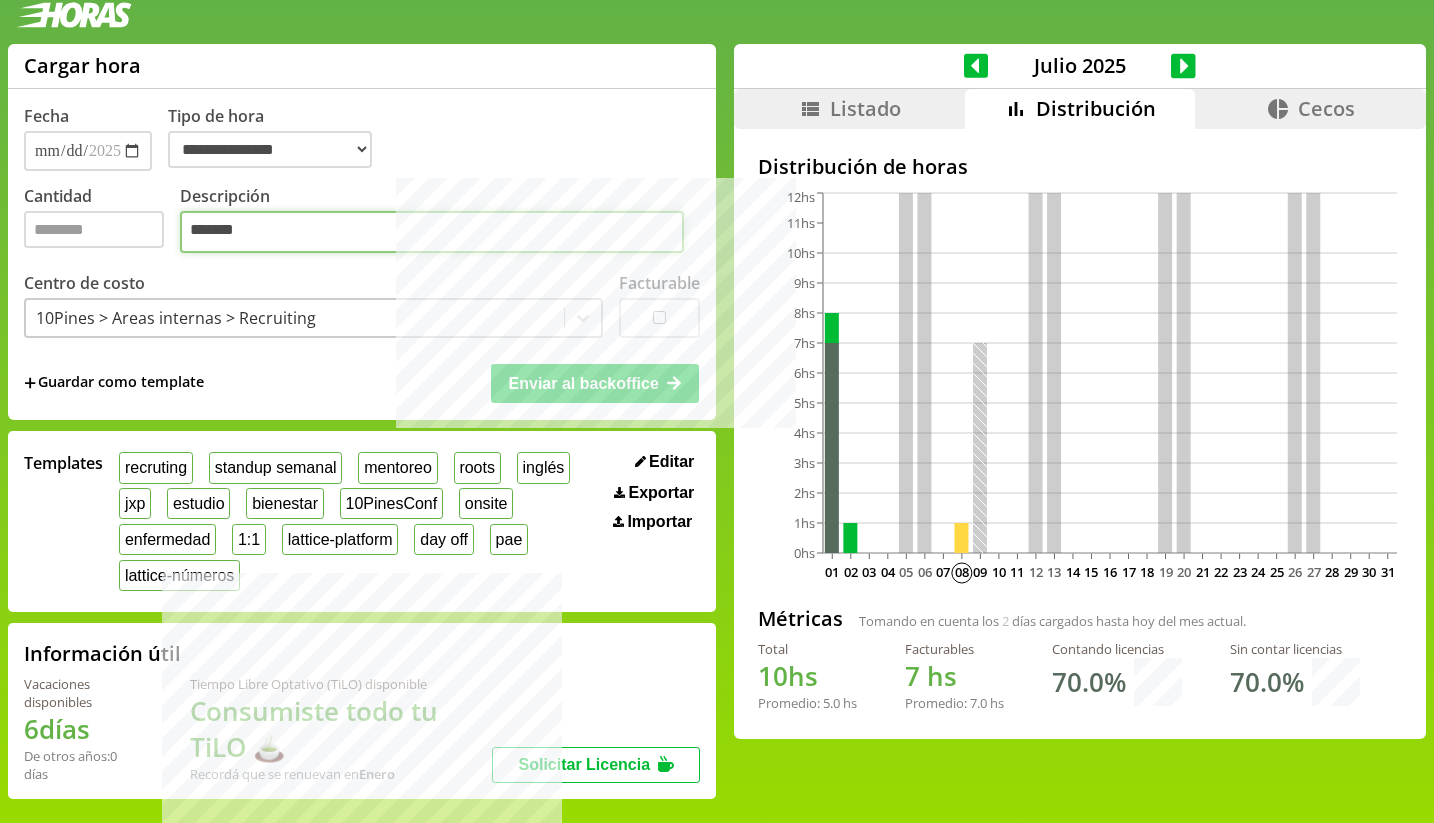 click on "*******" at bounding box center (432, 232) 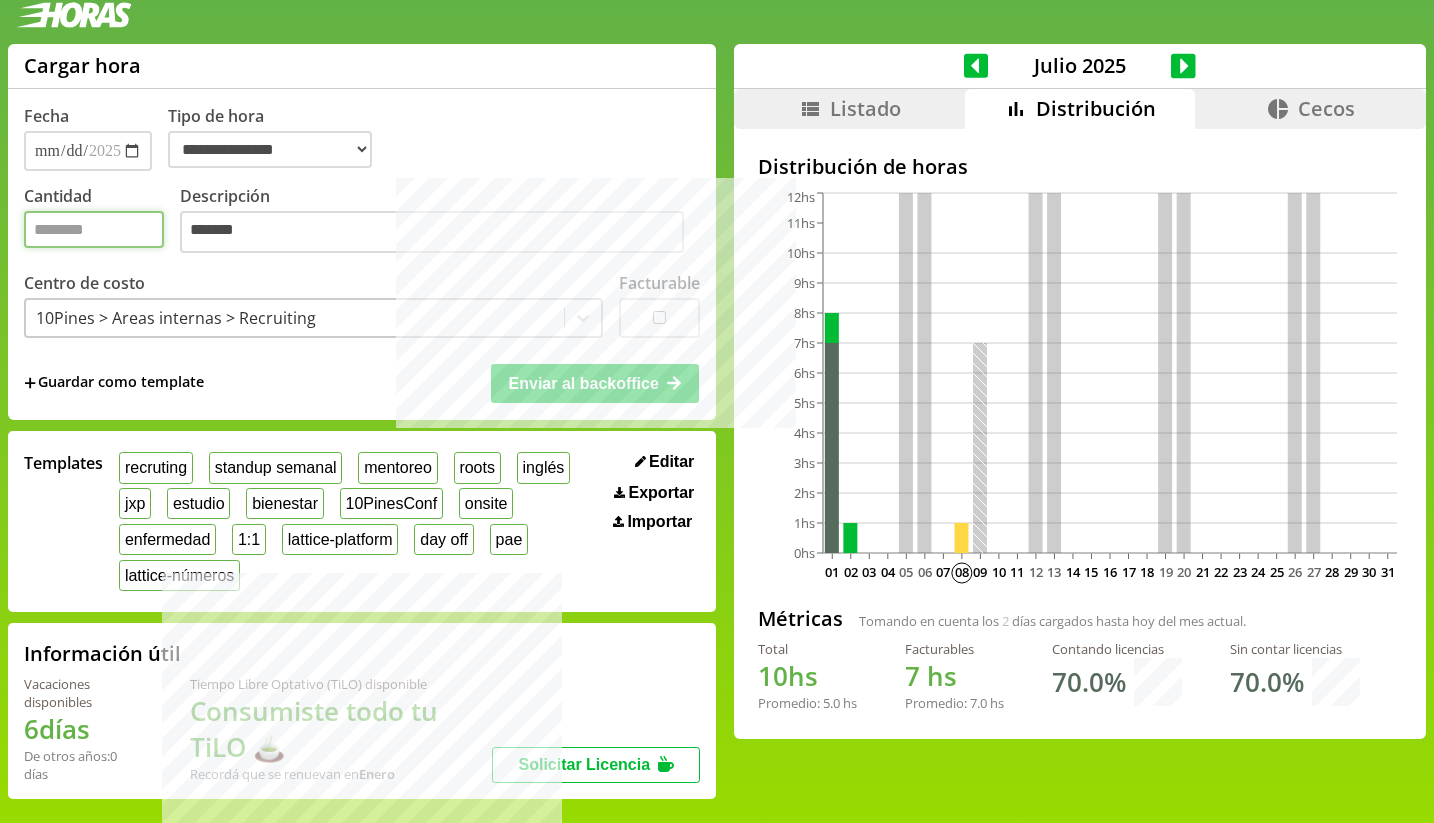 click on "*" at bounding box center [94, 229] 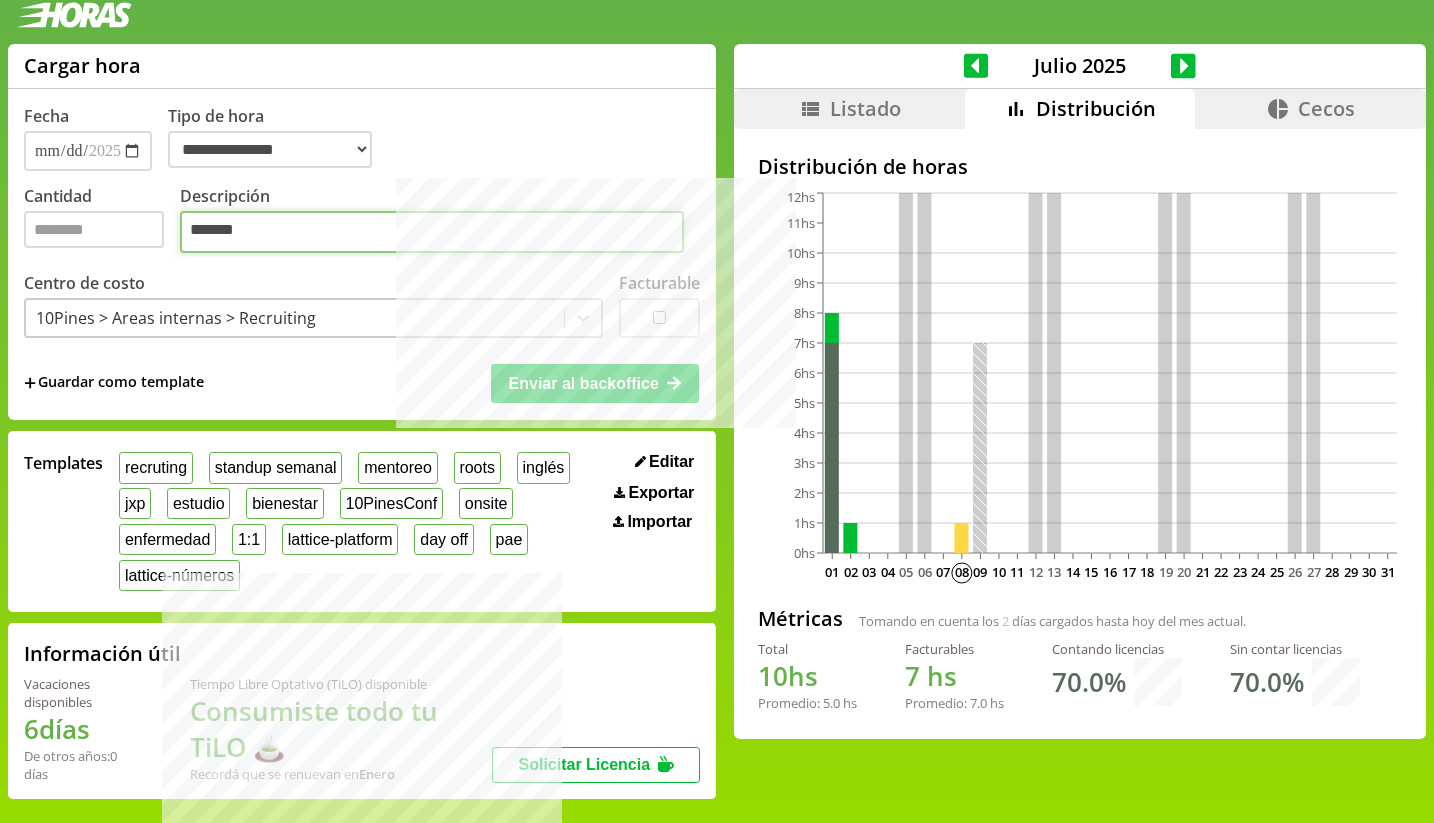 click on "*******" at bounding box center [432, 232] 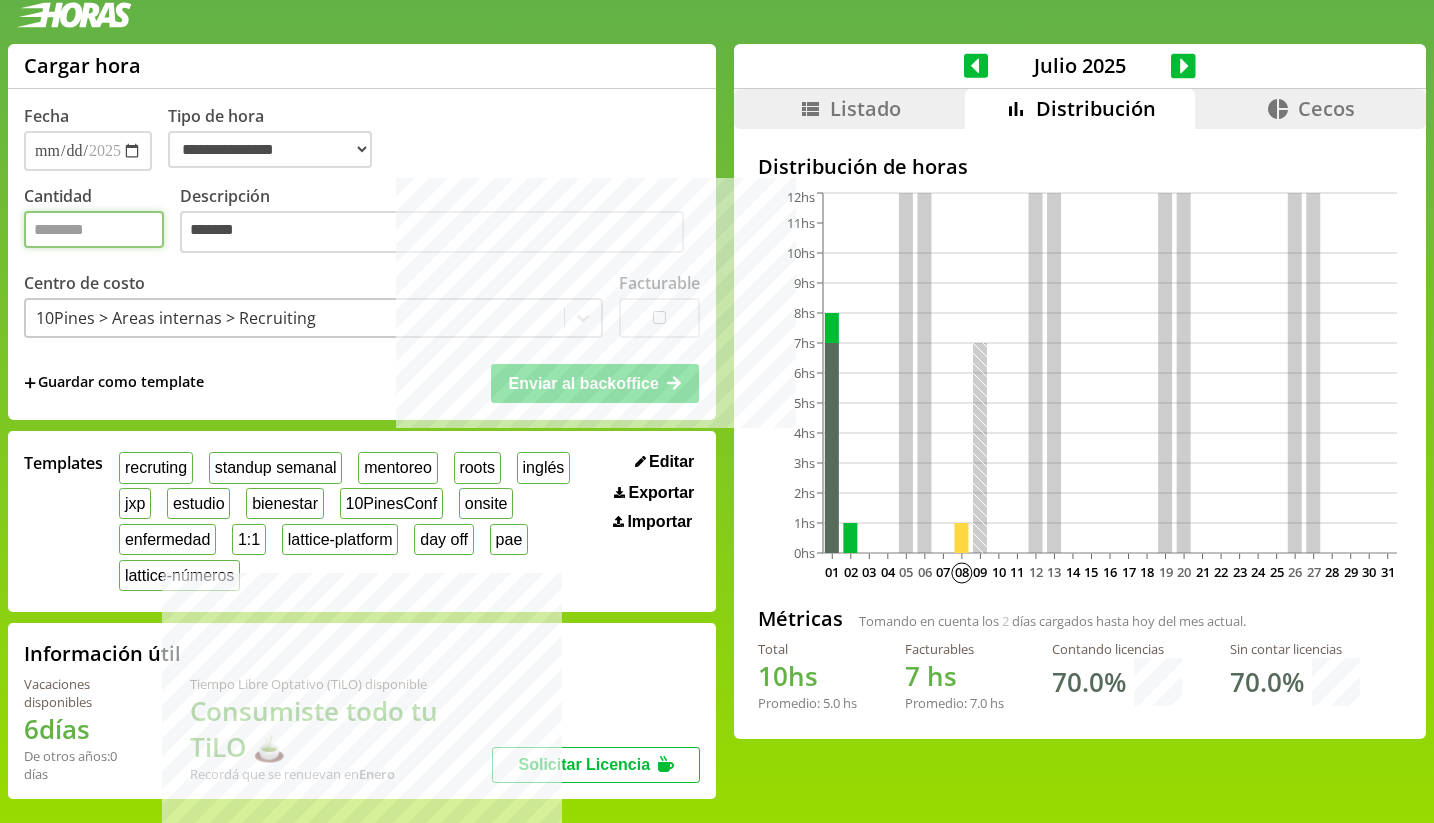 click on "*" at bounding box center [94, 229] 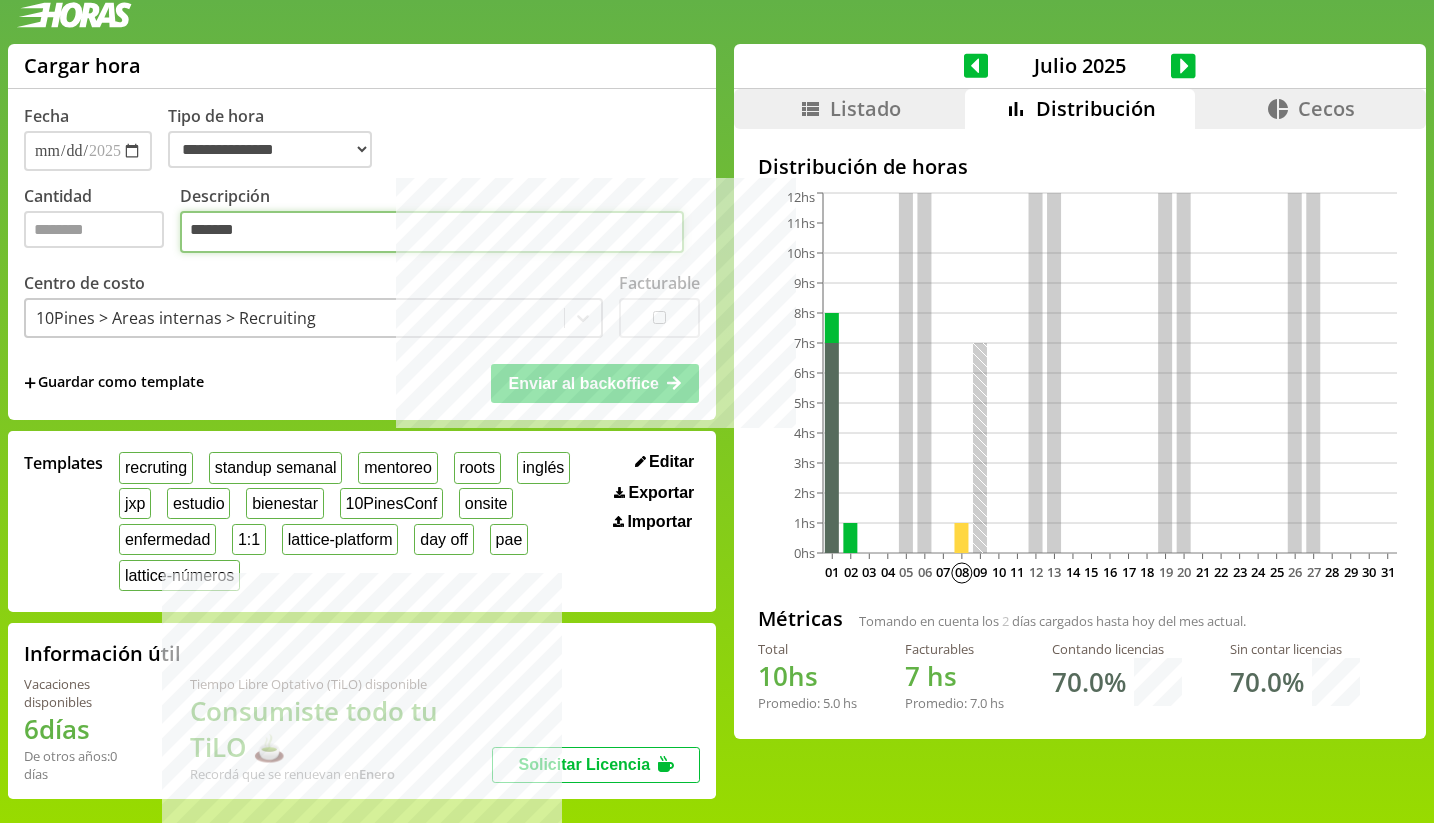 click on "*******" at bounding box center [432, 232] 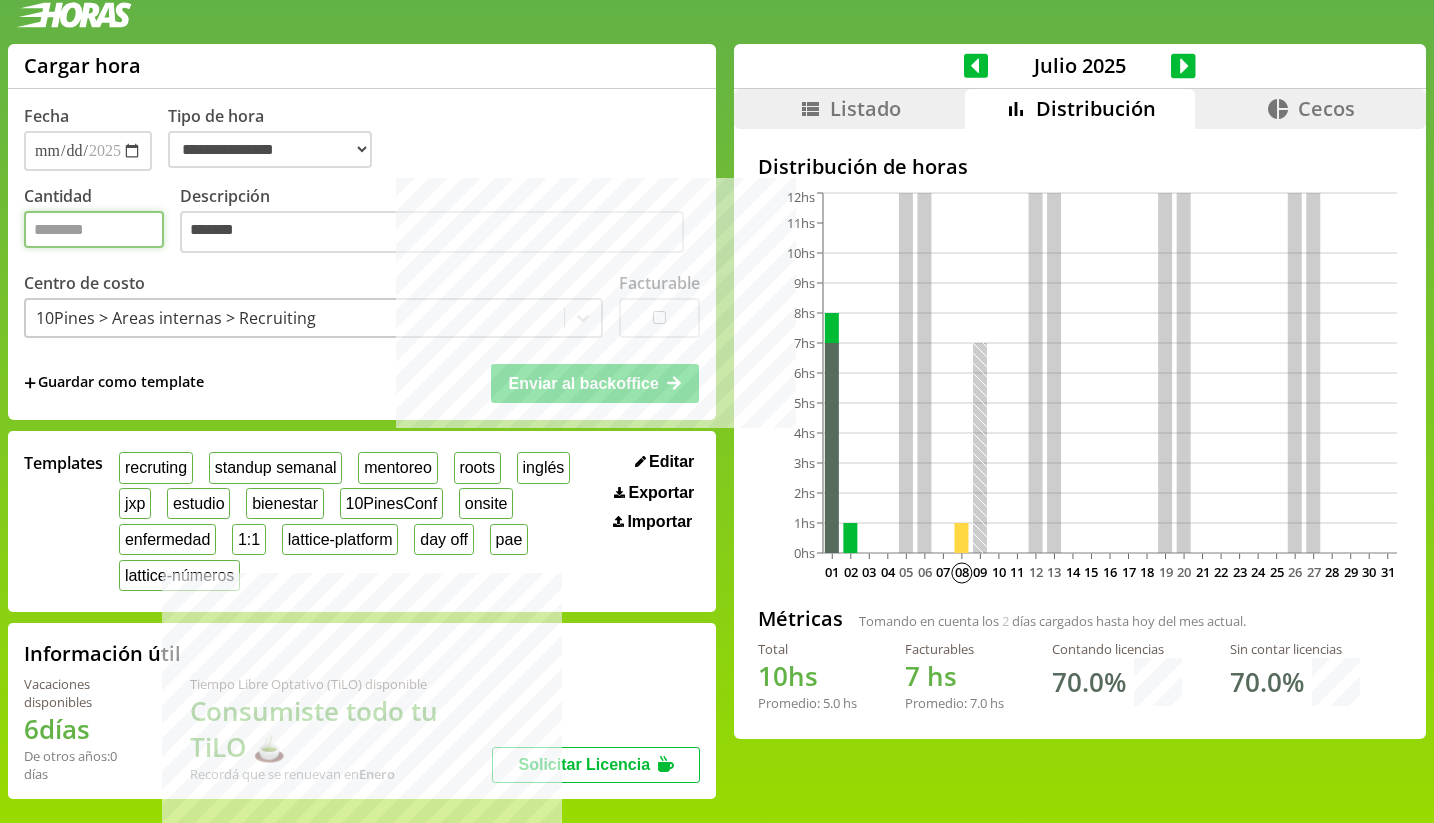 click on "*" at bounding box center (94, 229) 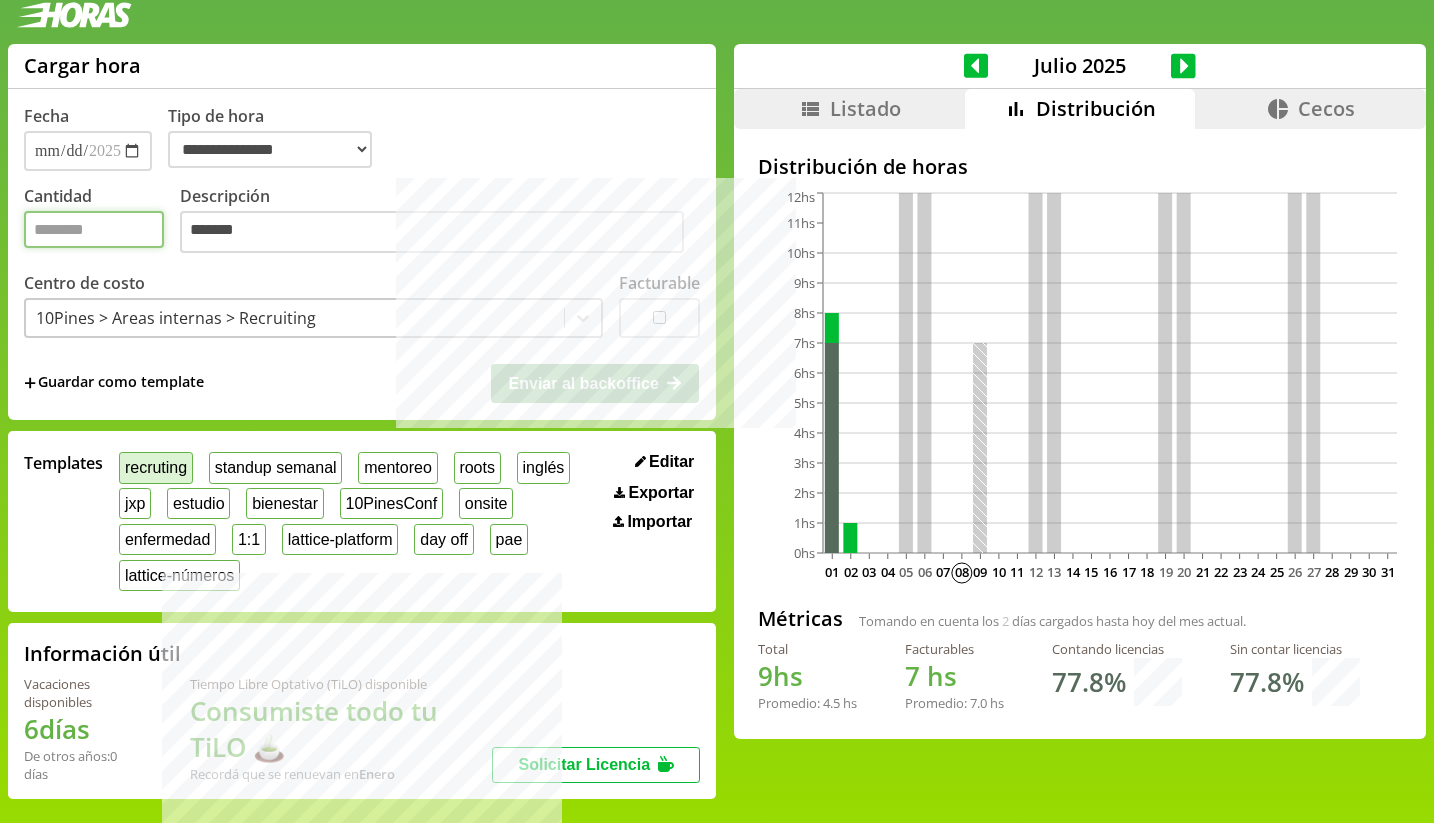 type 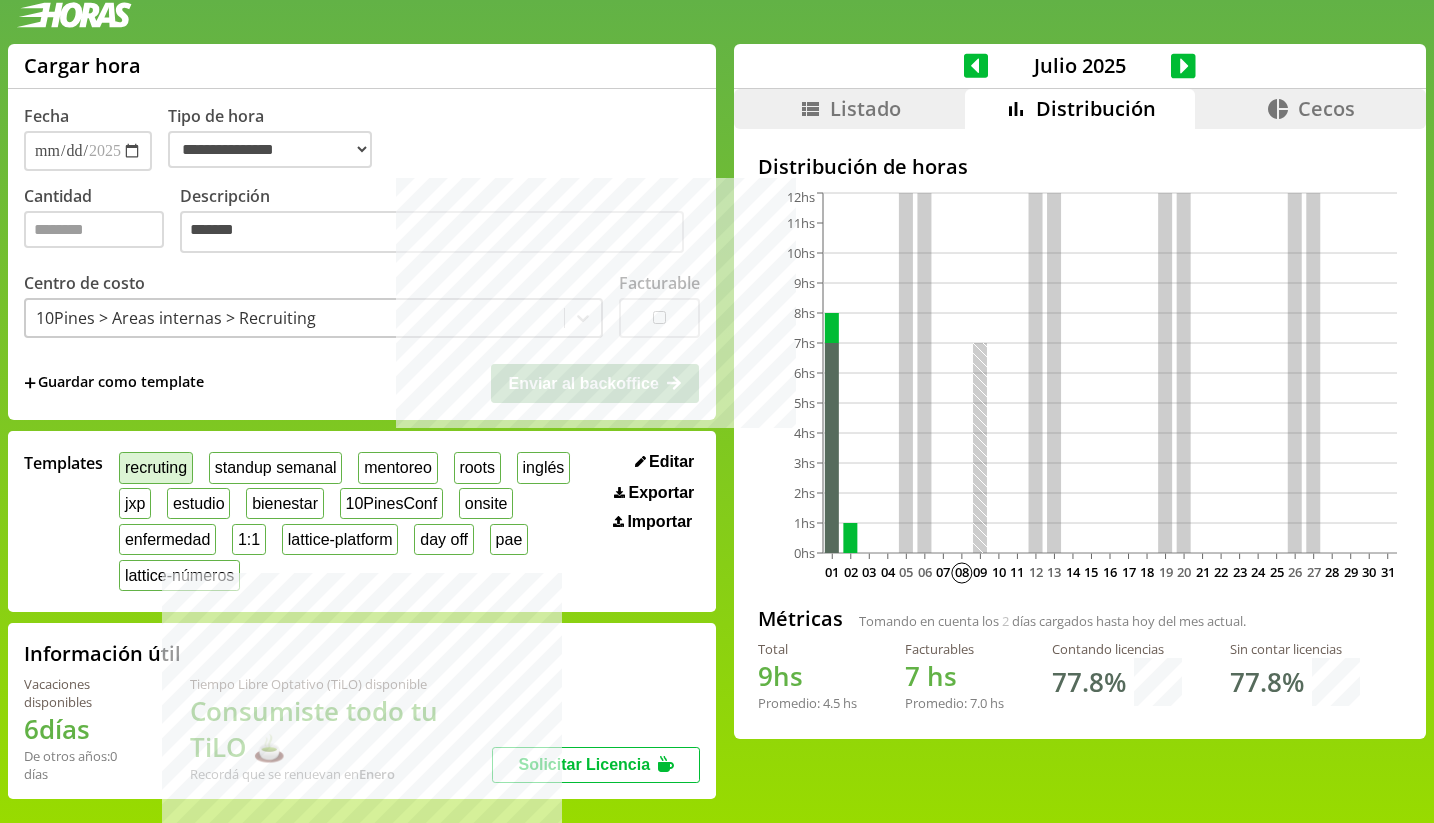 click on "recruting" at bounding box center (156, 467) 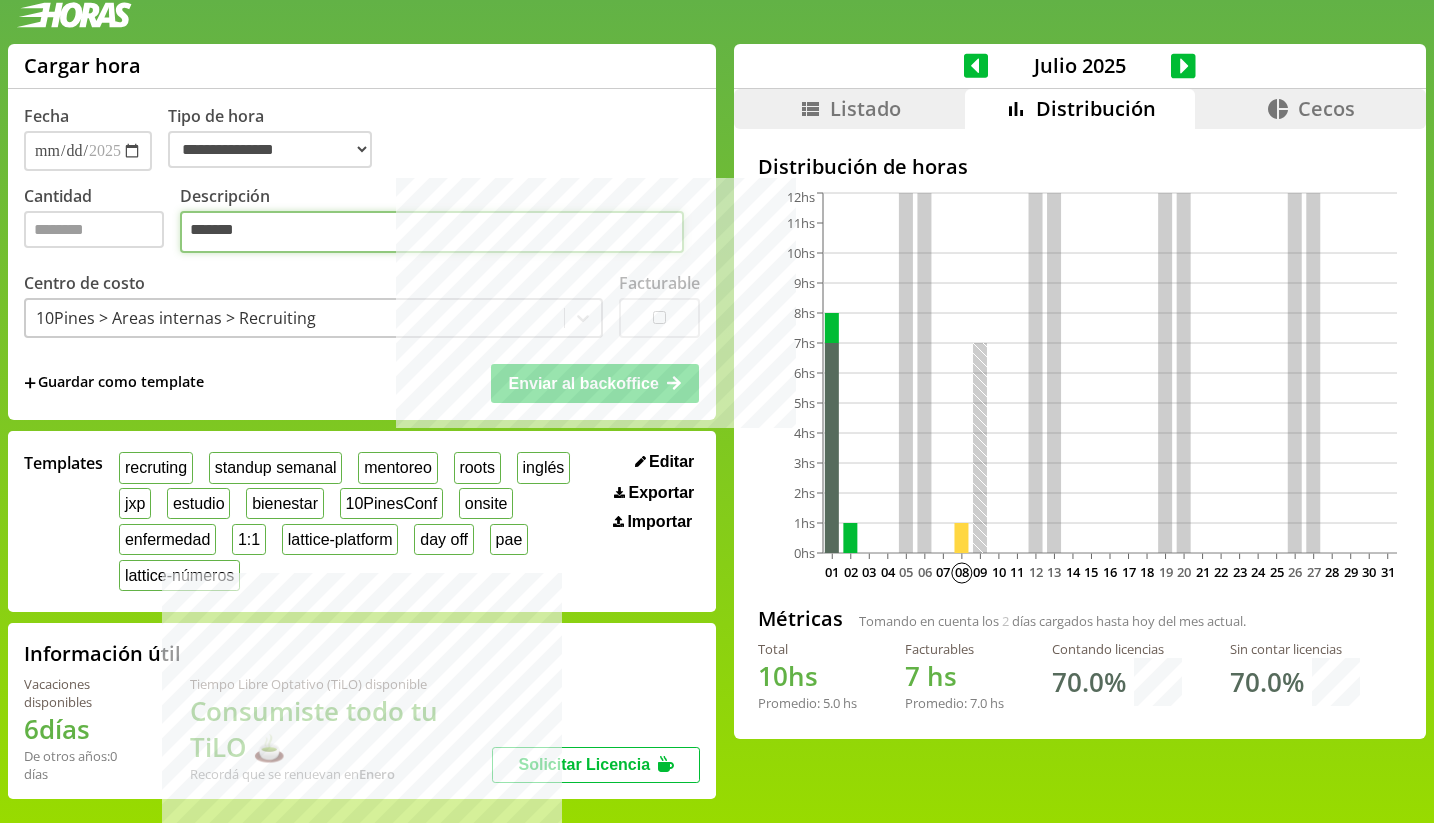 click on "*******" at bounding box center (432, 232) 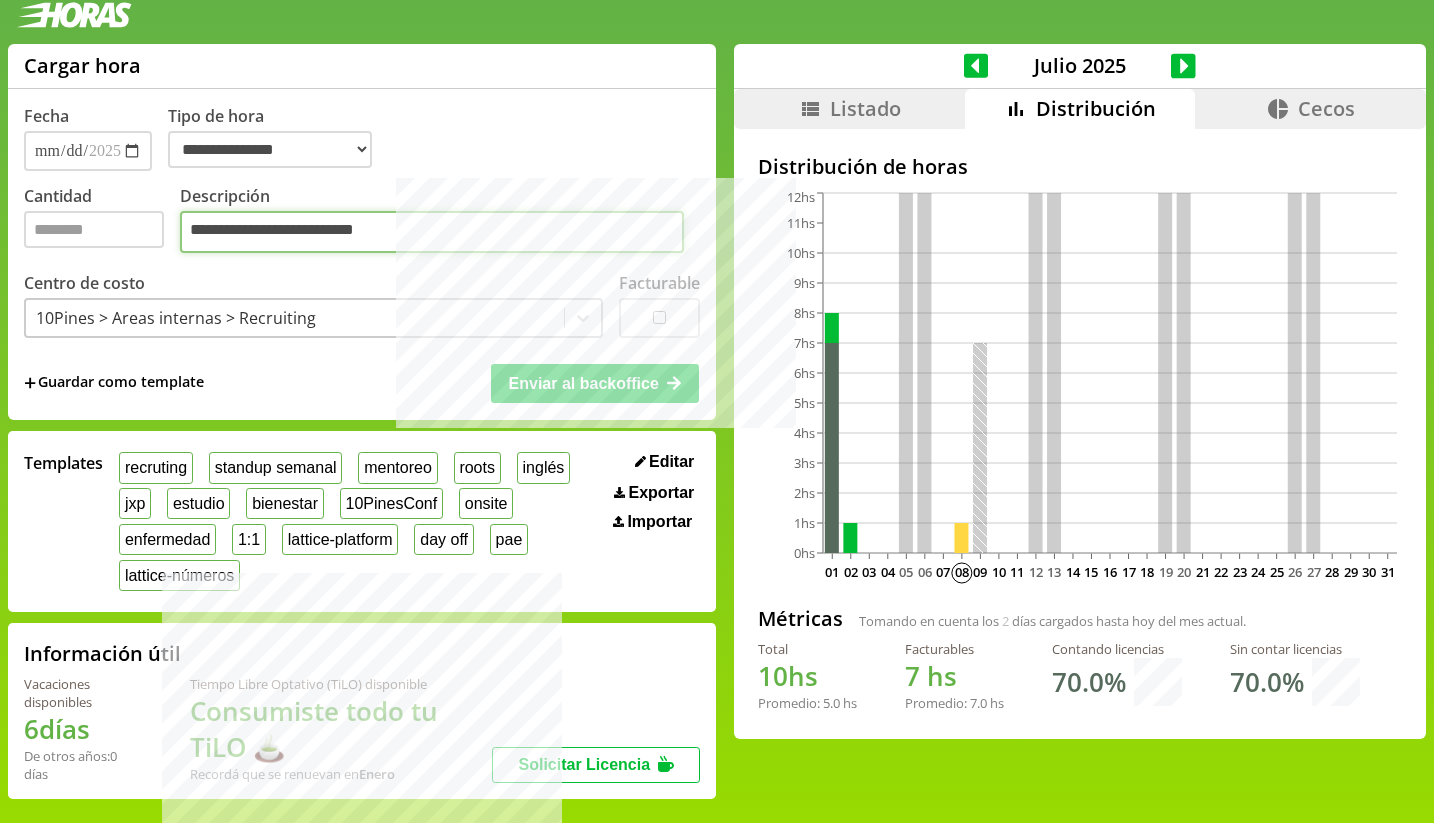type on "**********" 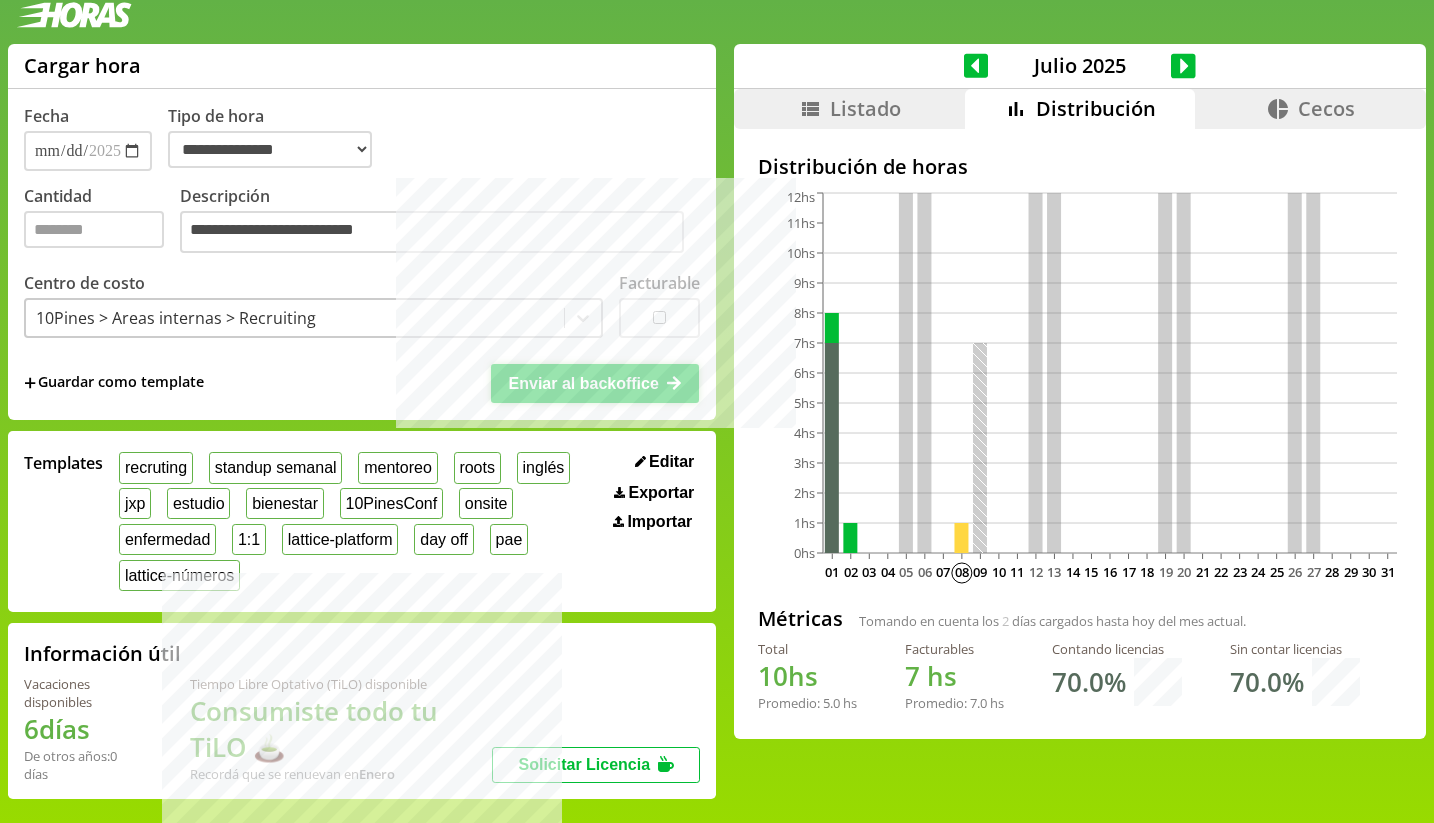 click on "Enviar al backoffice" at bounding box center (584, 383) 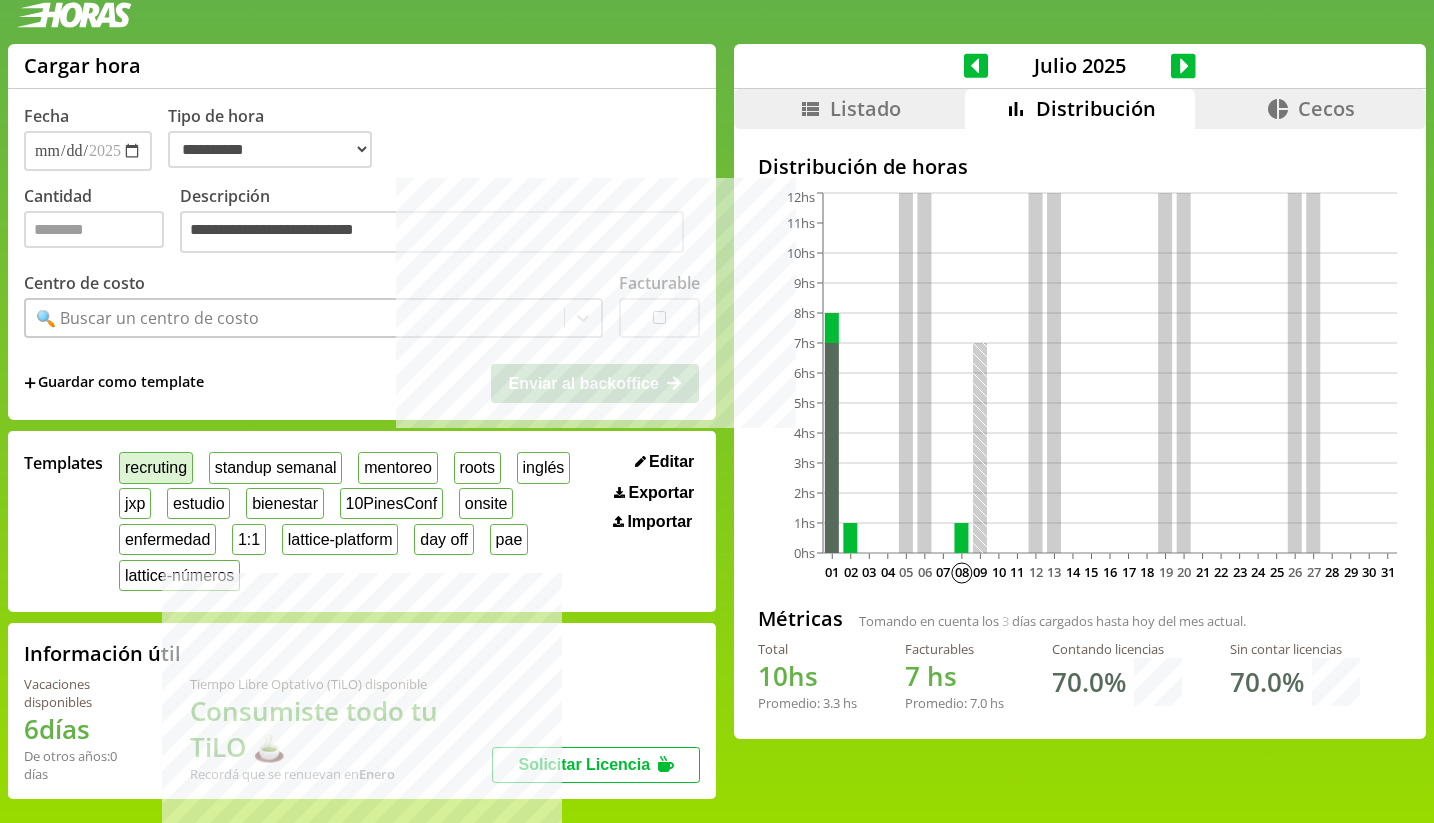click on "recruting" at bounding box center (156, 467) 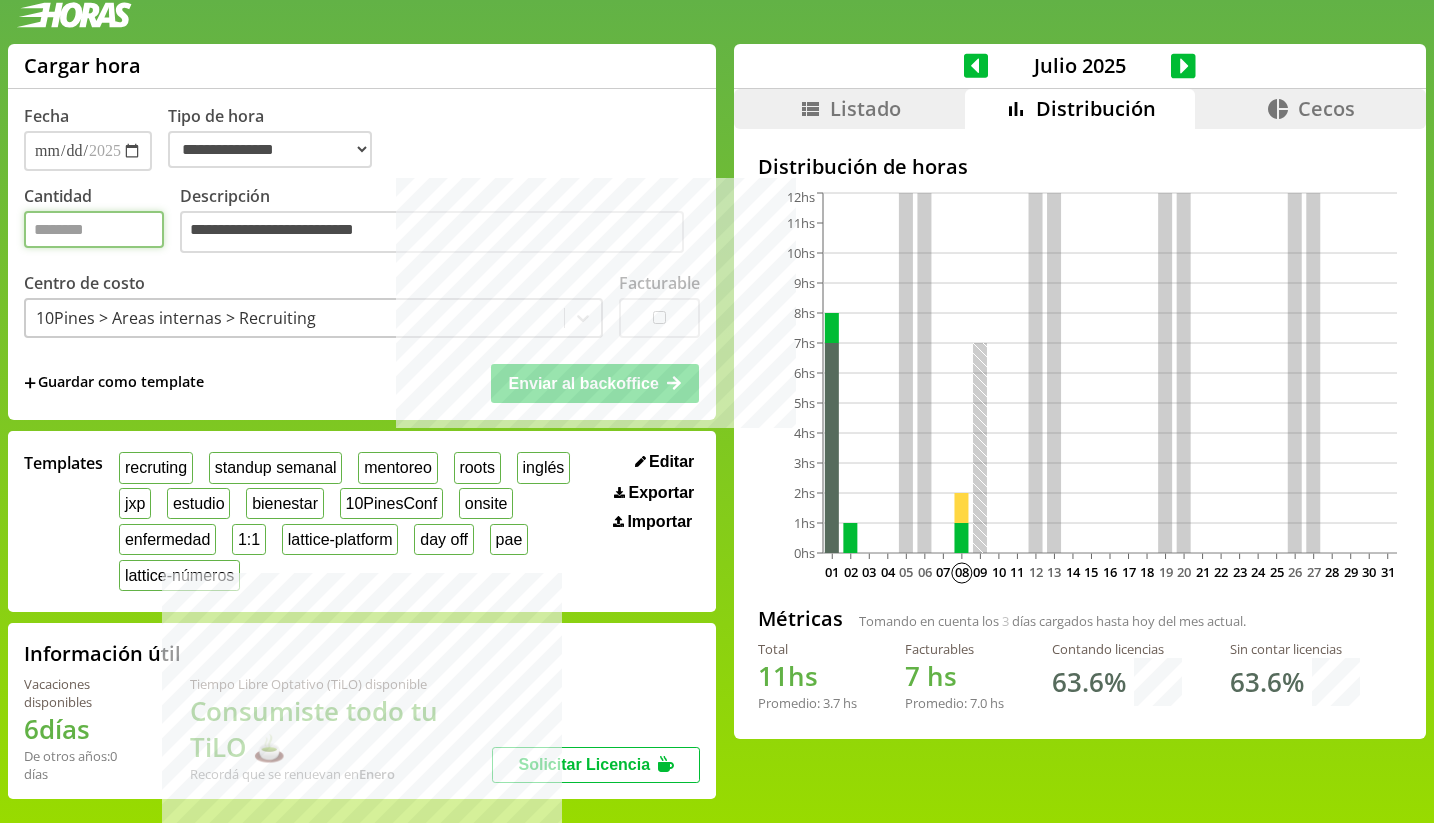 click on "*" at bounding box center (94, 229) 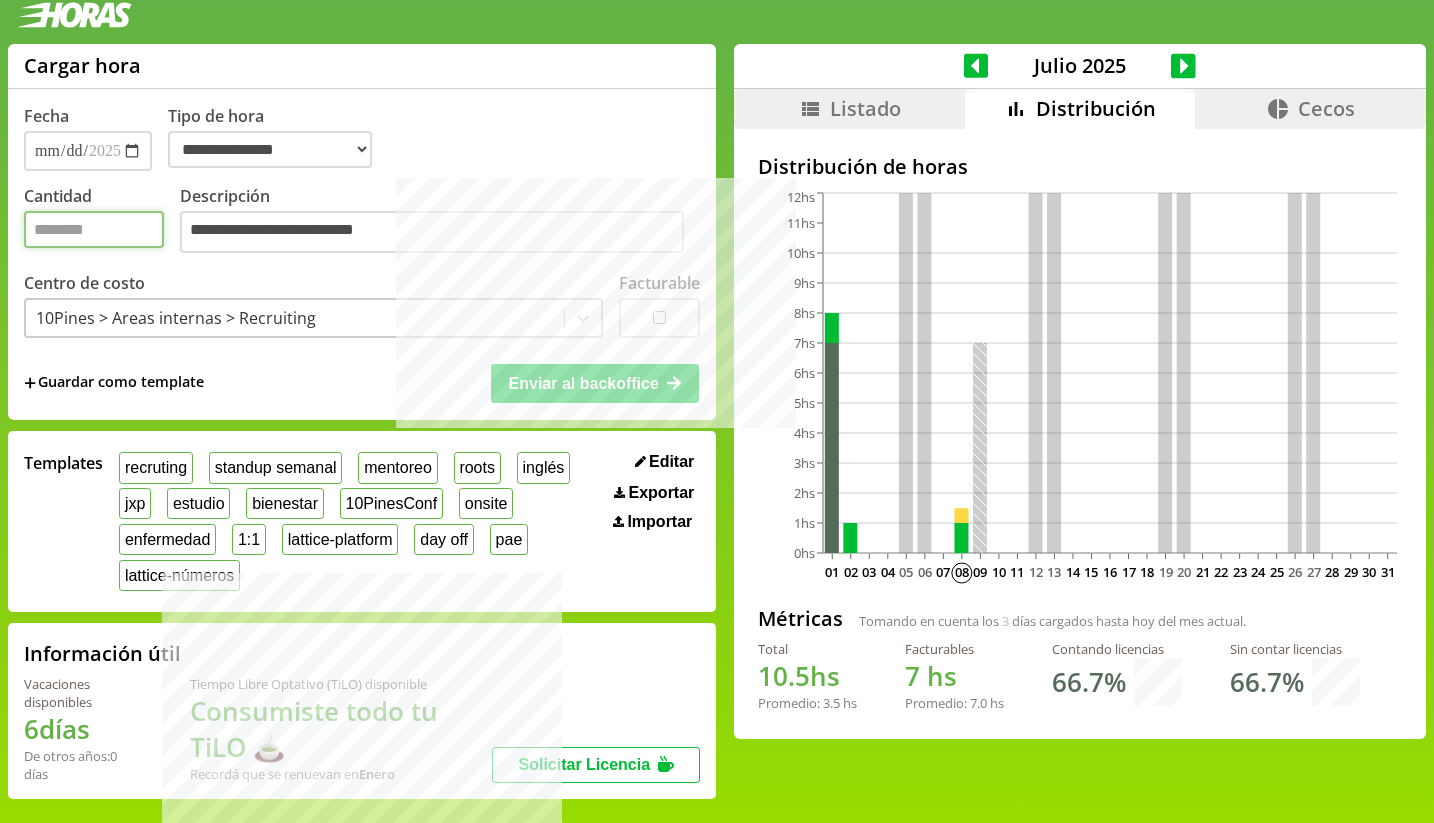 type on "***" 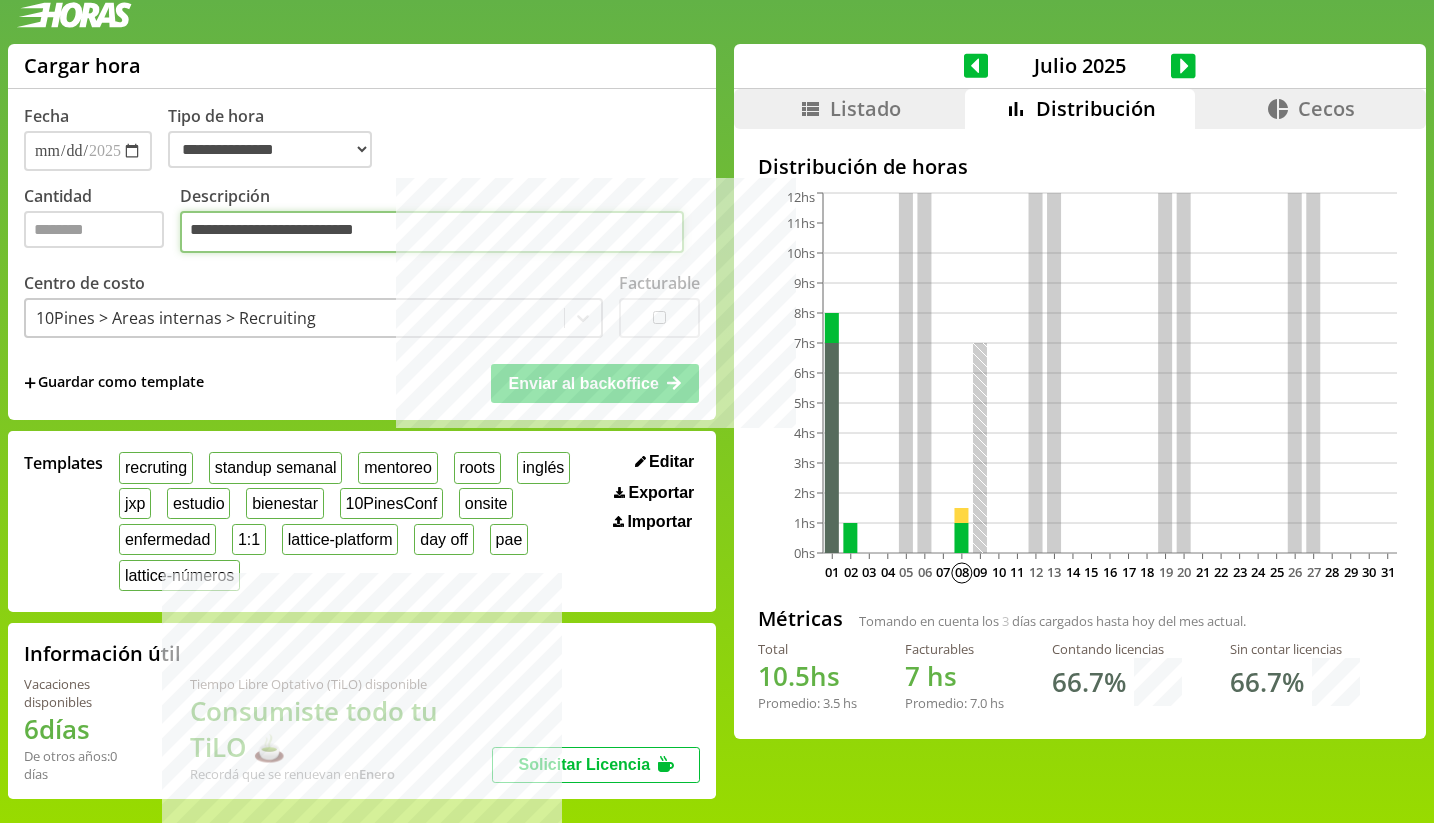 click on "*******" at bounding box center [432, 232] 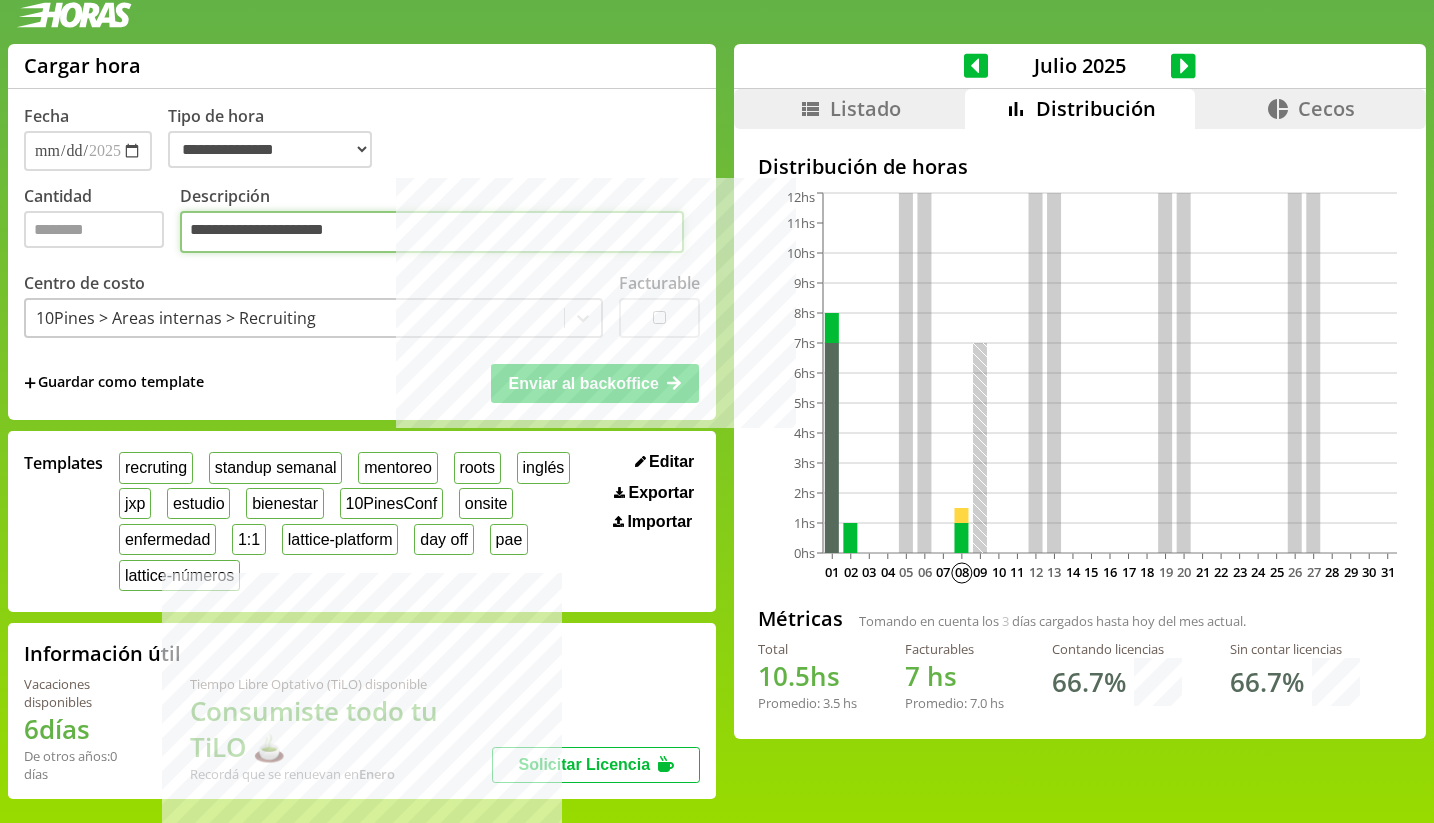 type on "**********" 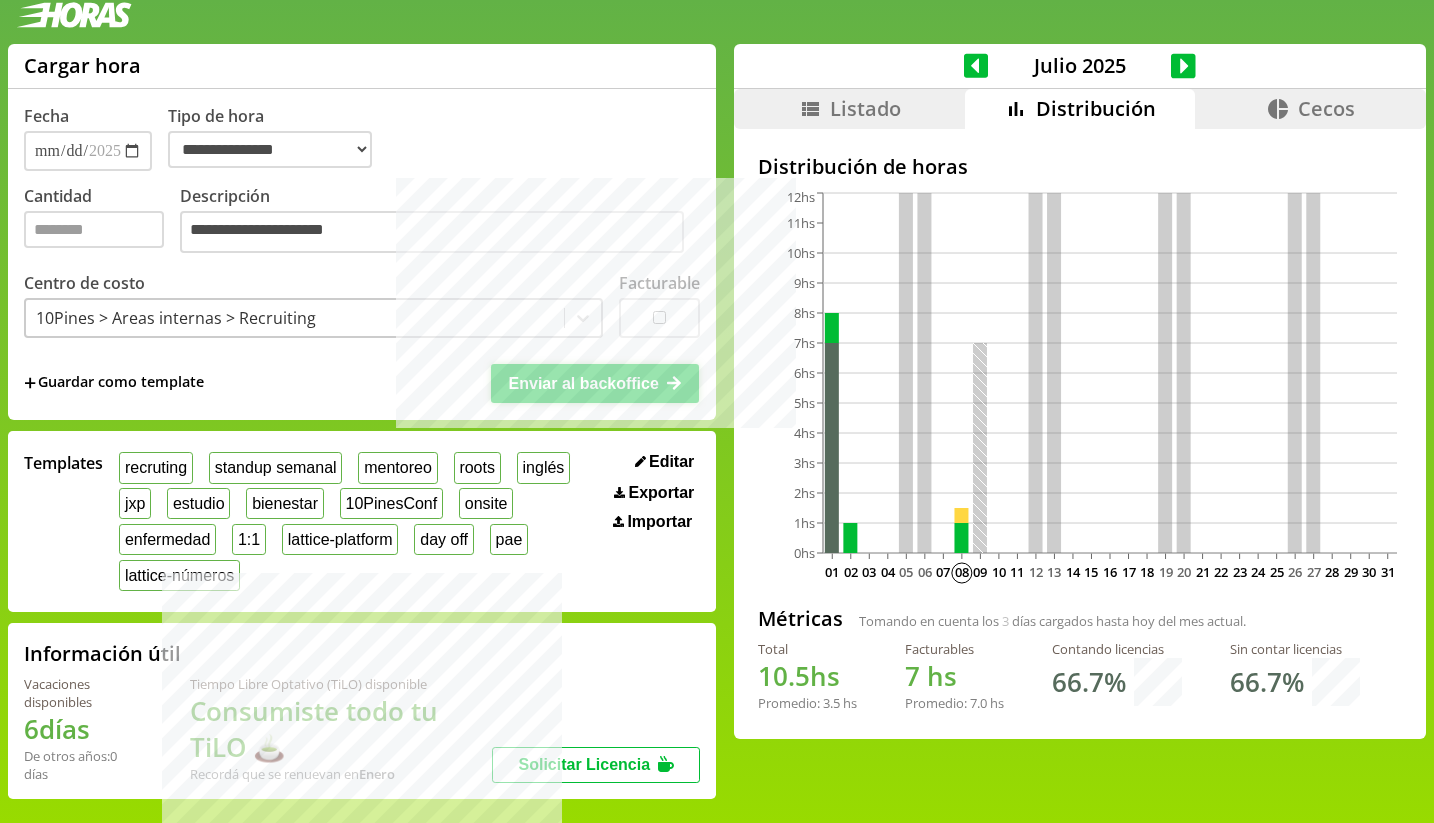 click on "Enviar al backoffice" at bounding box center (584, 383) 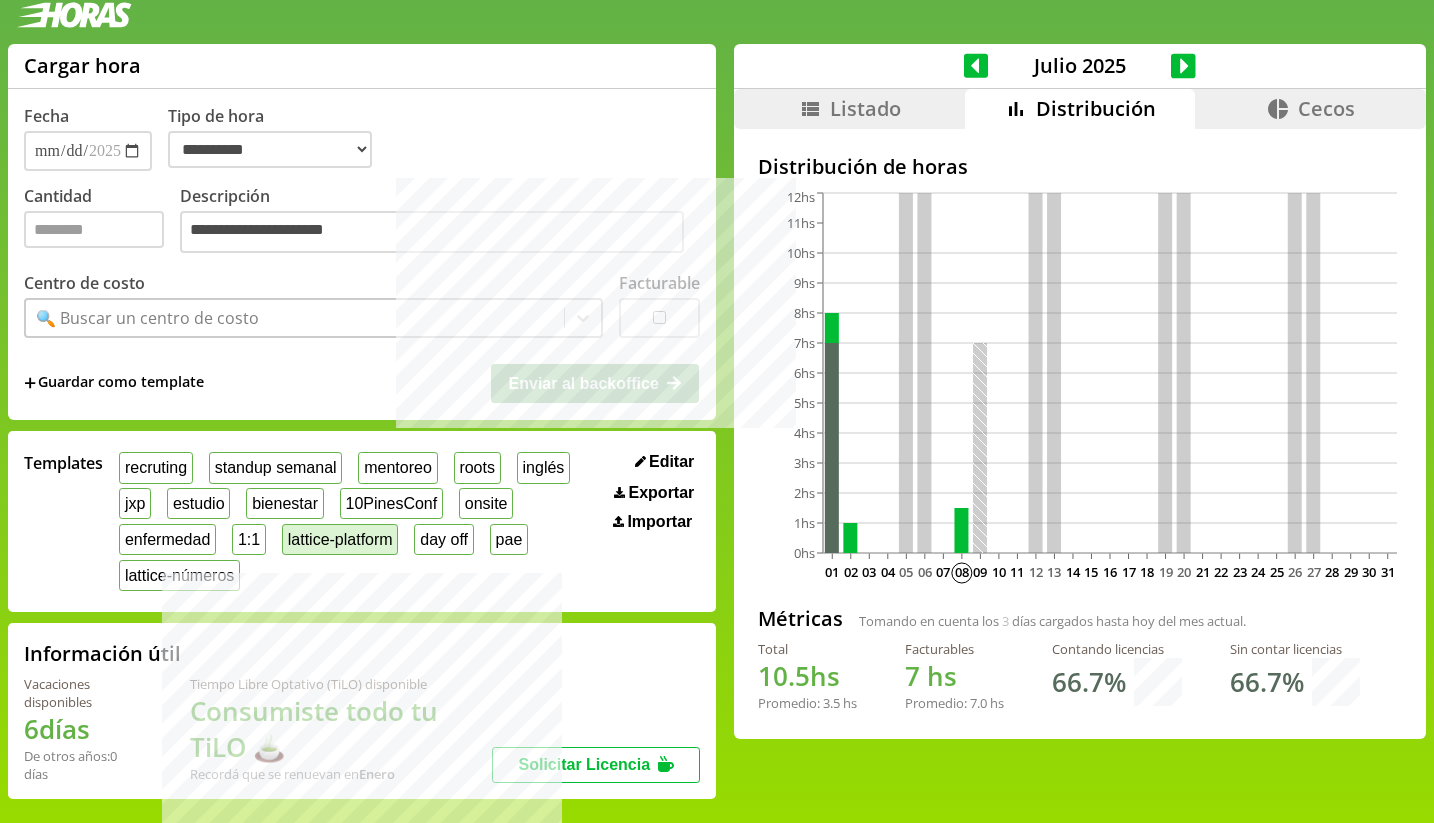 click on "lattice-platform" at bounding box center [340, 539] 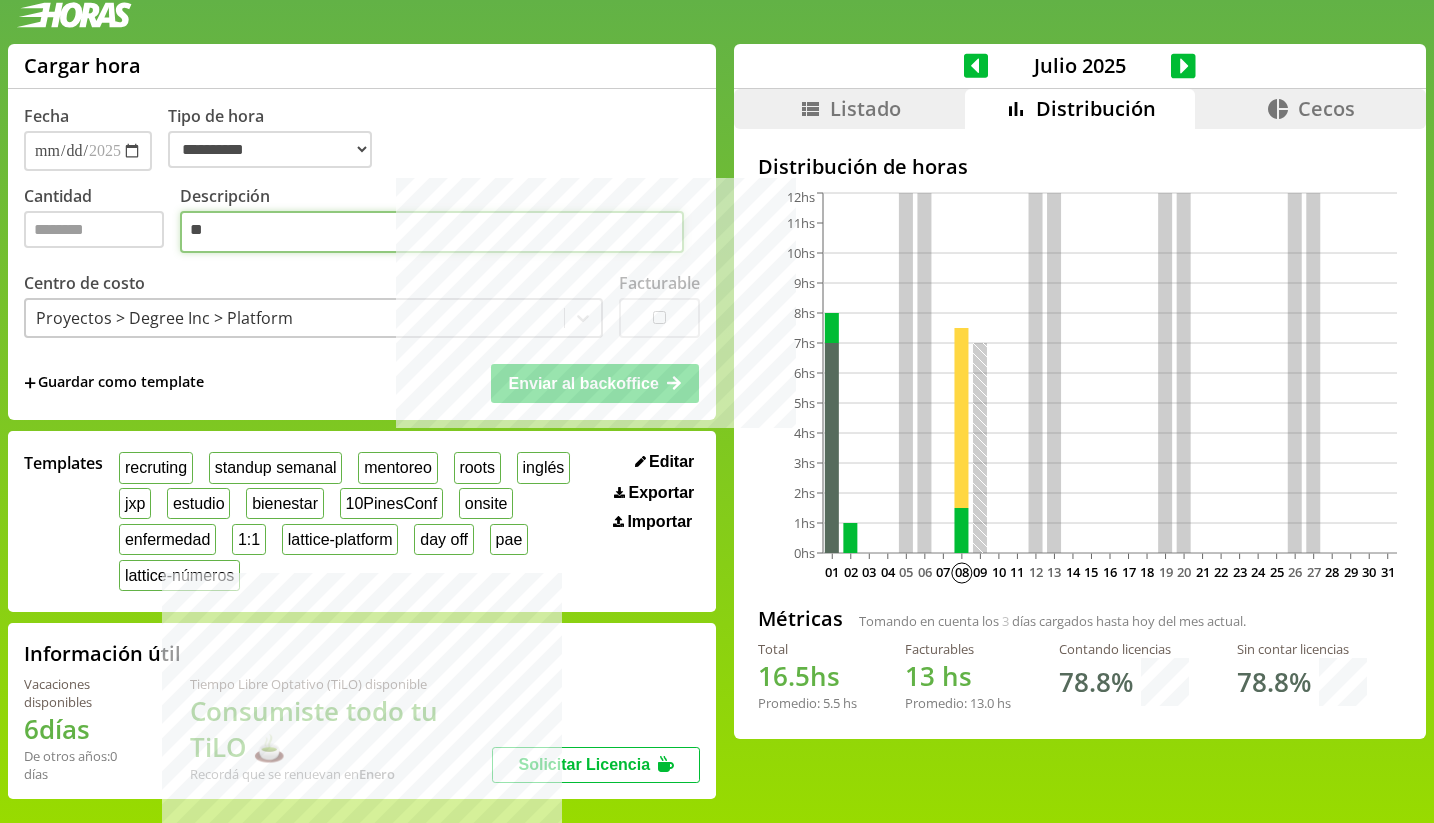 click on "**" at bounding box center (432, 232) 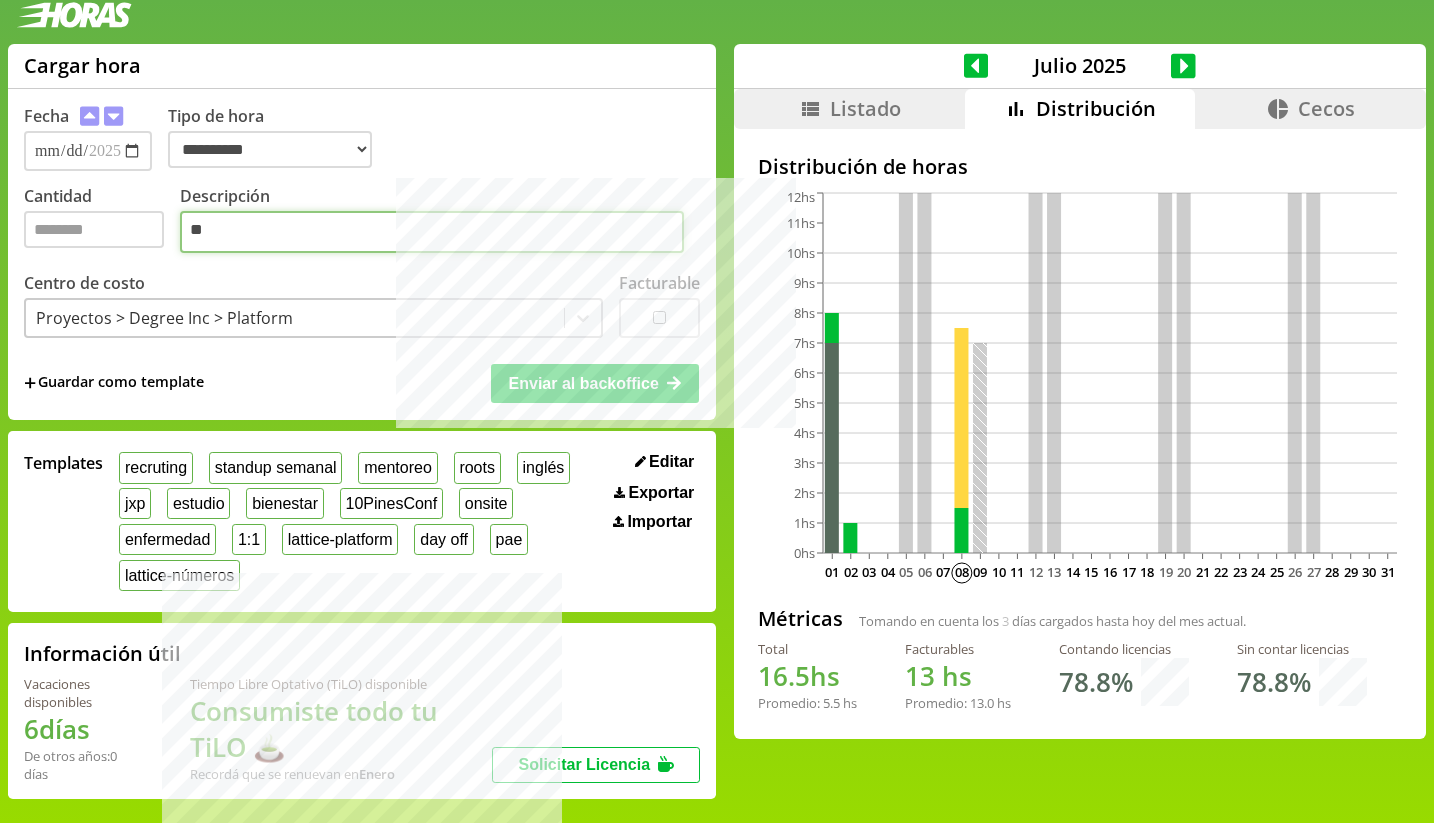 paste on "*******" 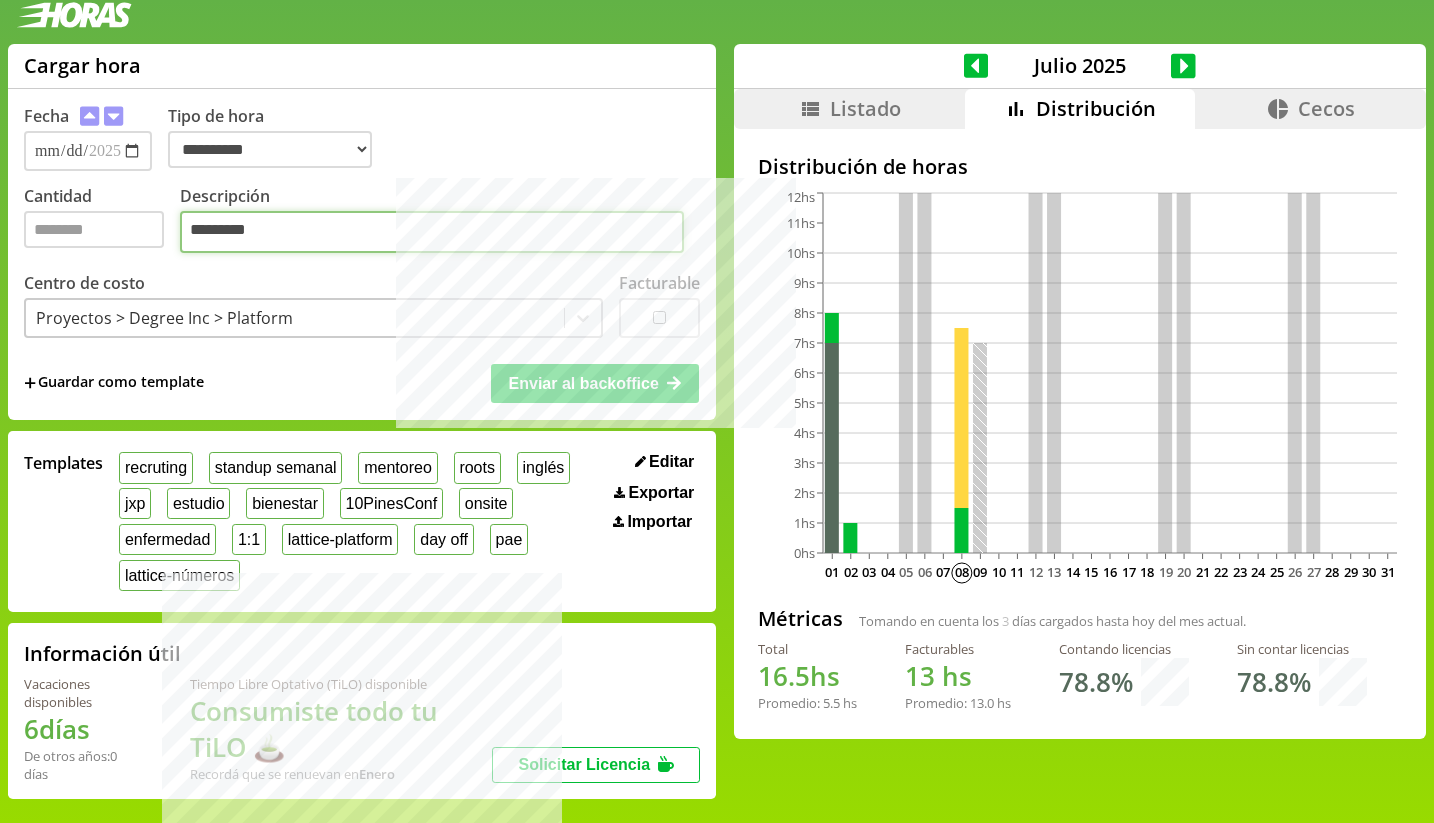 type on "*********" 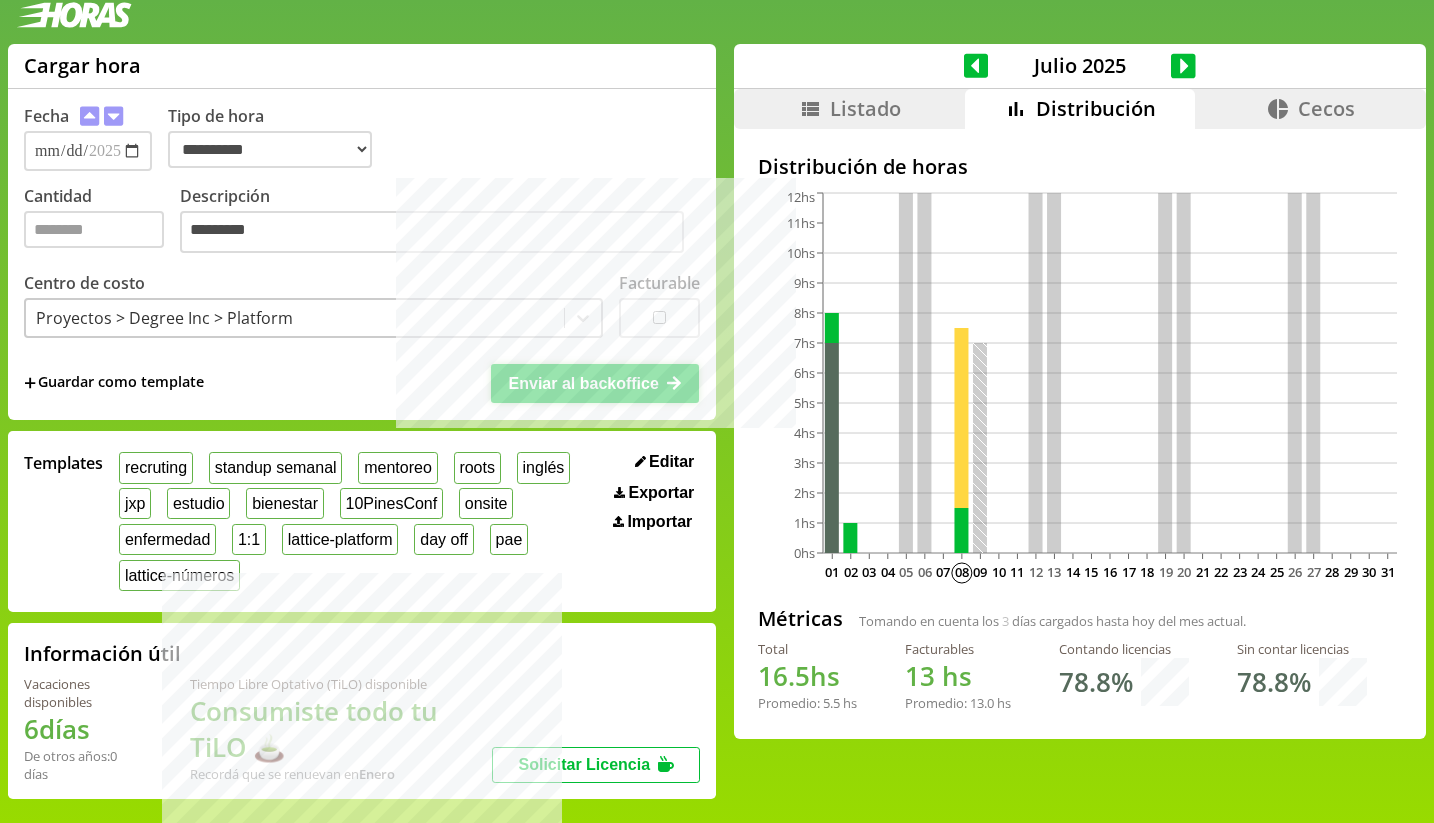 click on "Enviar al backoffice" at bounding box center (584, 383) 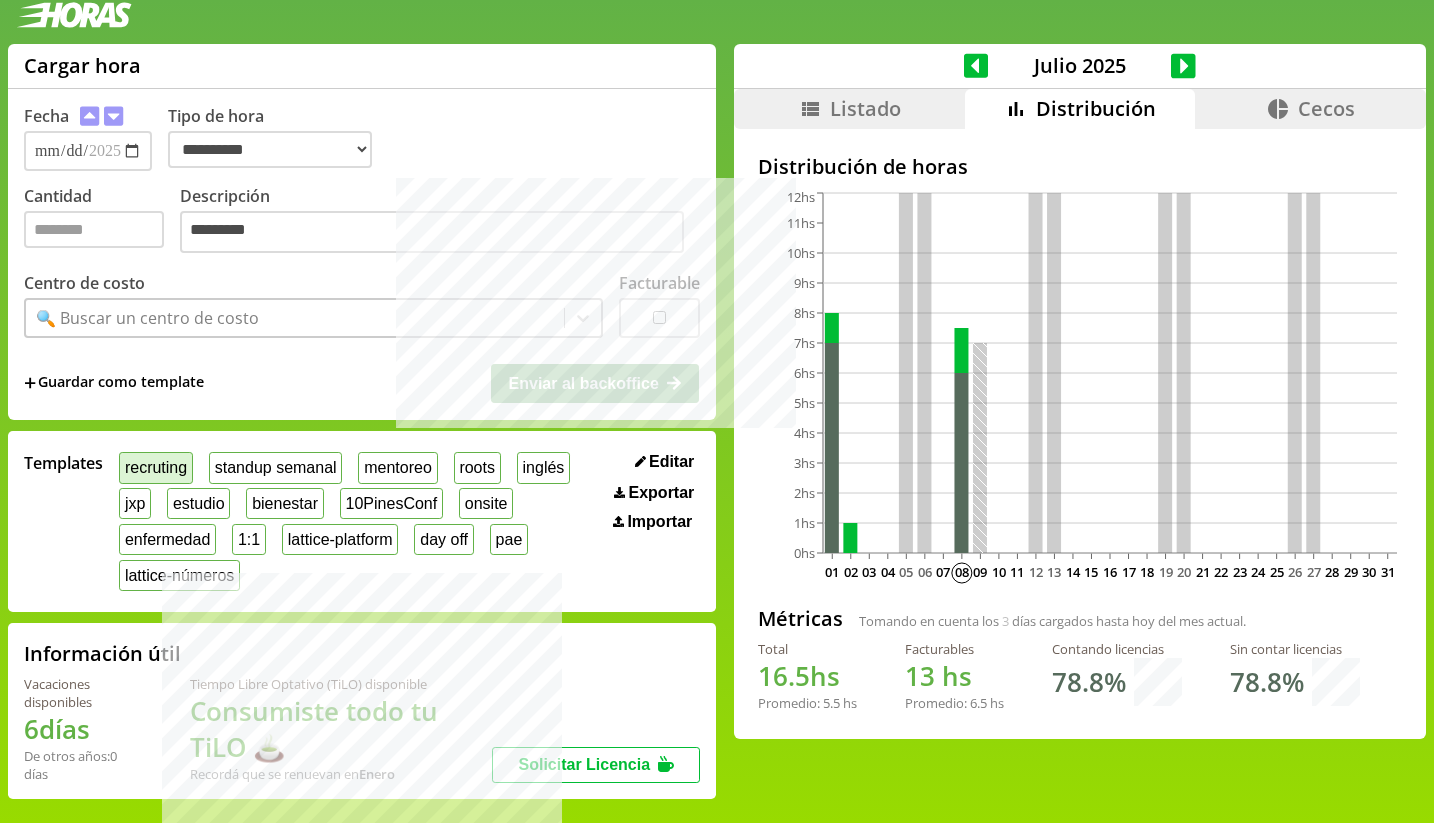 click on "recruting" at bounding box center [156, 467] 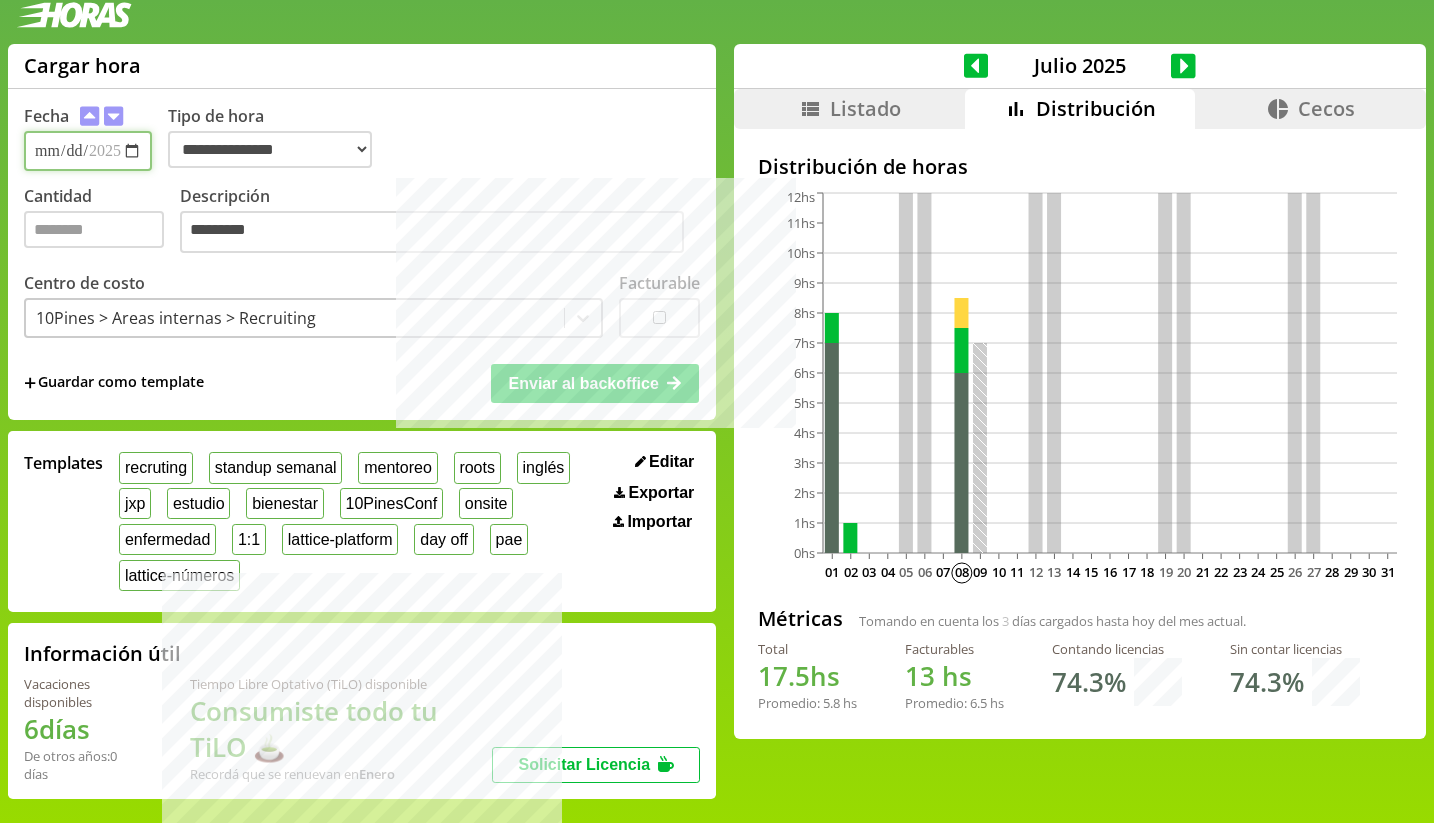 click on "**********" at bounding box center (88, 151) 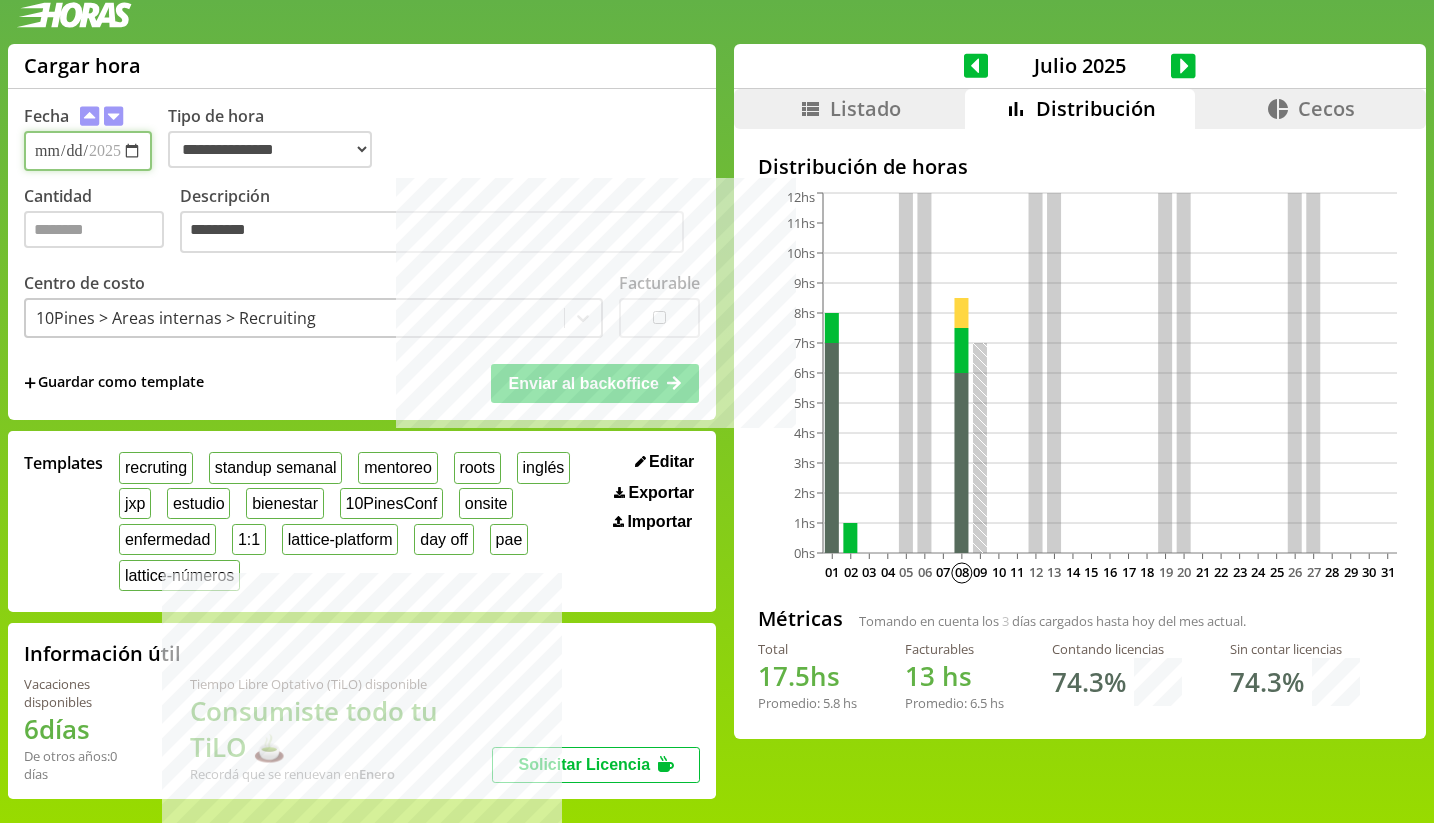 type on "**********" 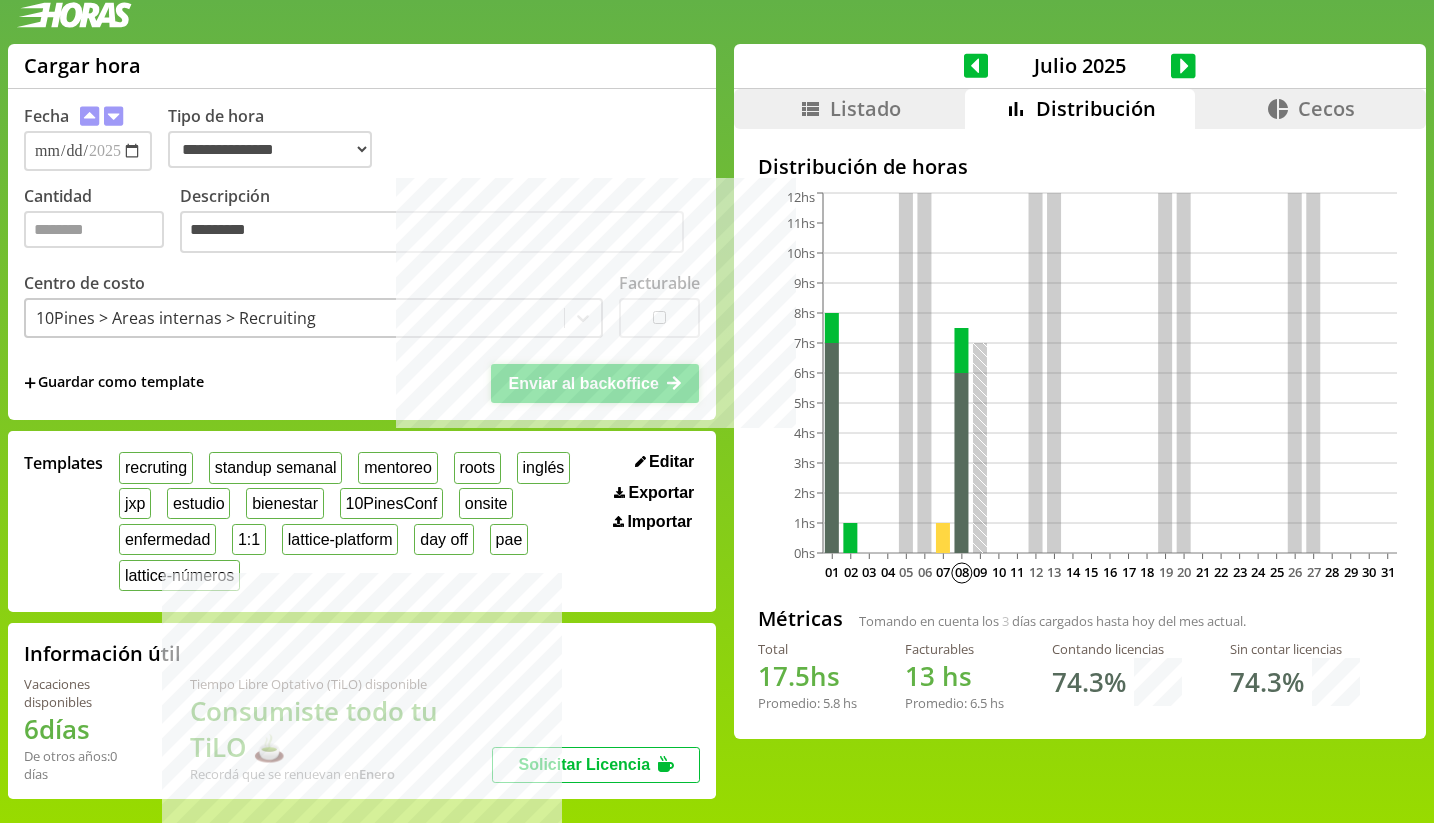 click on "Enviar al backoffice" at bounding box center [584, 383] 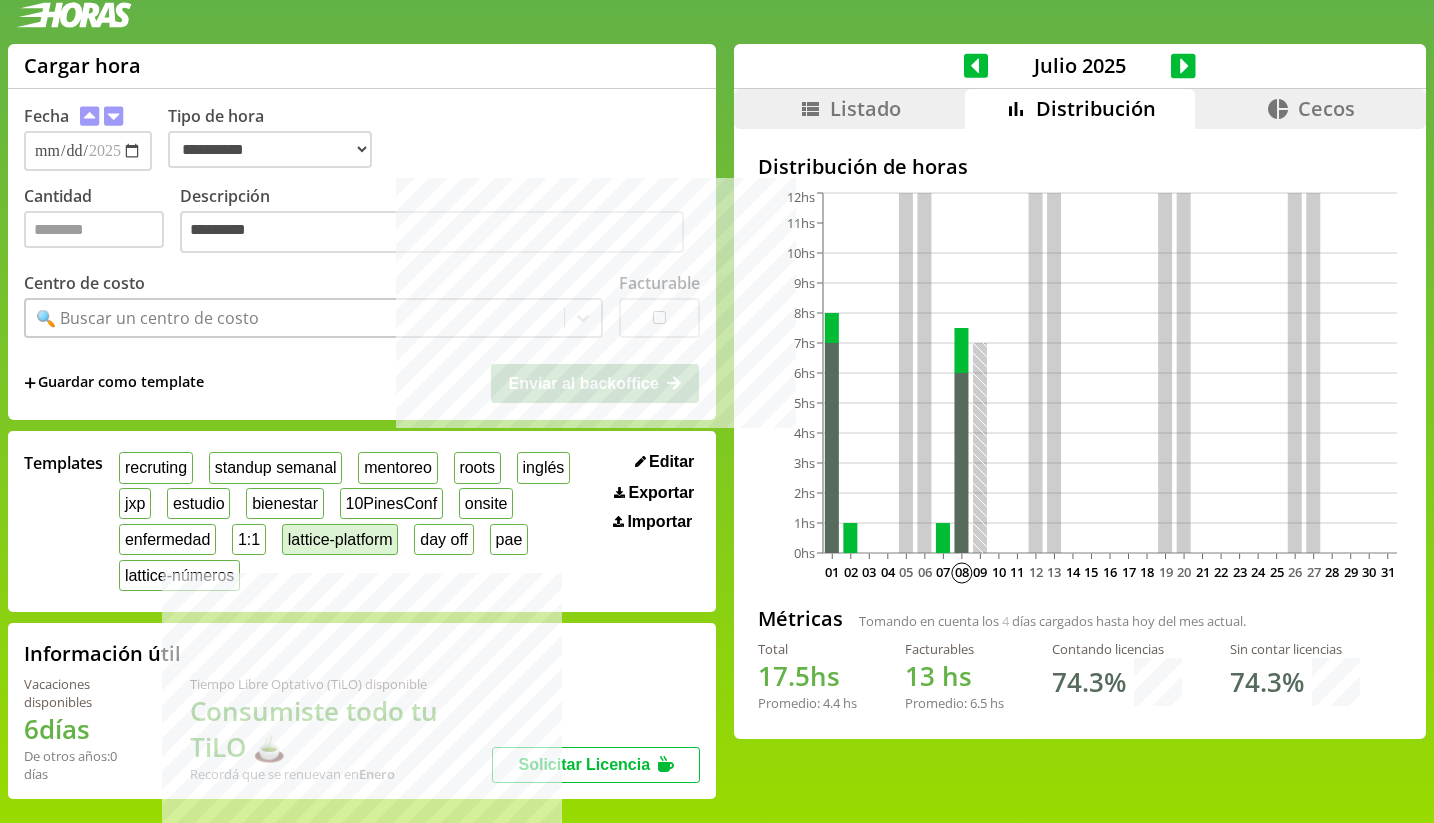 click on "lattice-platform" at bounding box center [340, 539] 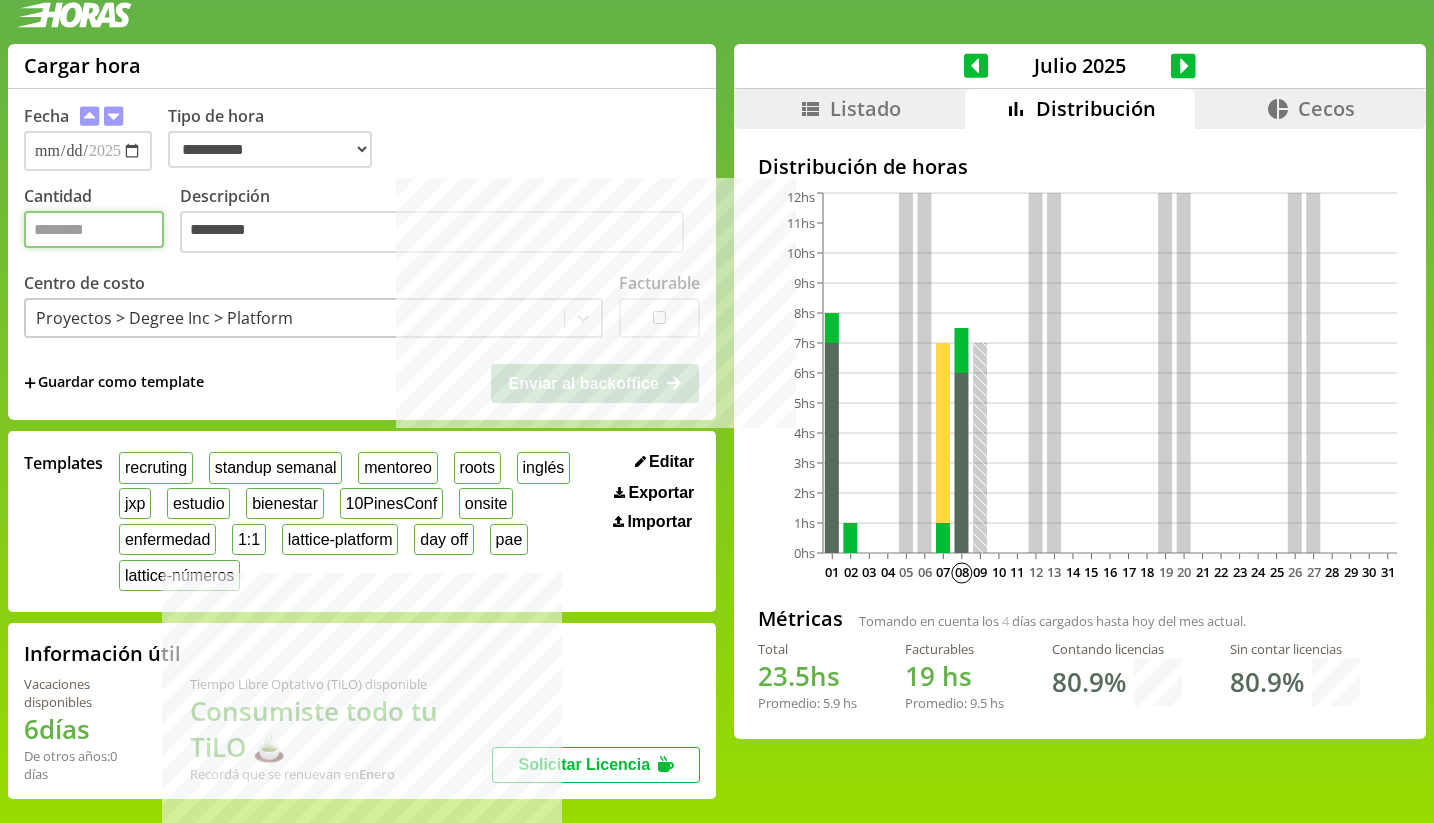 click on "*" at bounding box center (94, 229) 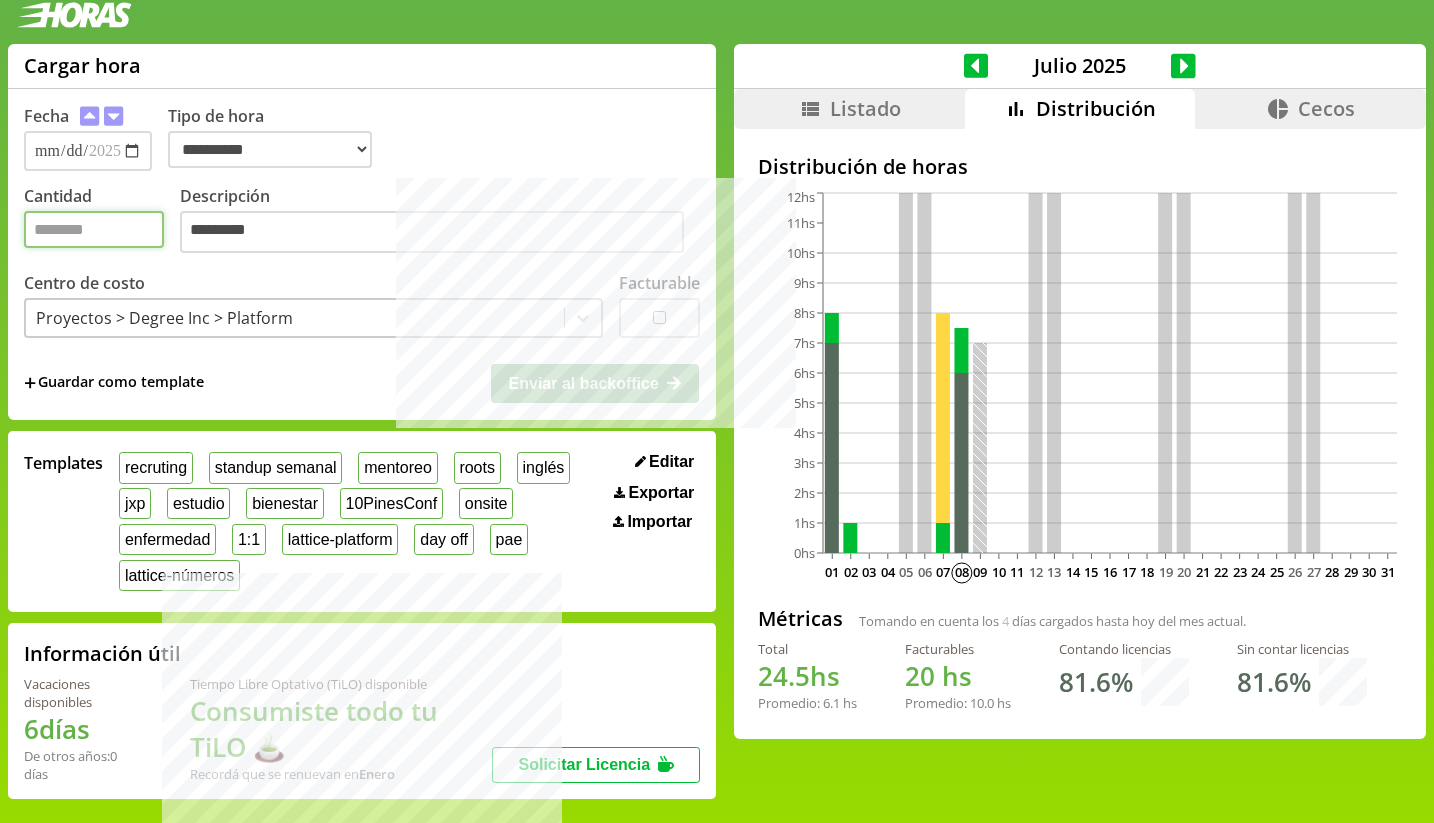 type on "*" 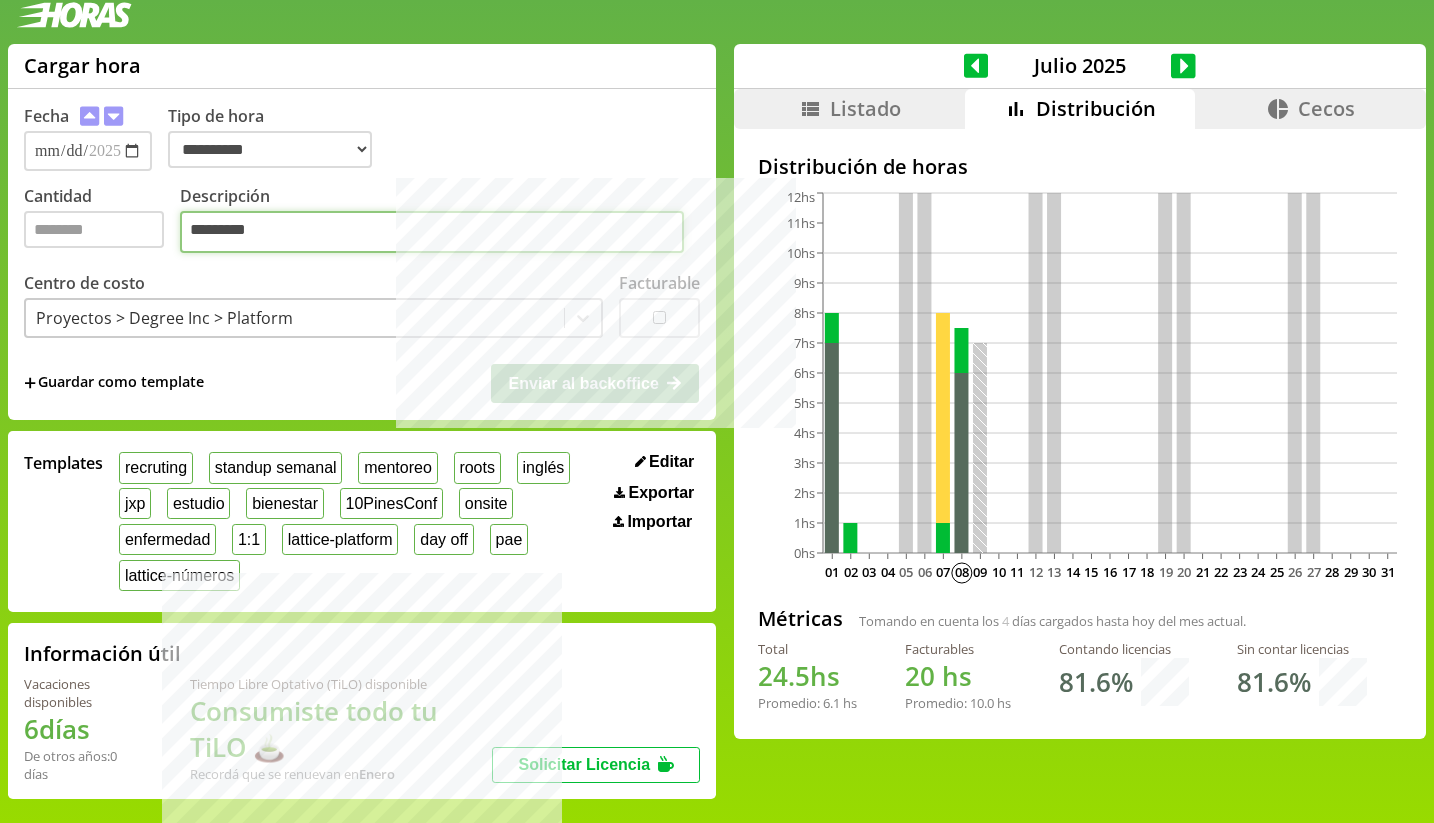 click on "*********" at bounding box center [432, 232] 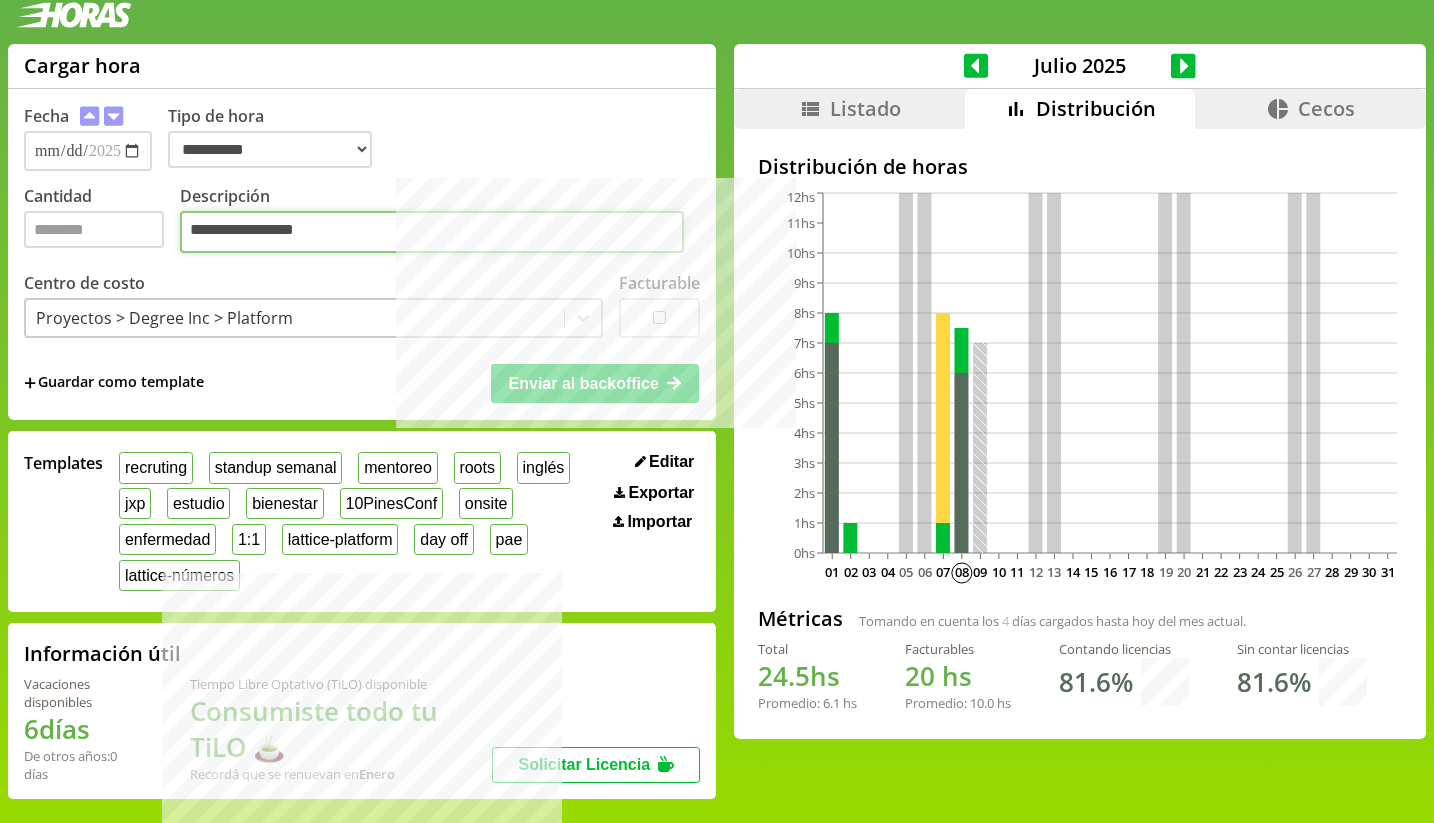 paste on "**********" 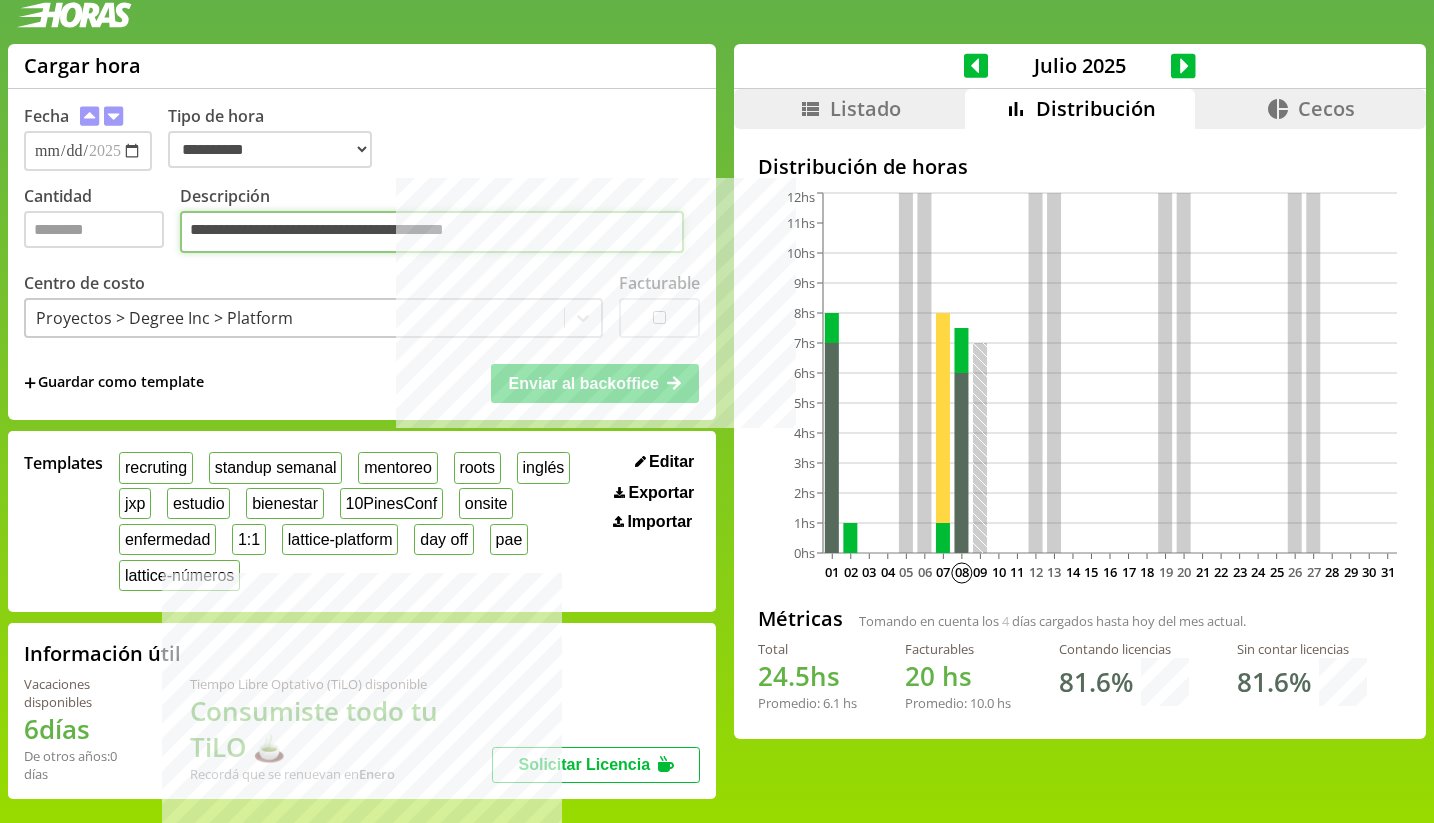 type on "**********" 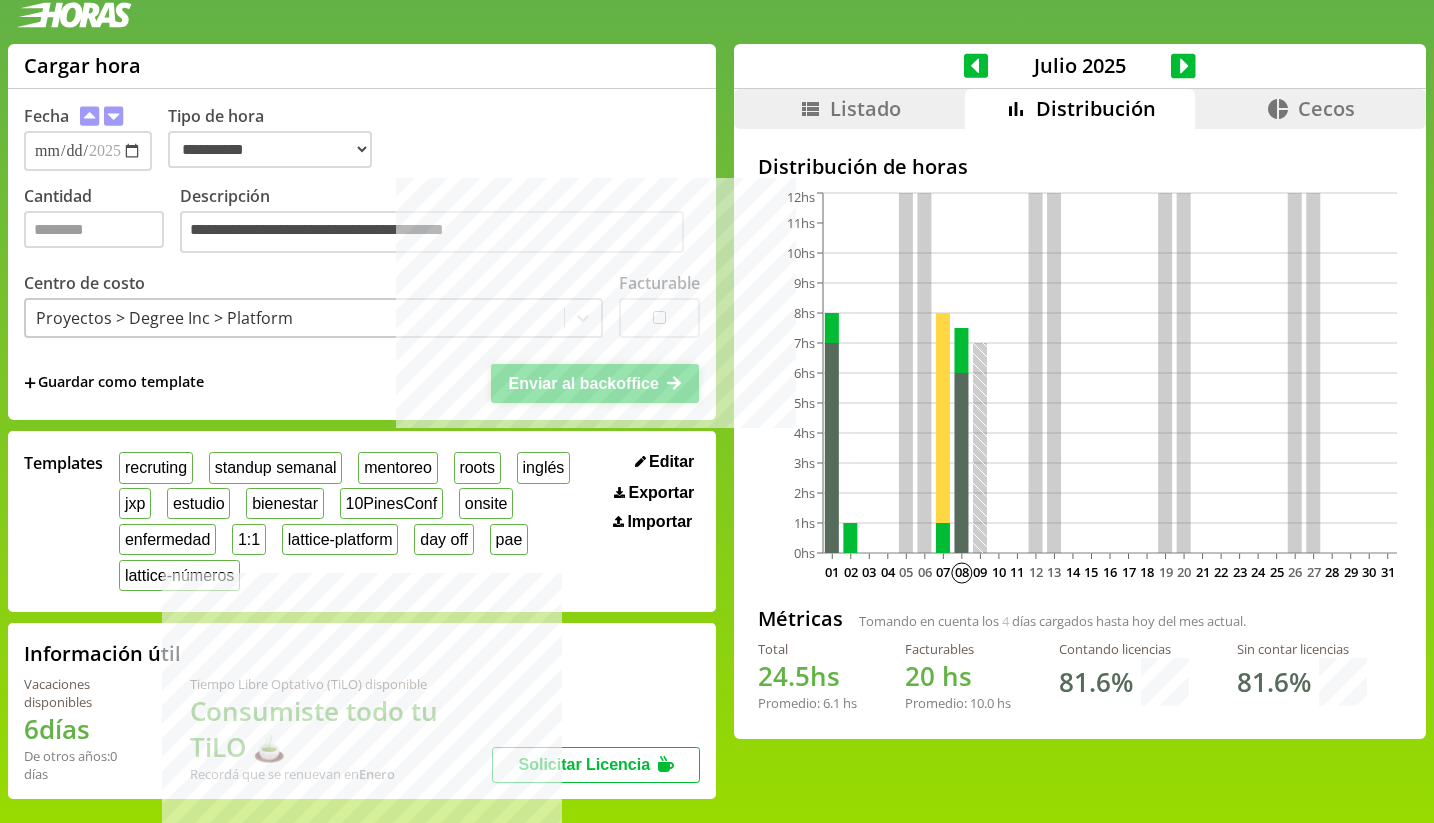 click on "Enviar al backoffice" at bounding box center [584, 383] 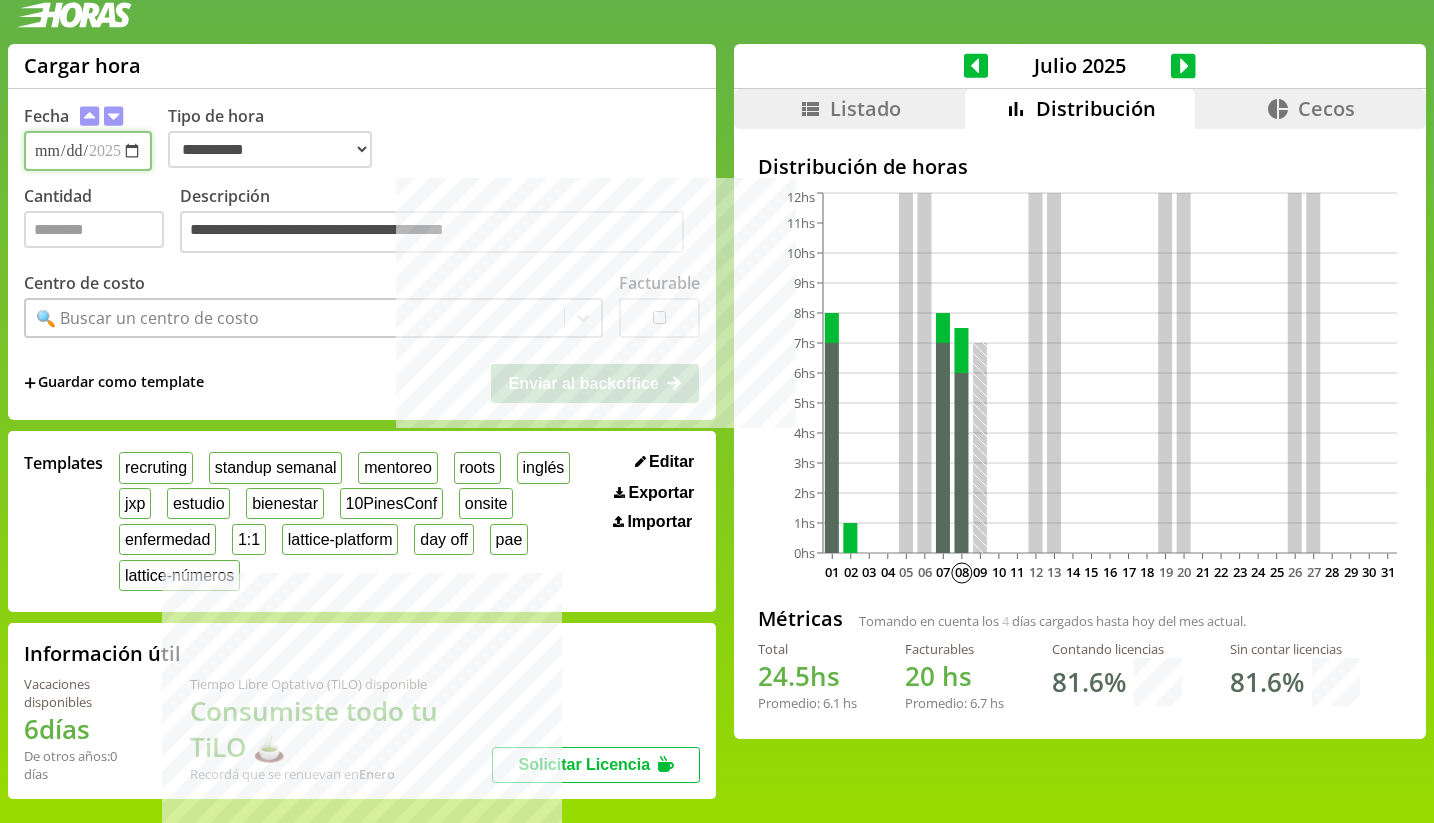 click on "**********" at bounding box center [88, 151] 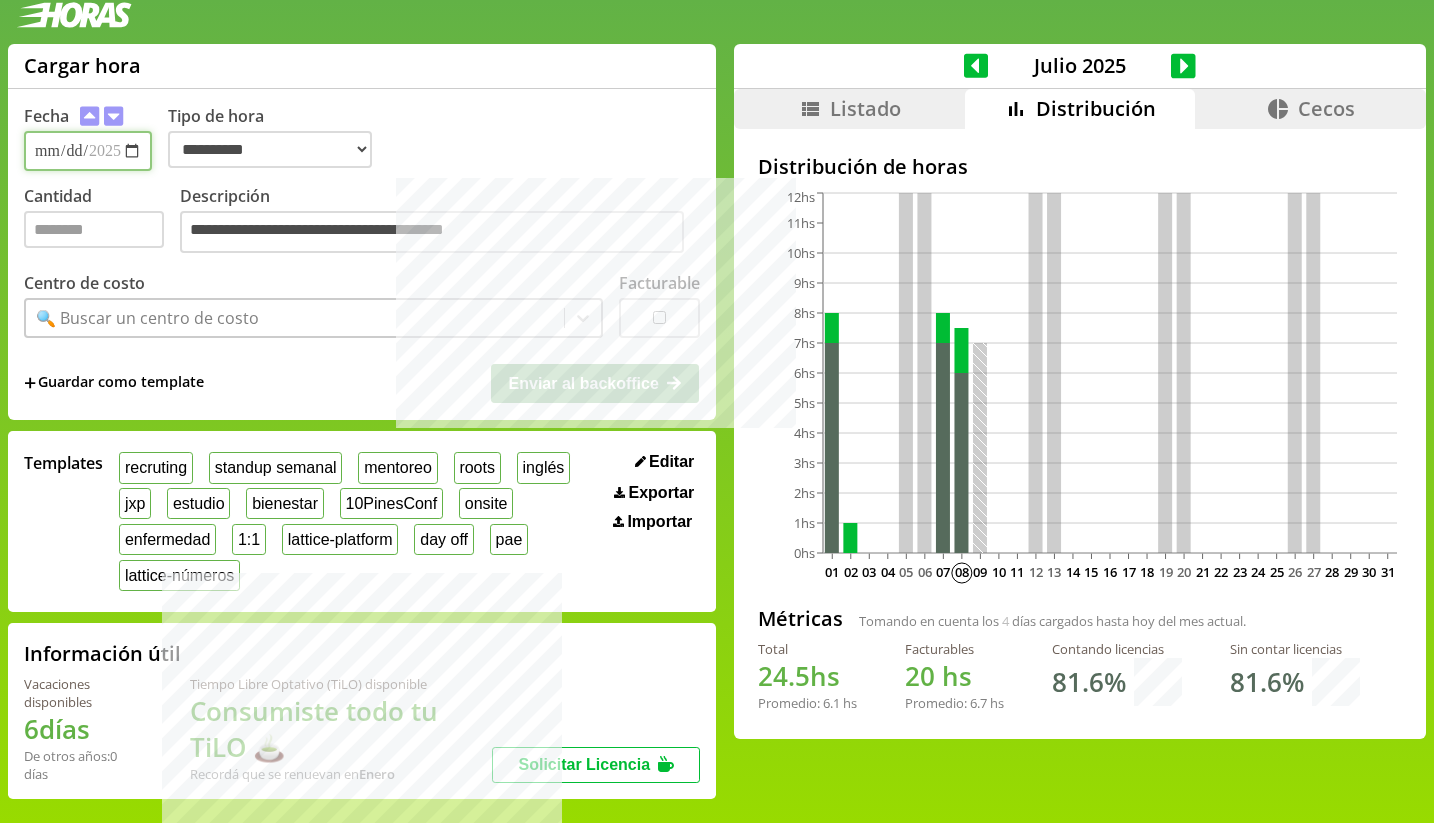 type on "**********" 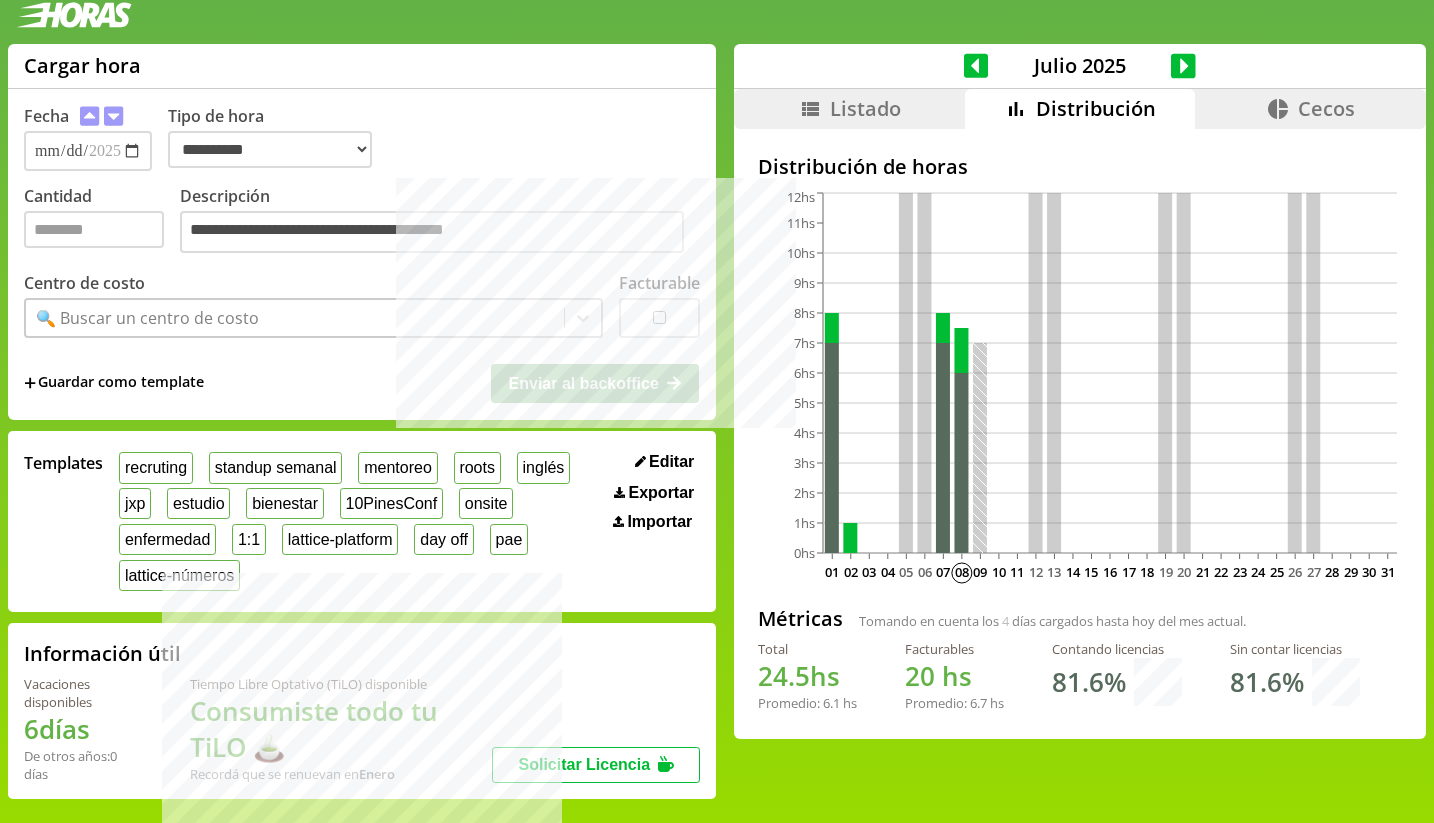click on "**********" at bounding box center [440, 221] 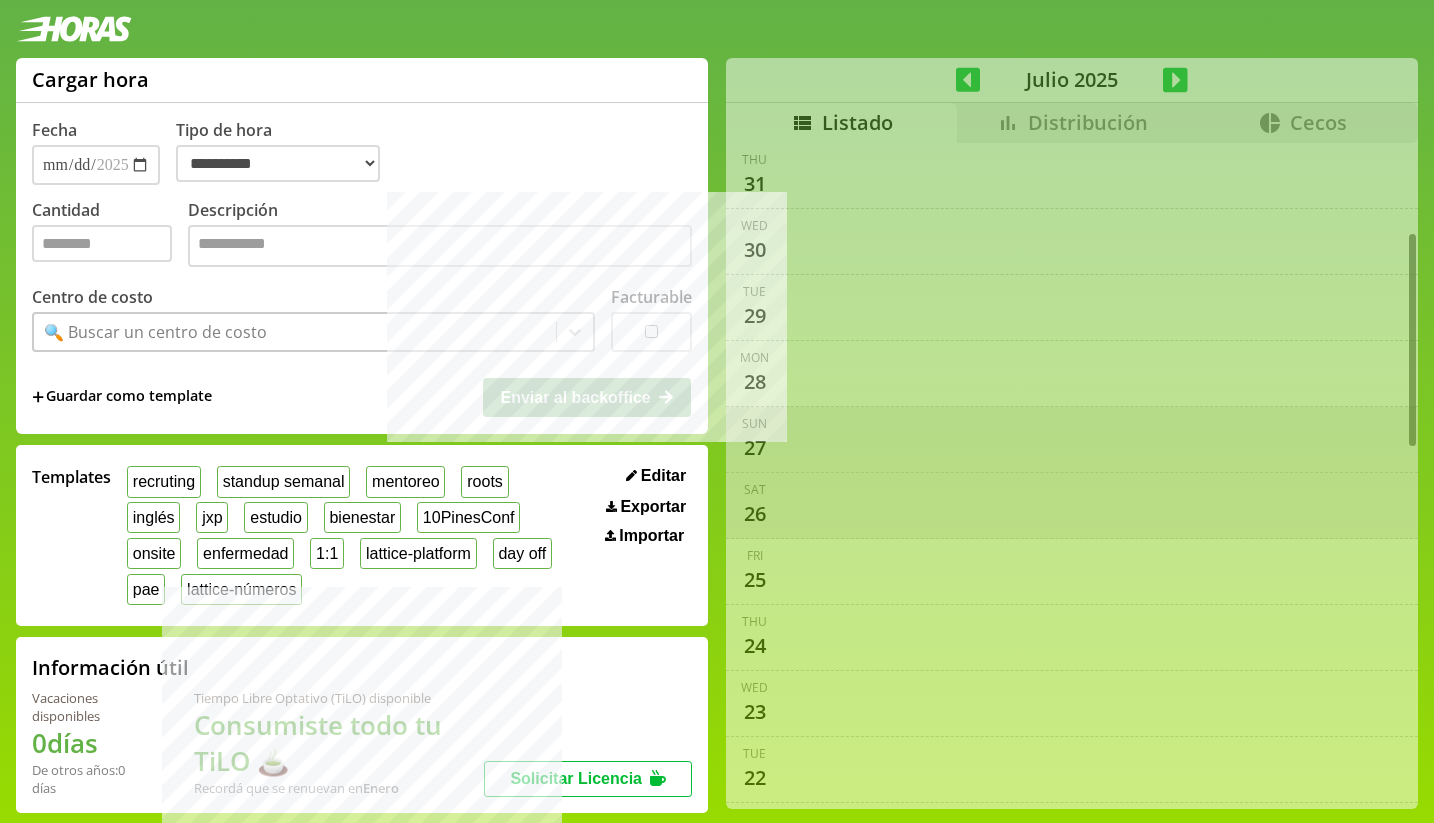 scroll, scrollTop: 13, scrollLeft: 0, axis: vertical 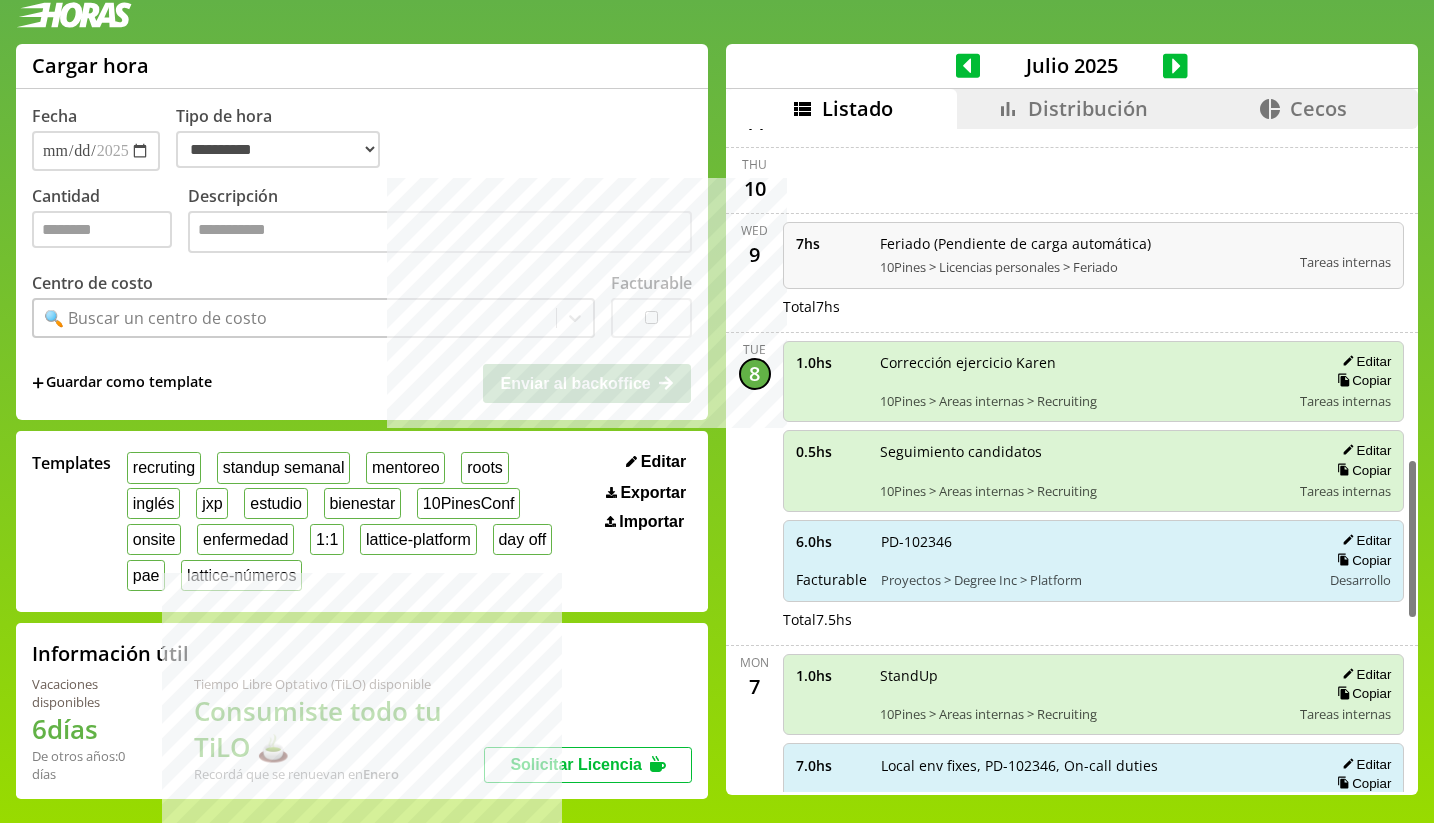 click on "Distribución" at bounding box center (1088, 108) 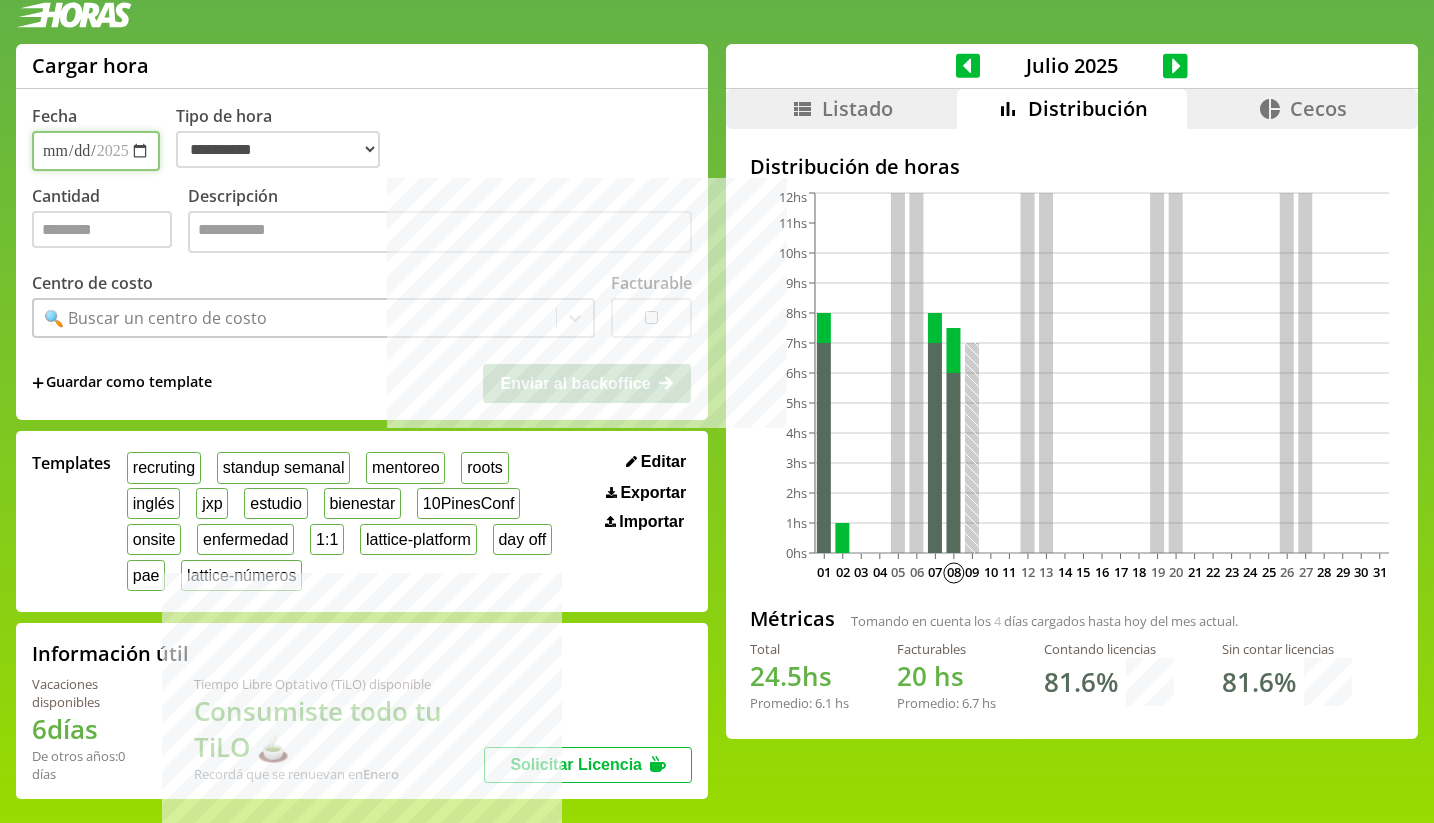 click on "**********" at bounding box center [96, 151] 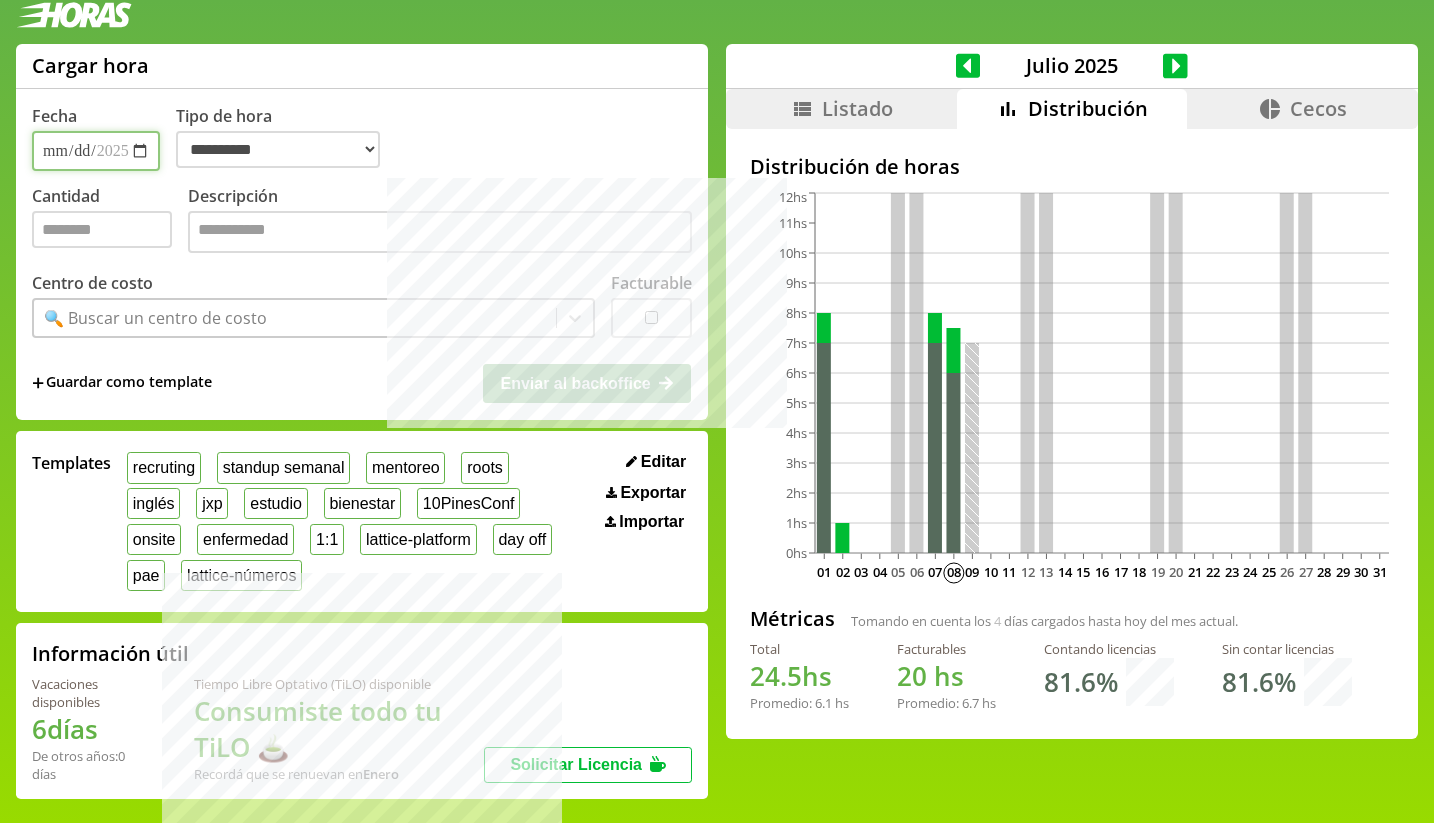 type on "**********" 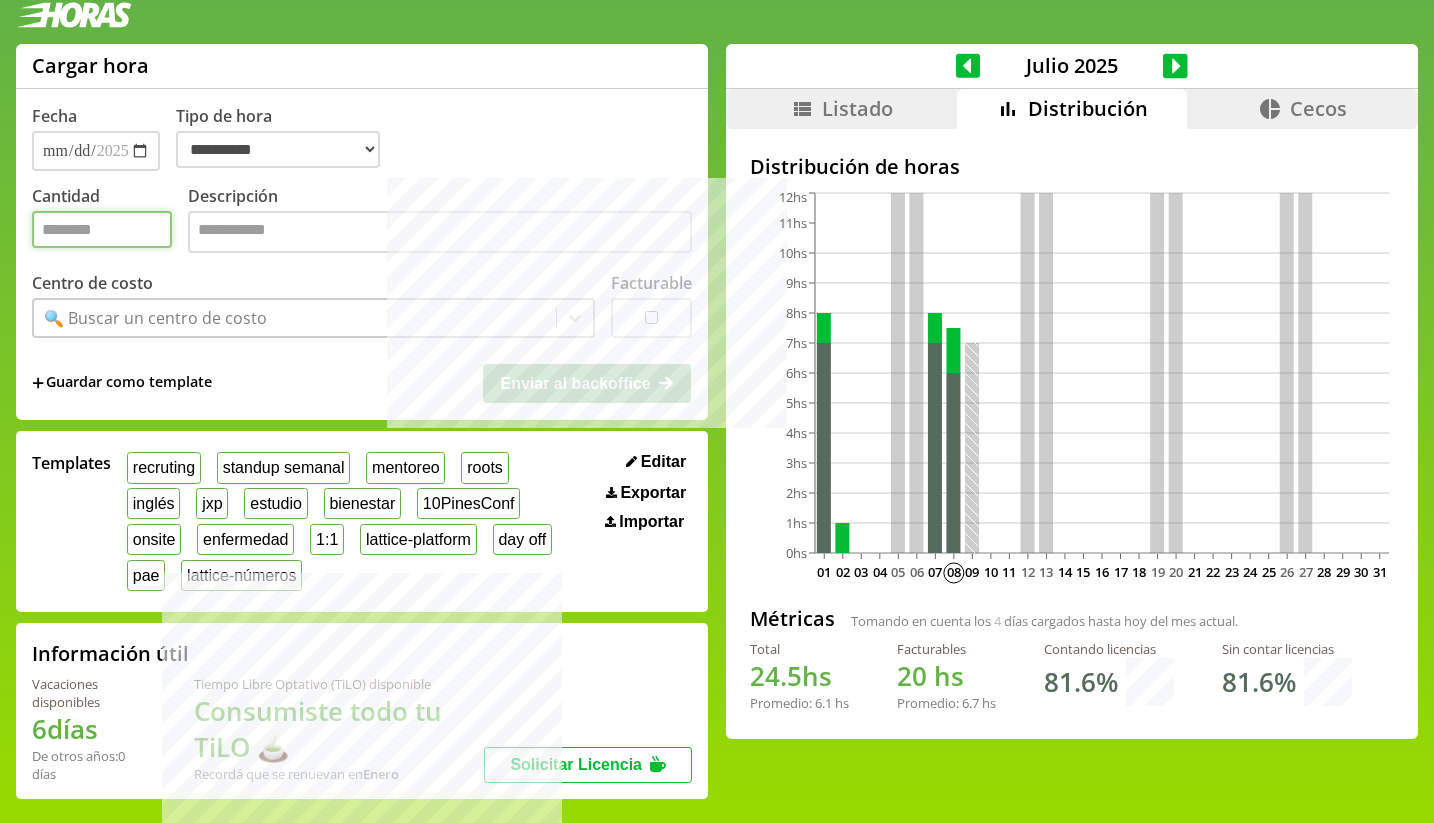 click on "Cantidad" at bounding box center (102, 229) 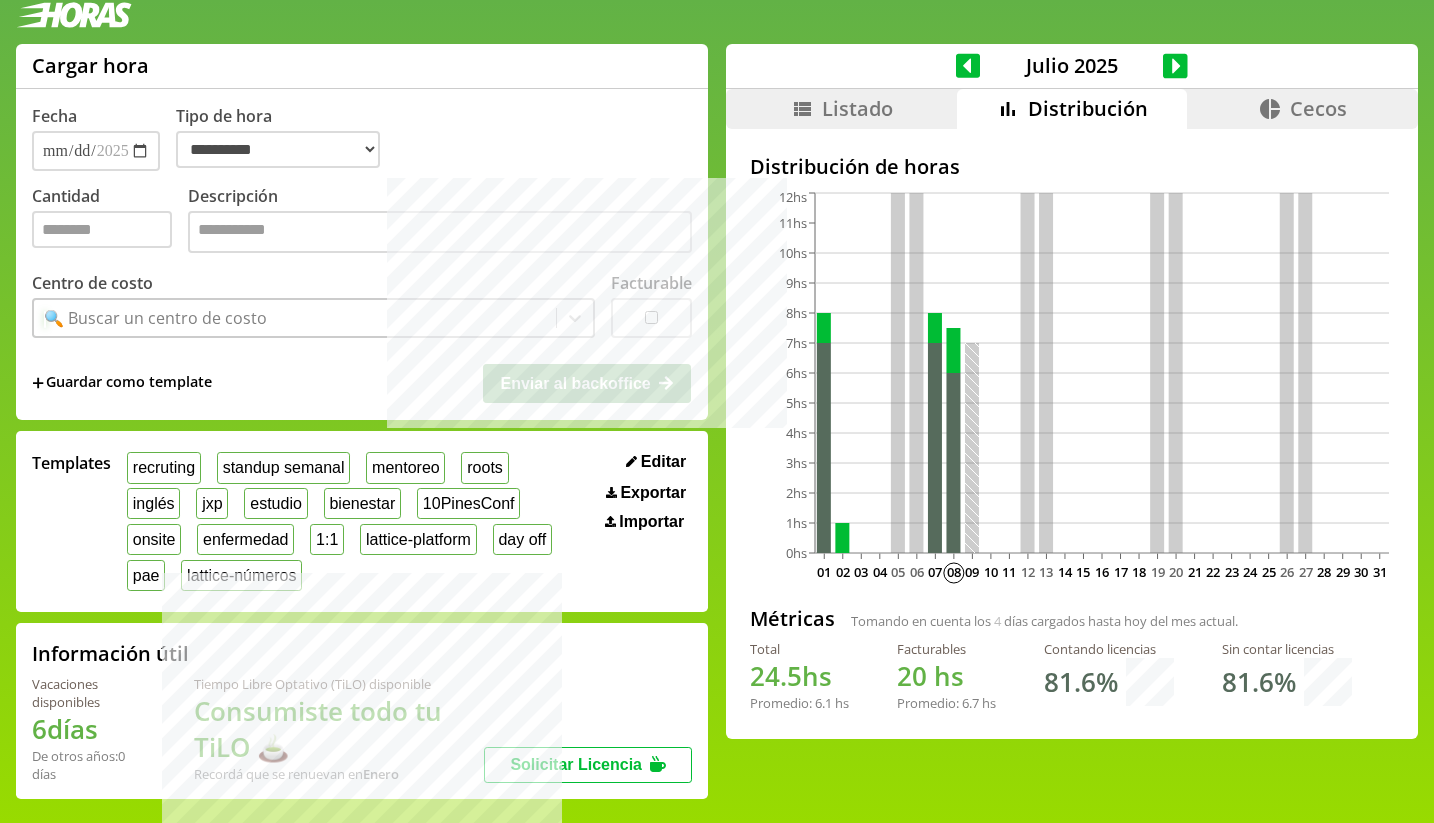 click on "🔍 Buscar un centro de costo" at bounding box center (295, 318) 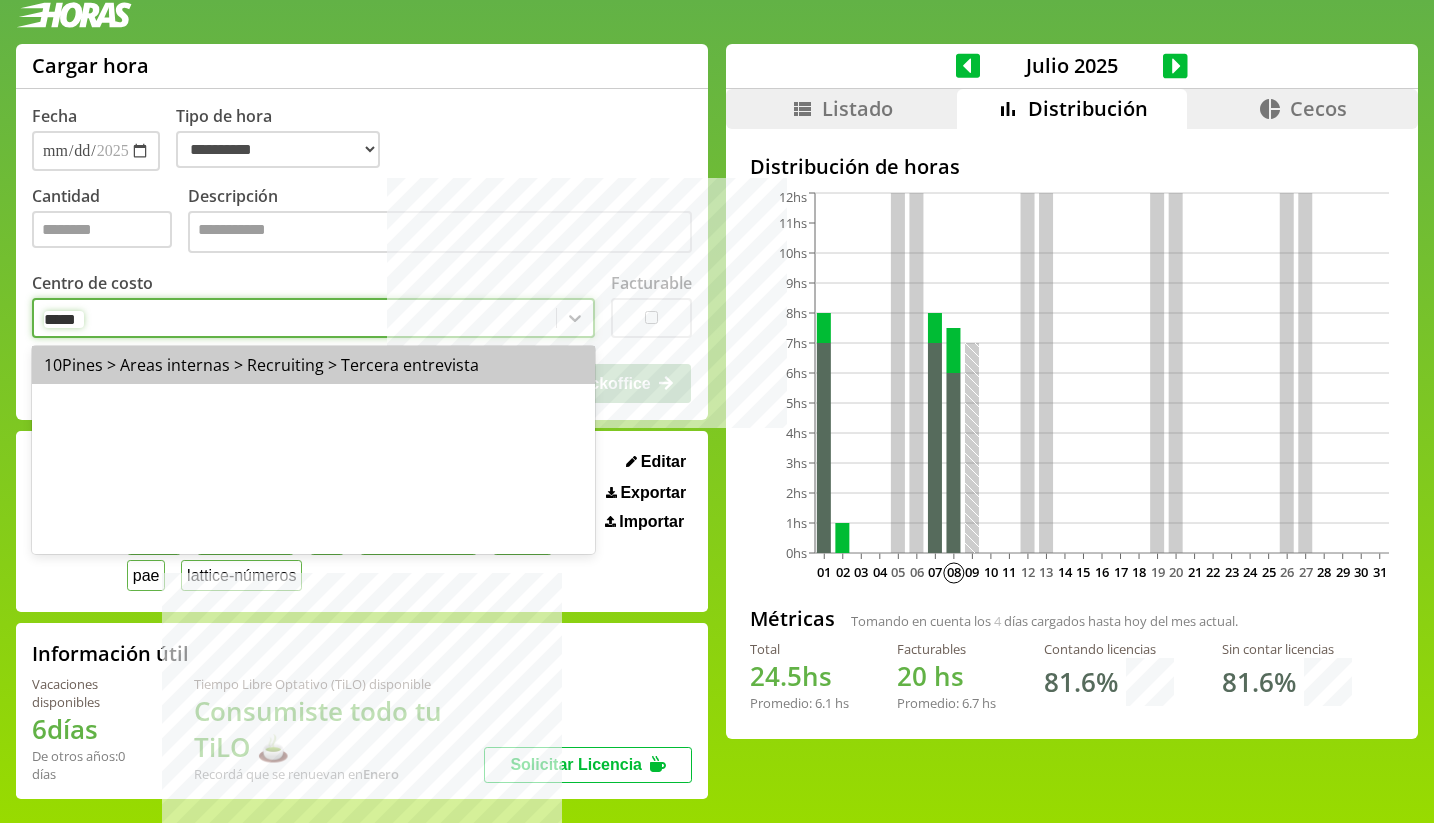 click on "10Pines > Areas internas > Recruiting > Tercera entrevista" at bounding box center [313, 365] 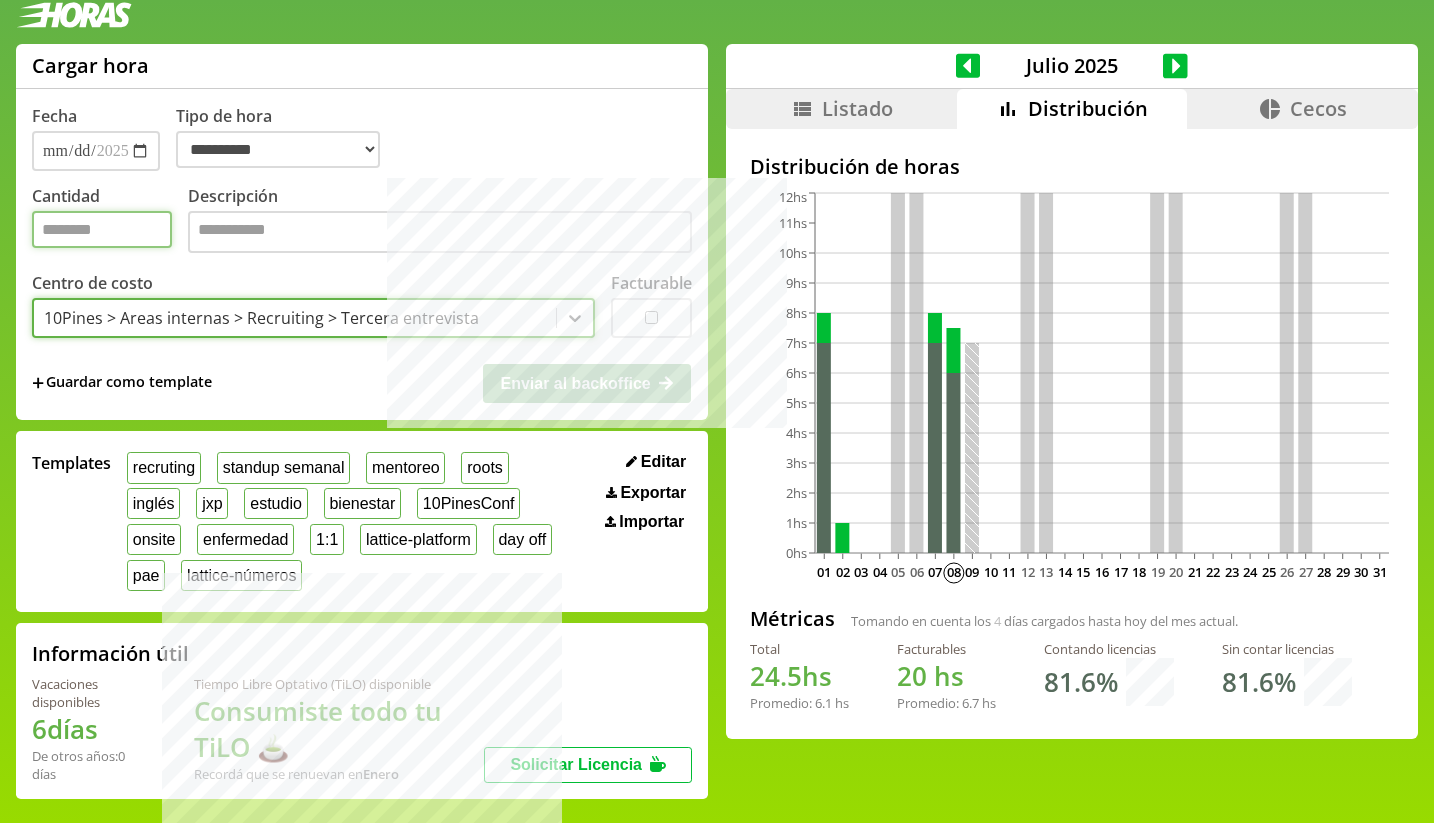 click on "Cantidad" at bounding box center (102, 229) 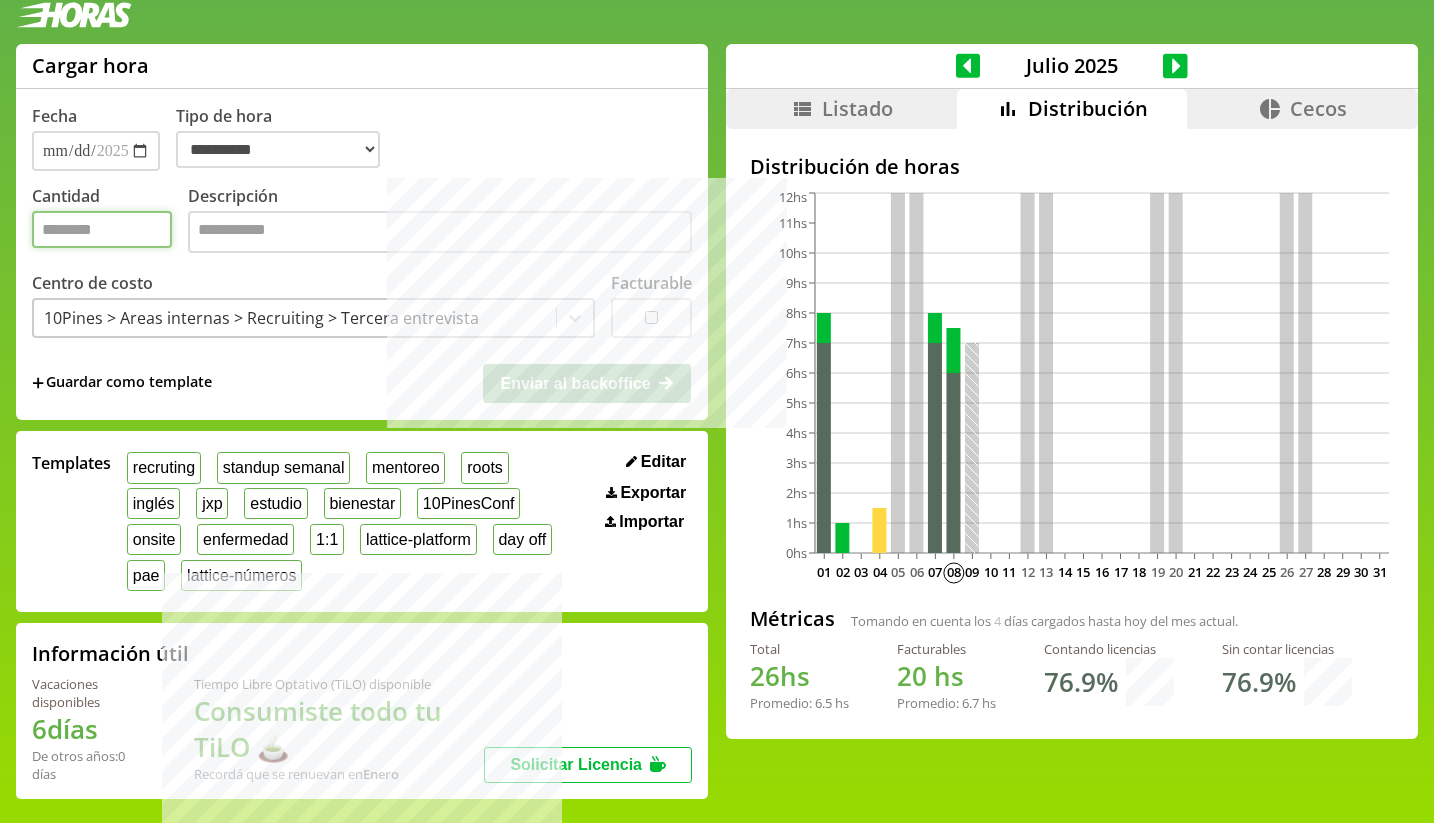 type on "***" 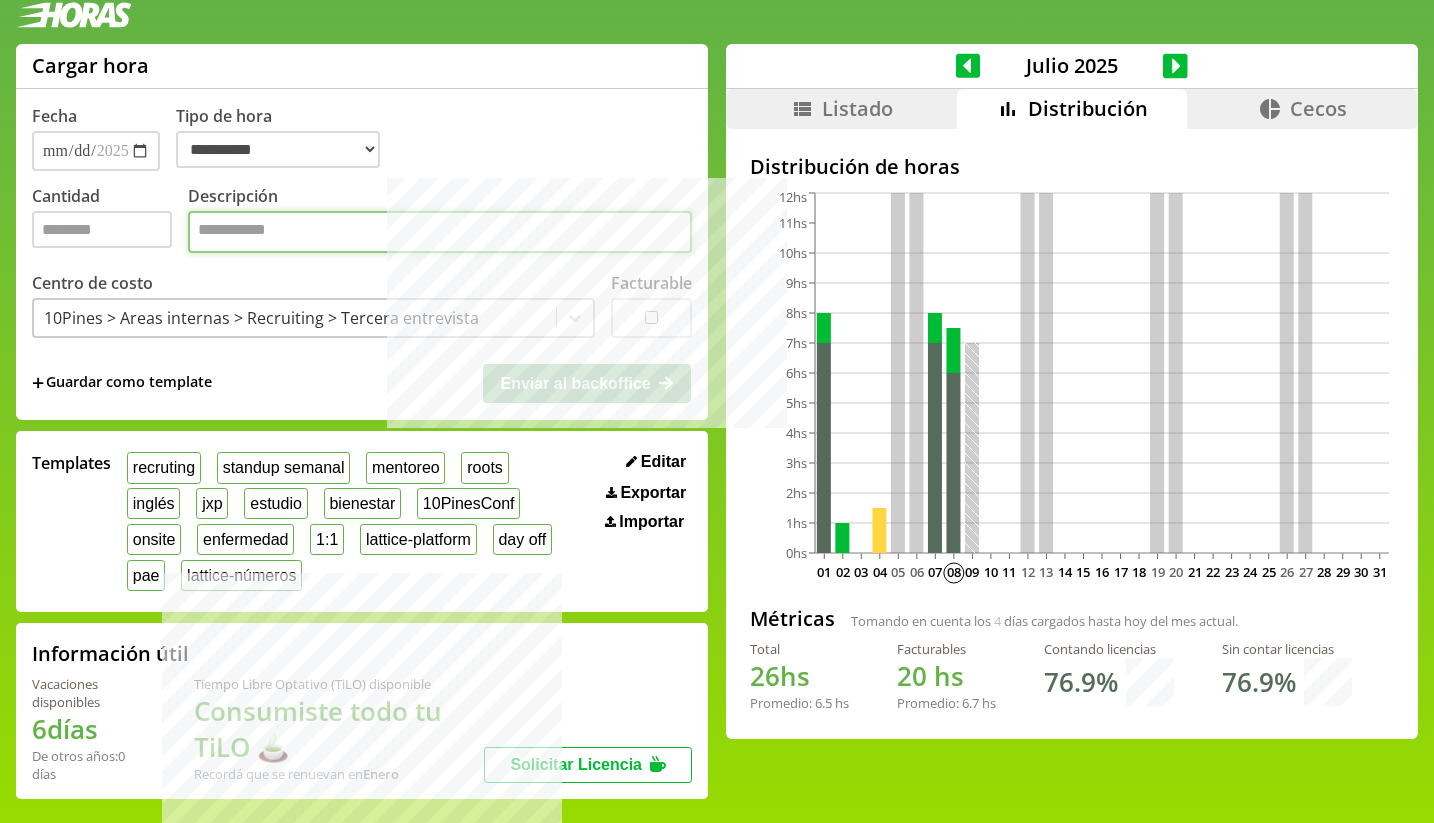 click on "Descripción" at bounding box center (440, 232) 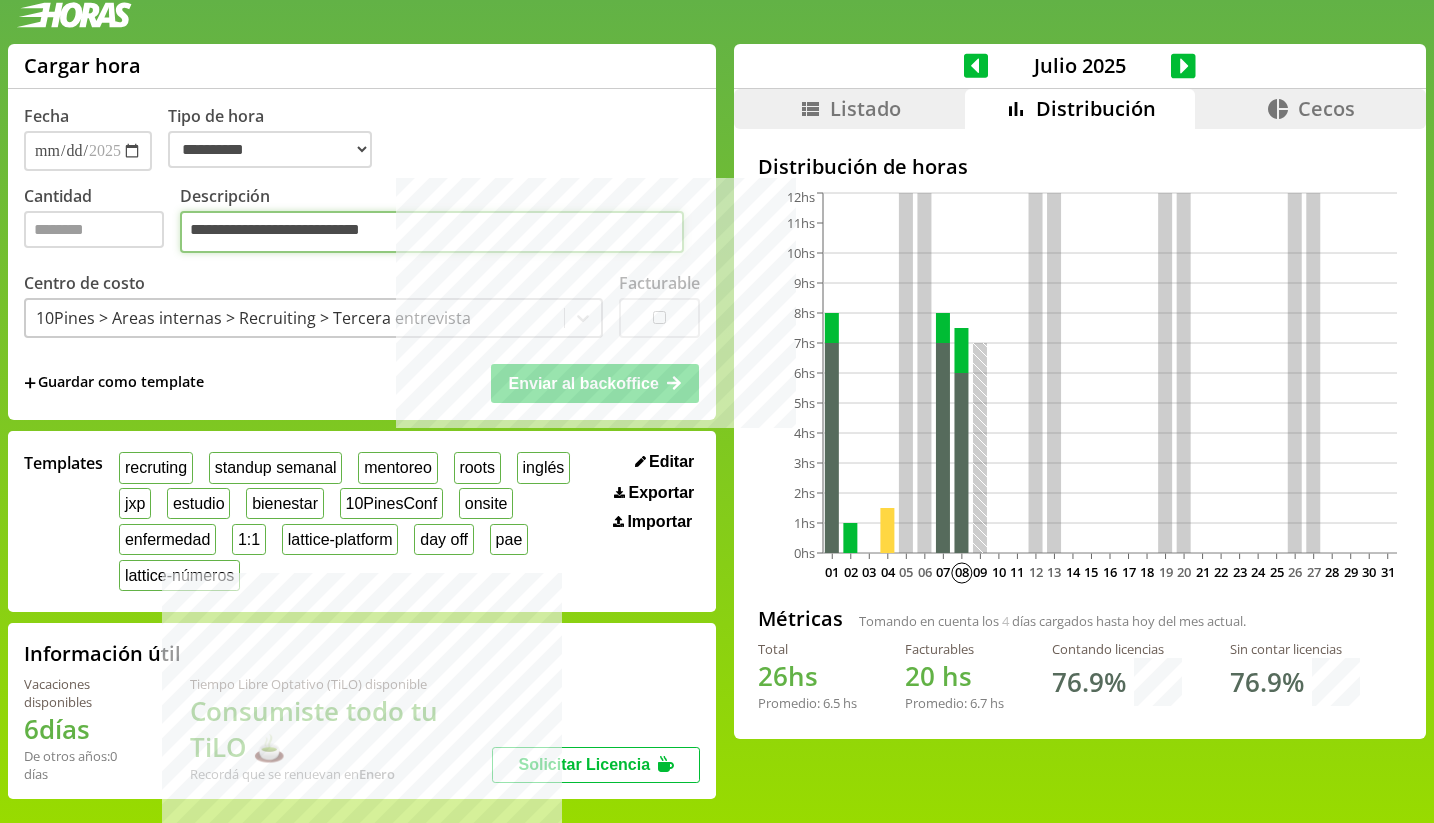 type on "**********" 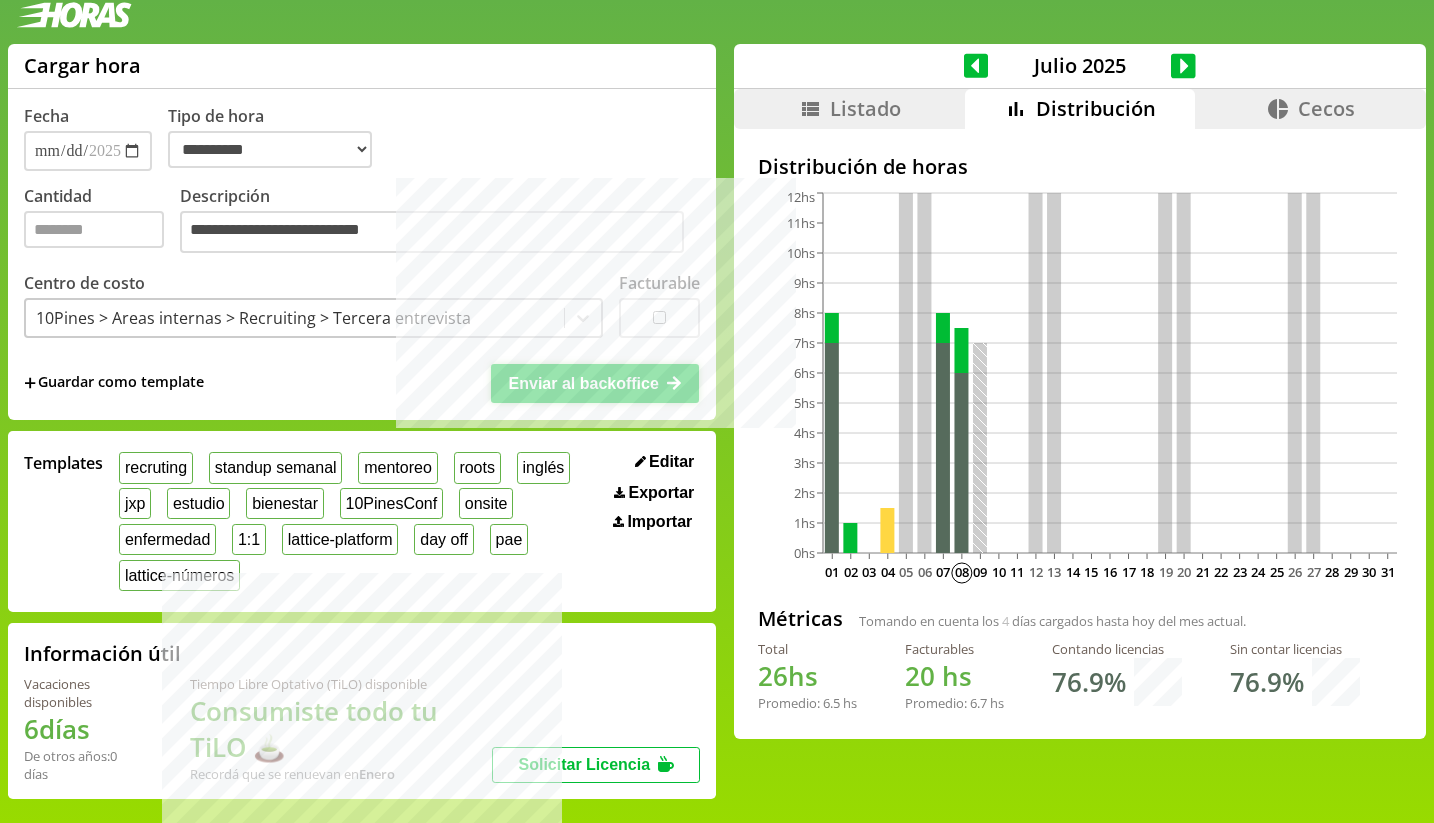 click on "Enviar al backoffice" at bounding box center [584, 383] 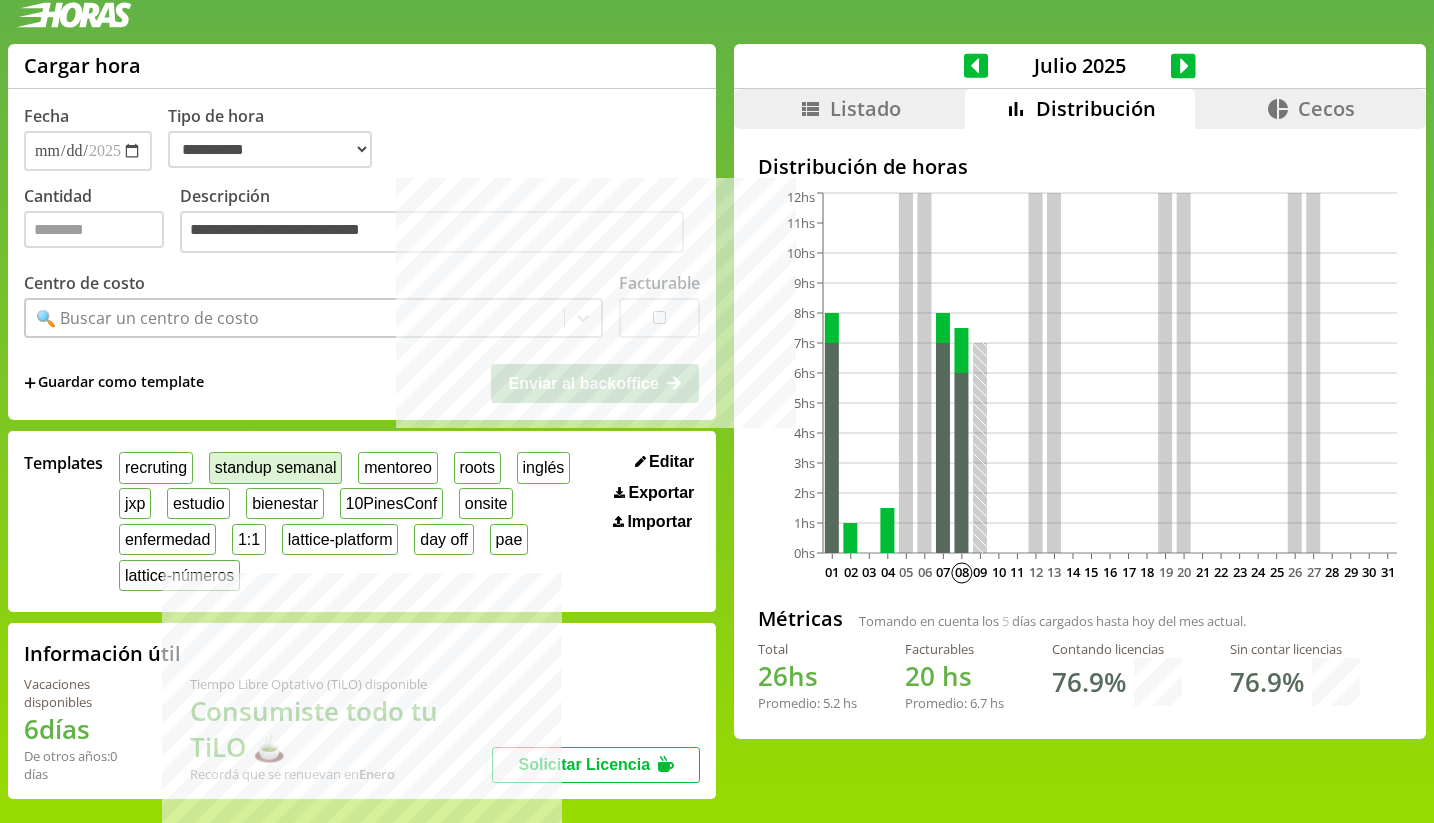 click on "standup semanal" at bounding box center (275, 467) 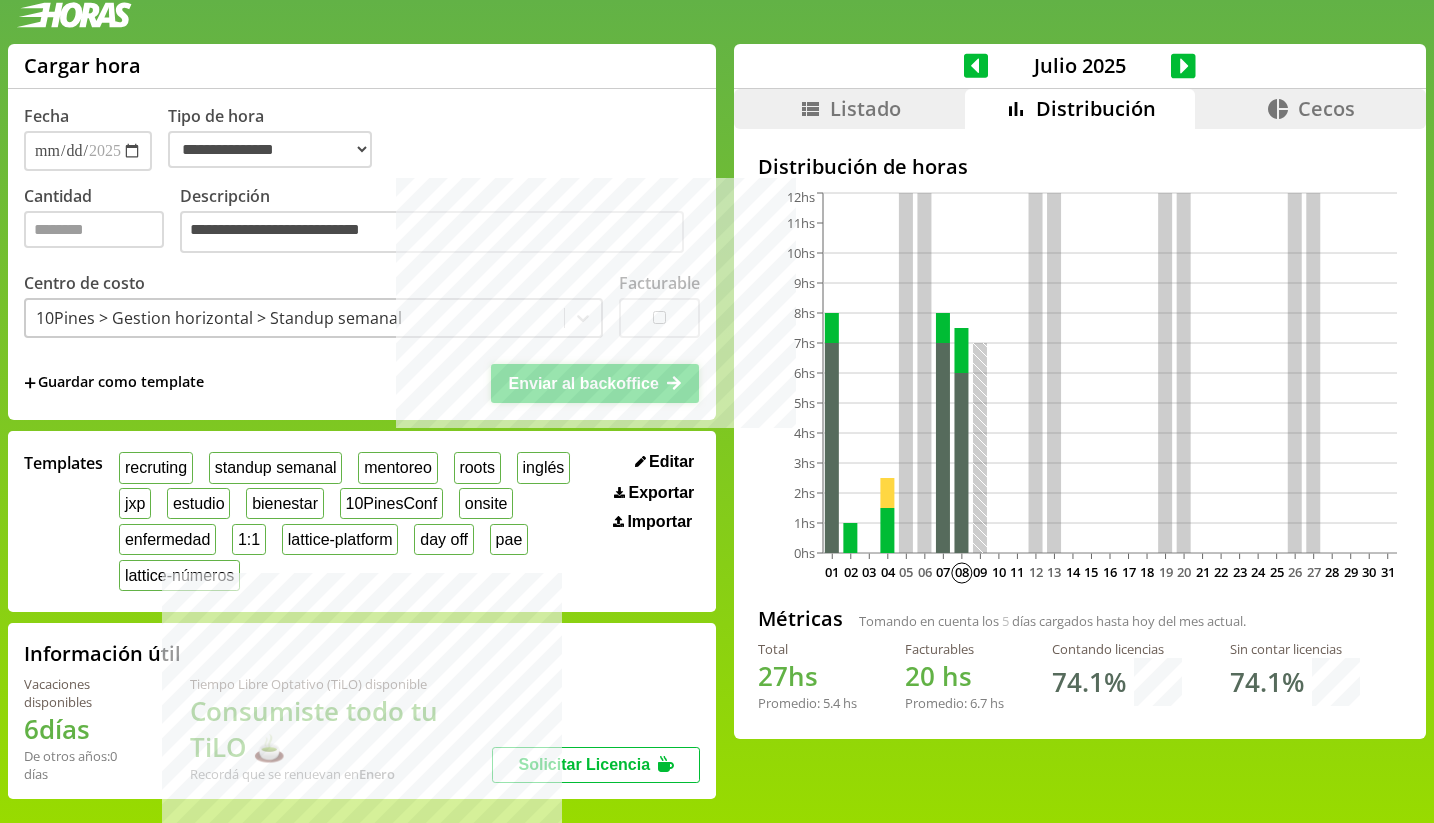 click on "Enviar al backoffice" at bounding box center [595, 383] 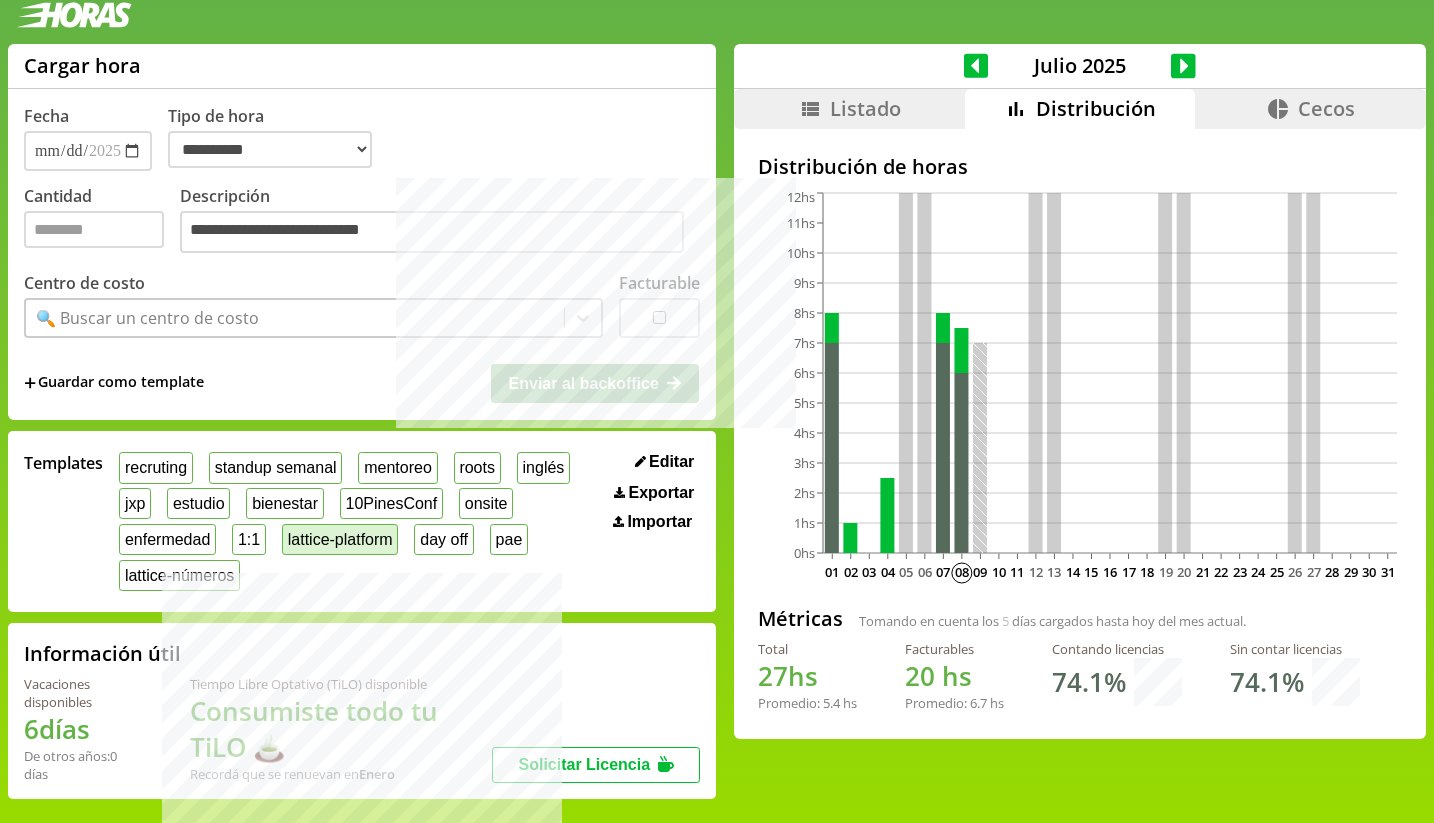 click on "lattice-platform" at bounding box center [340, 539] 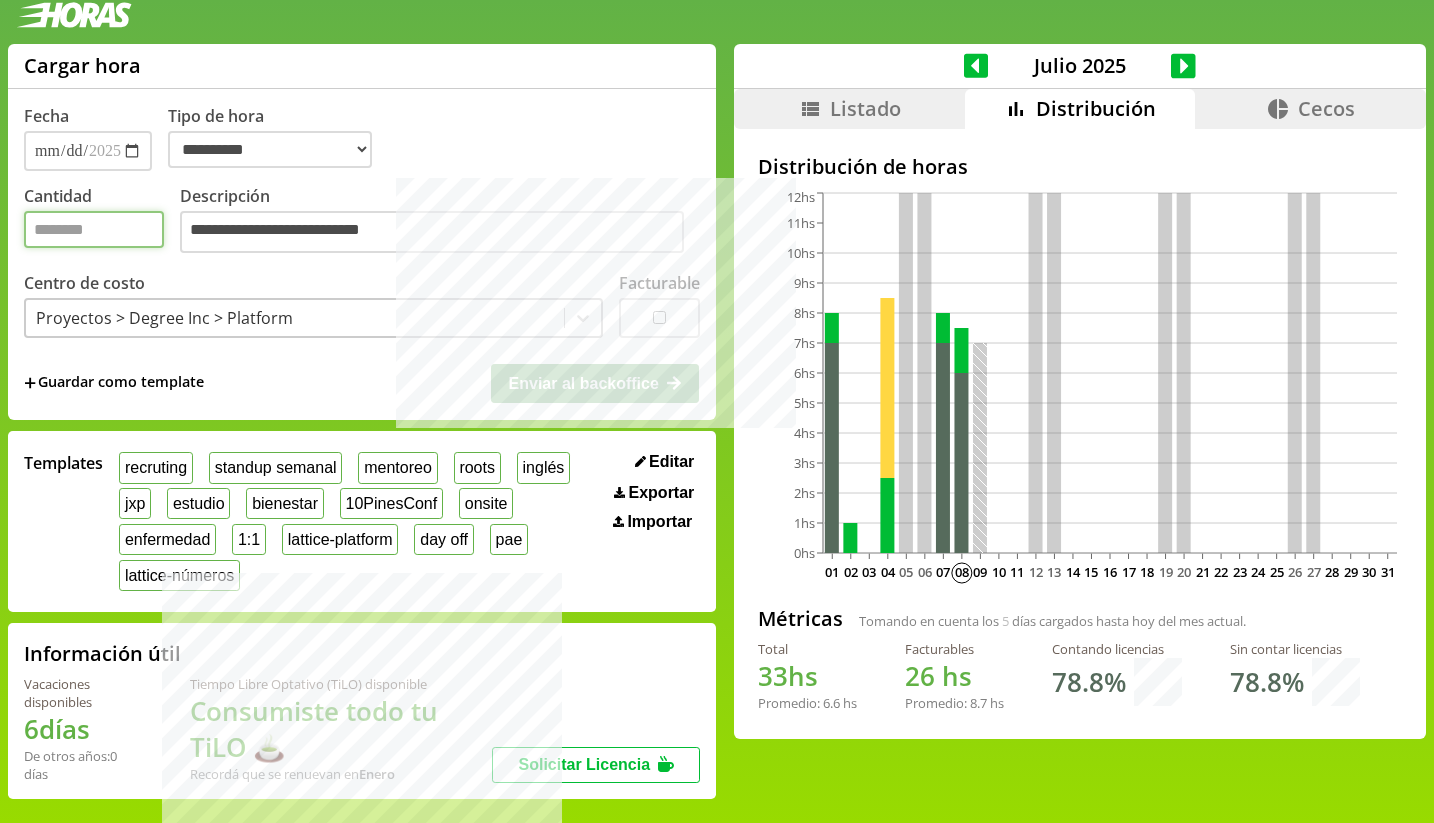 click on "*" at bounding box center (94, 229) 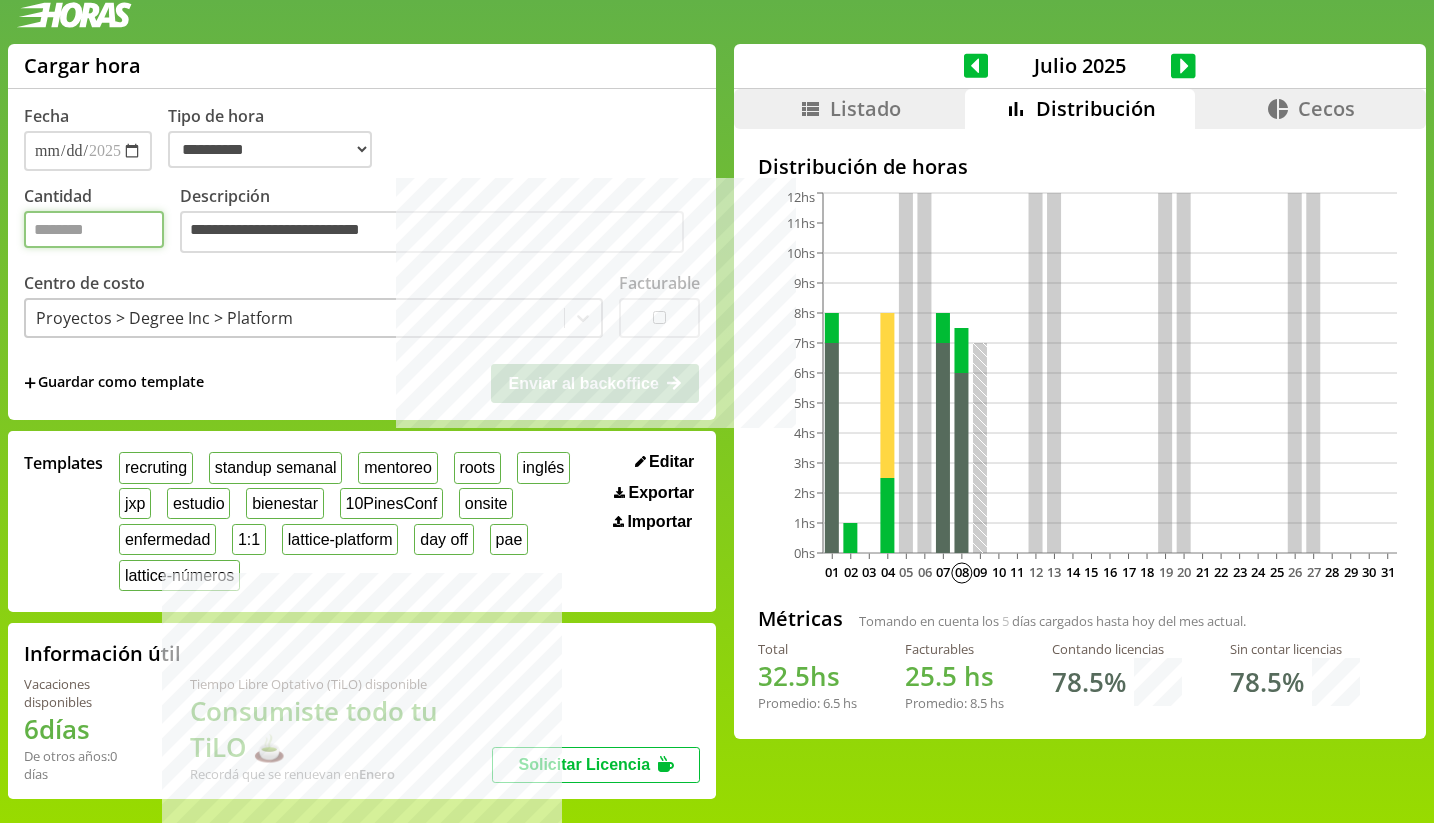 type on "***" 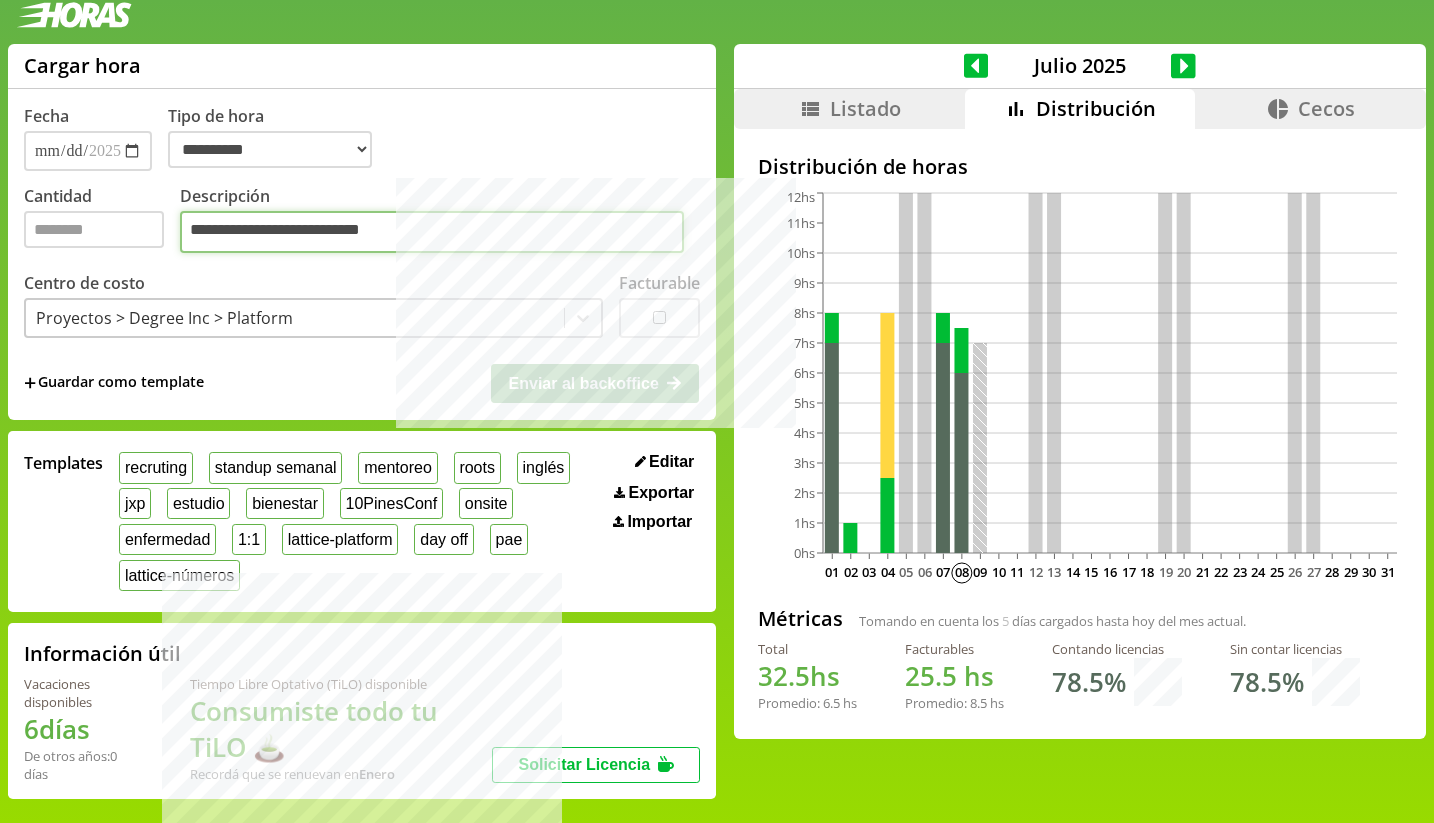 click on "**********" at bounding box center [432, 232] 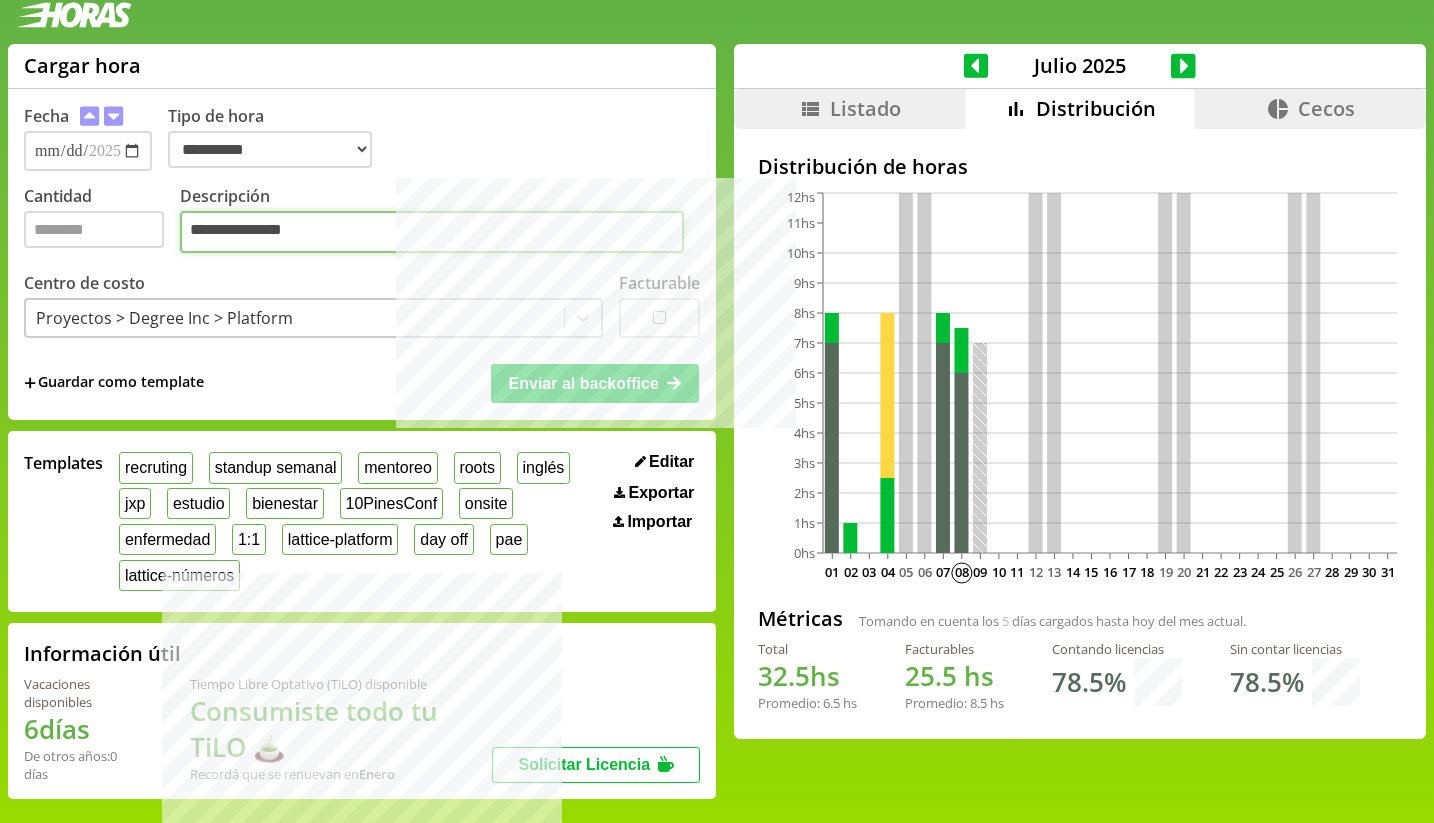 paste on "**********" 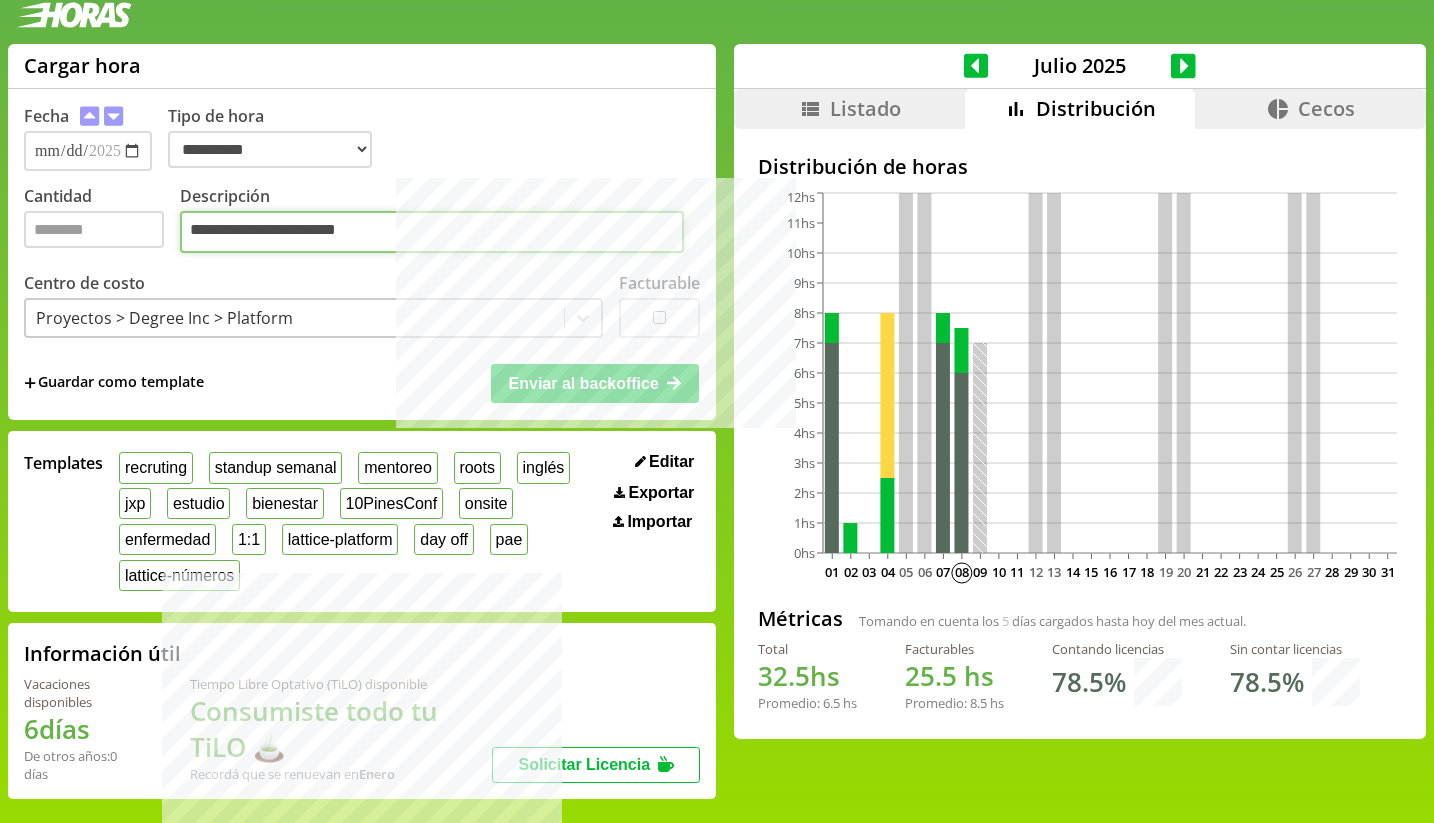 type on "**********" 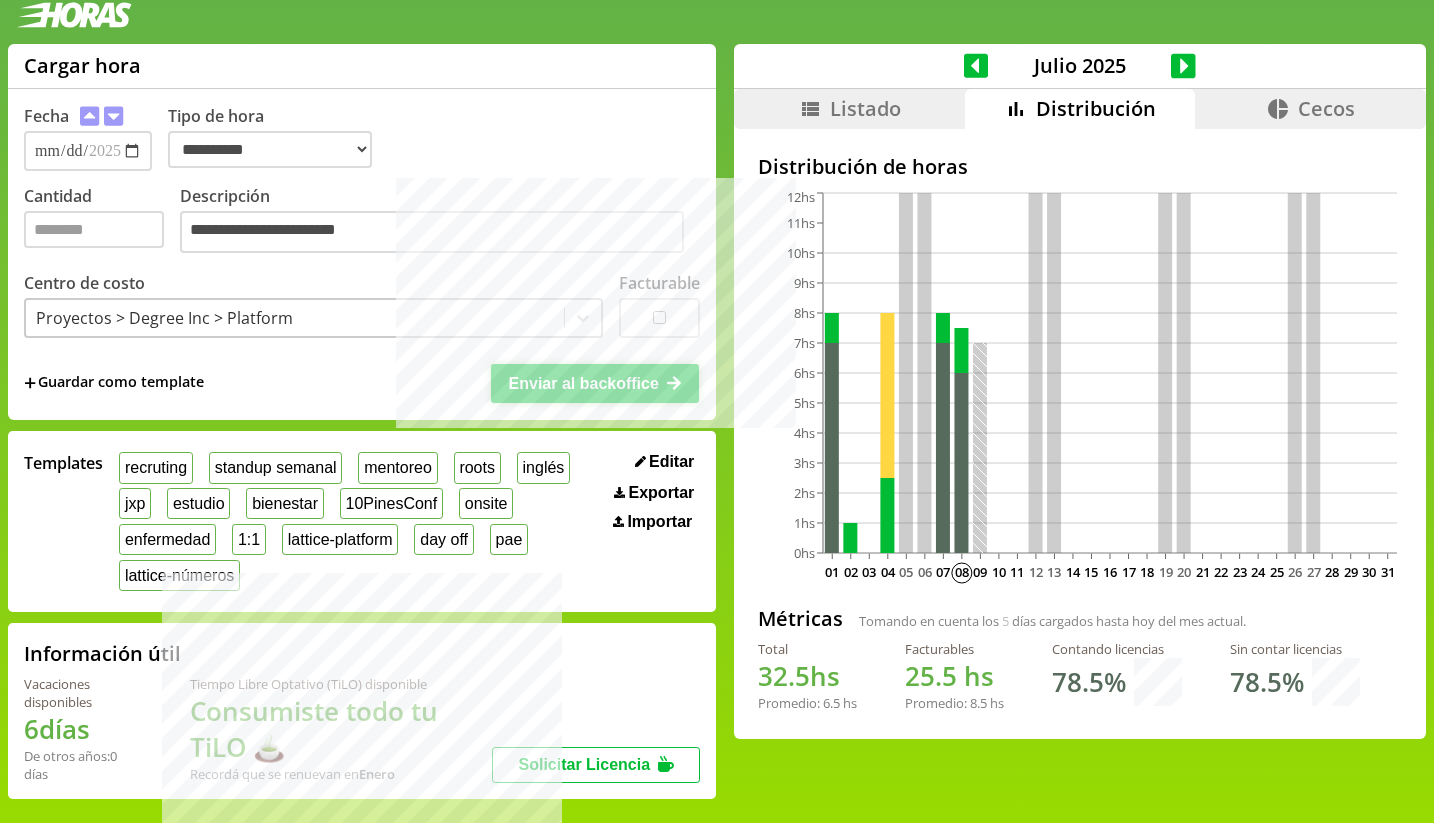 click on "Enviar al backoffice" at bounding box center [584, 383] 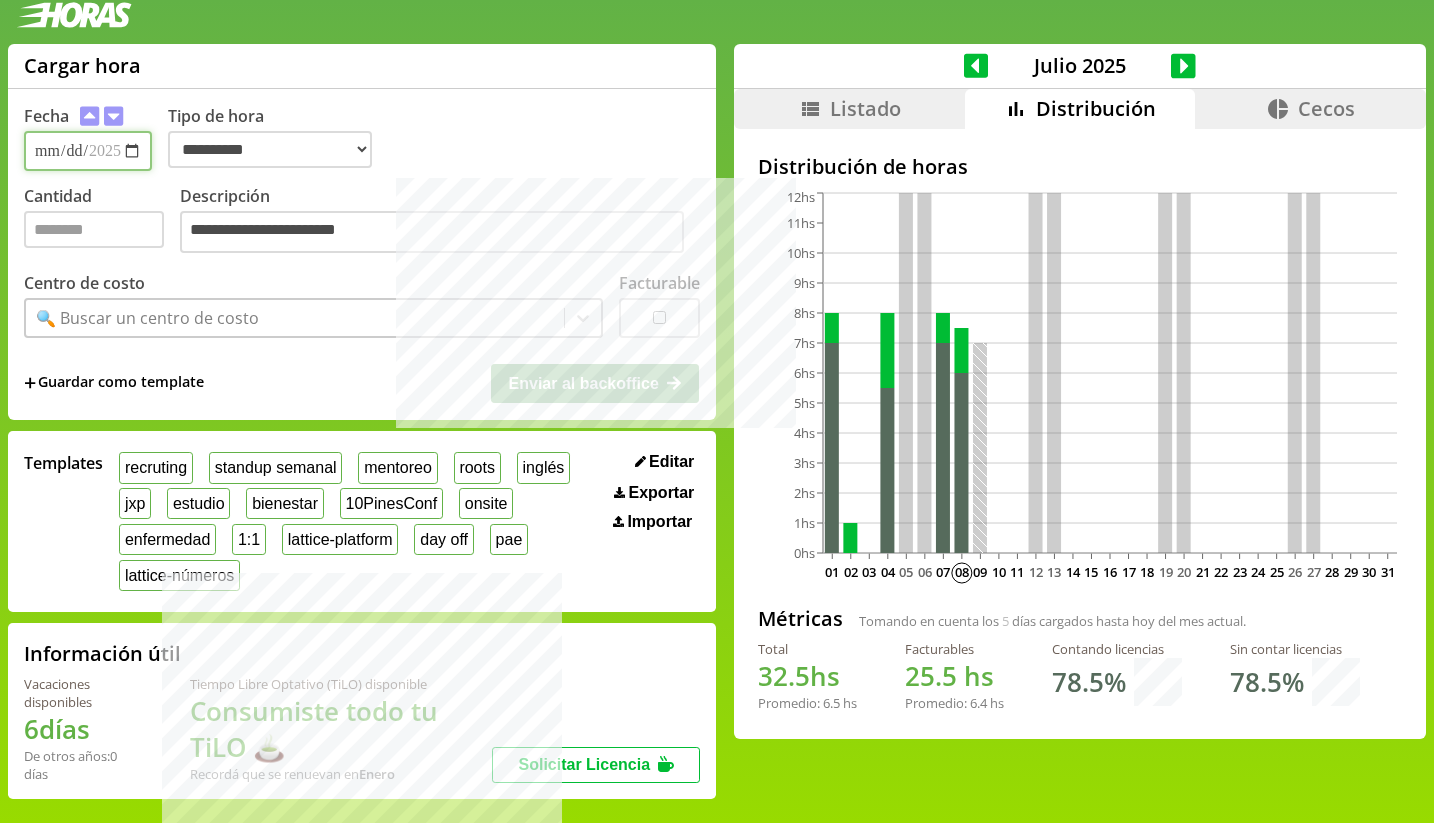 click on "**********" at bounding box center [88, 151] 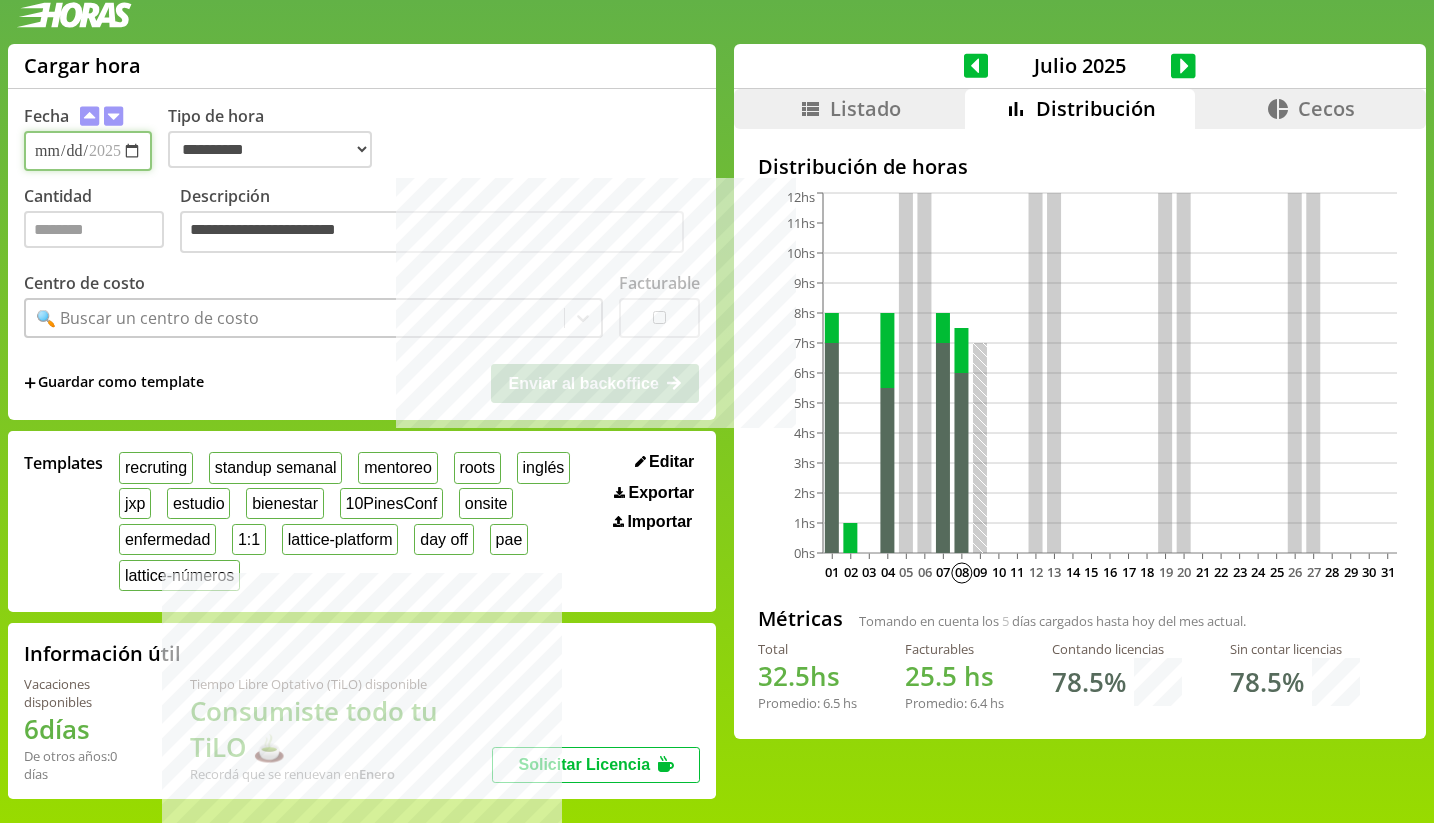 type on "**********" 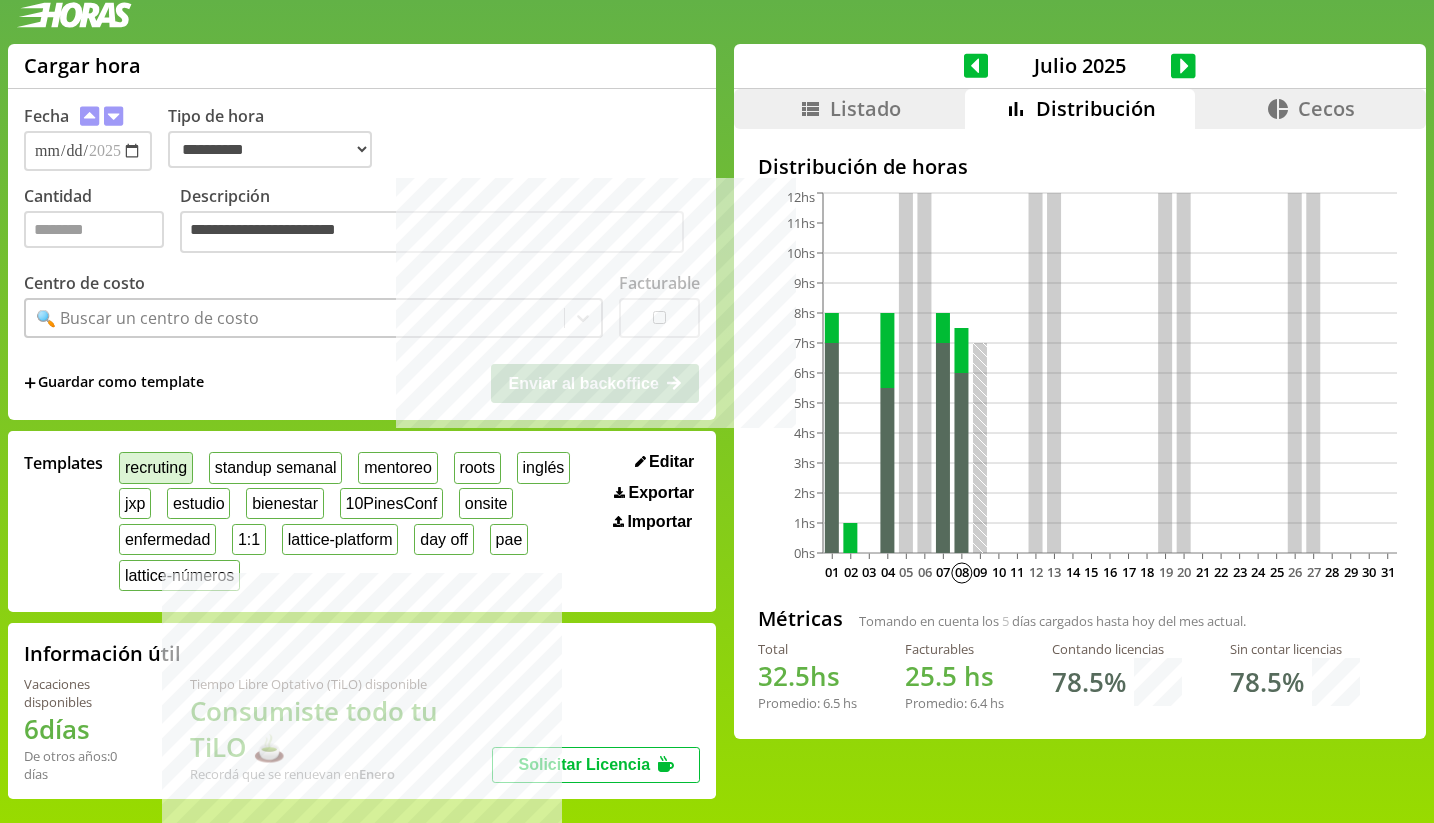 click on "recruting" at bounding box center (156, 467) 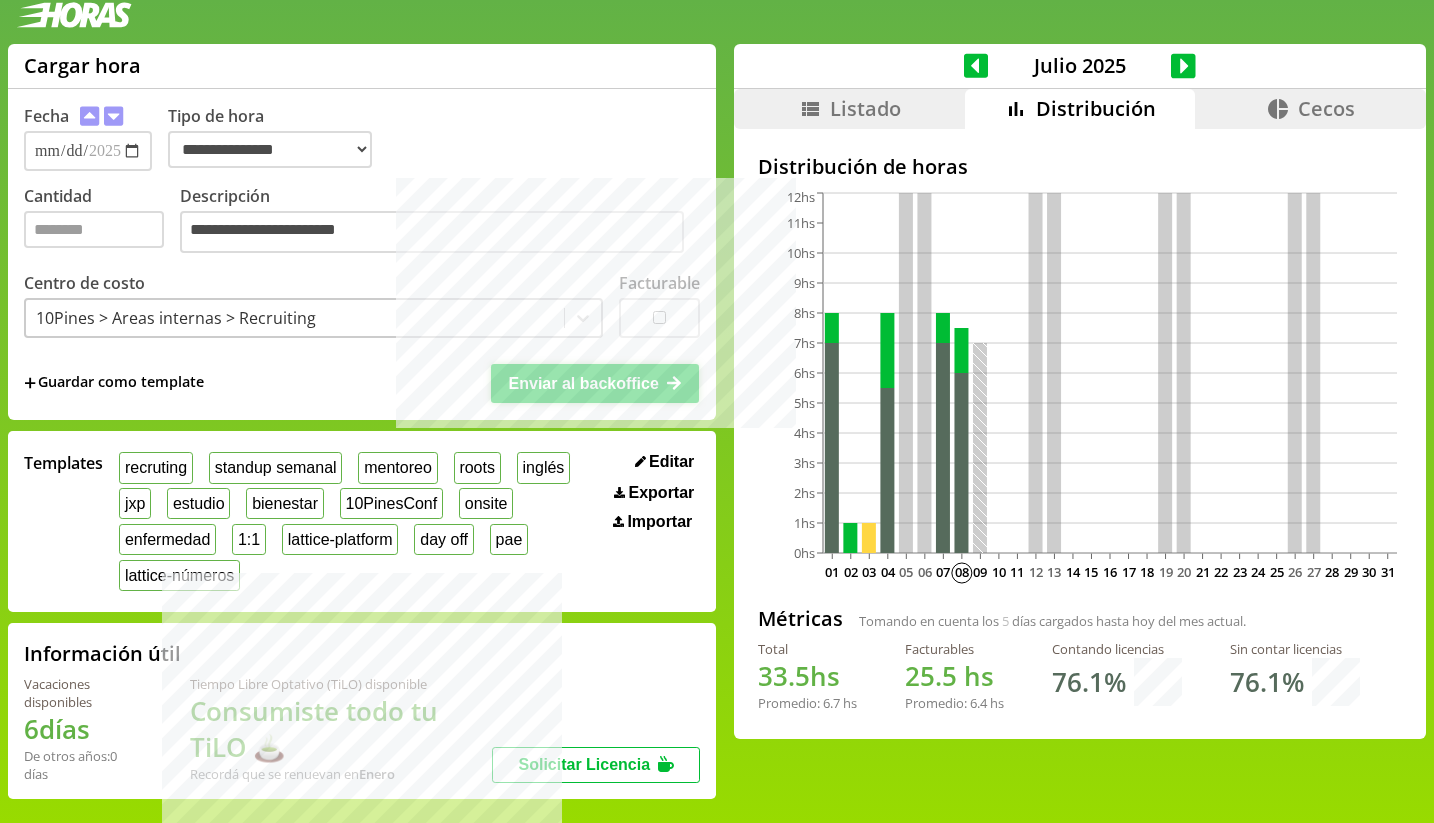 click on "Enviar al backoffice" at bounding box center (595, 383) 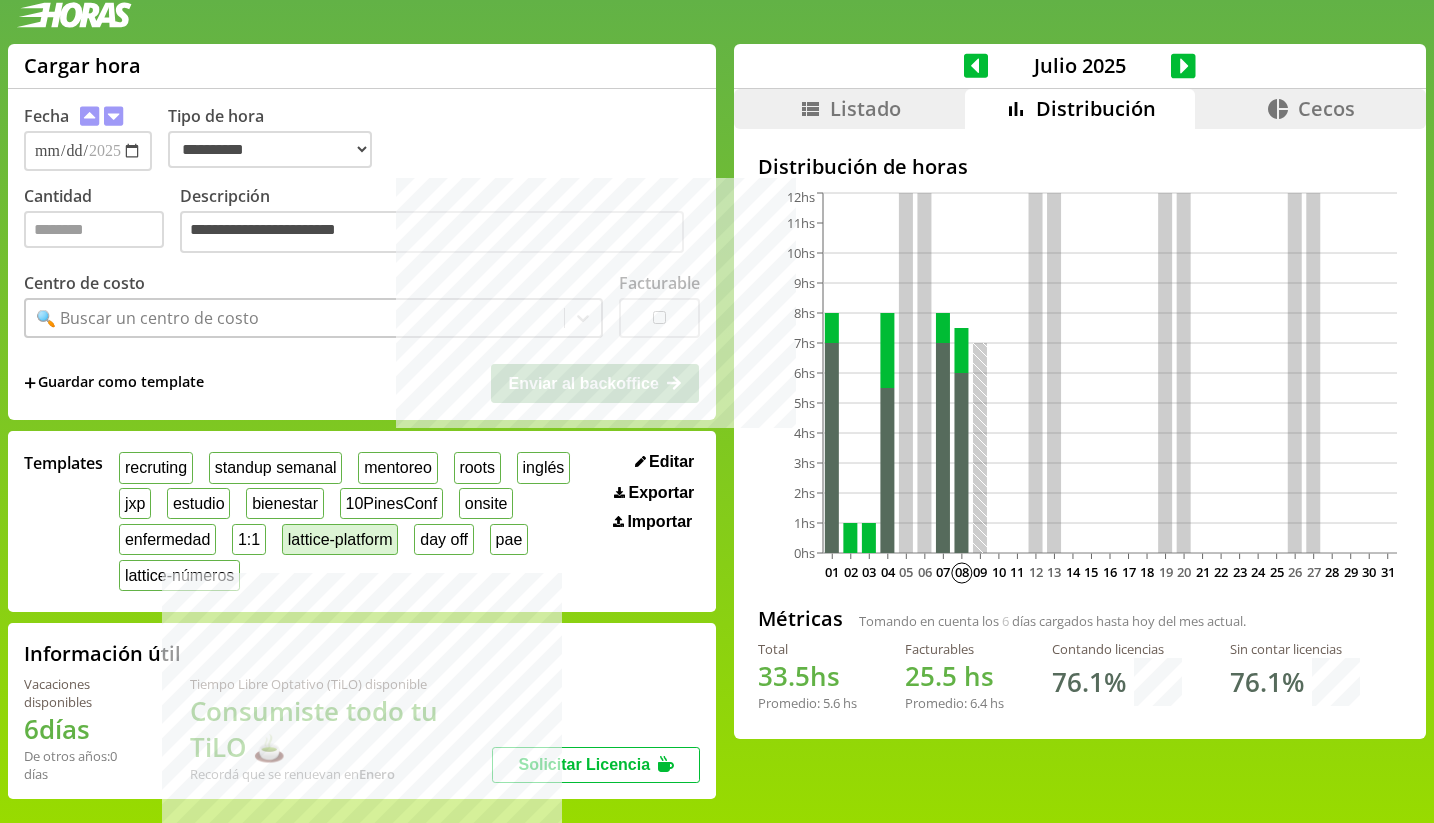 click on "lattice-platform" at bounding box center [340, 539] 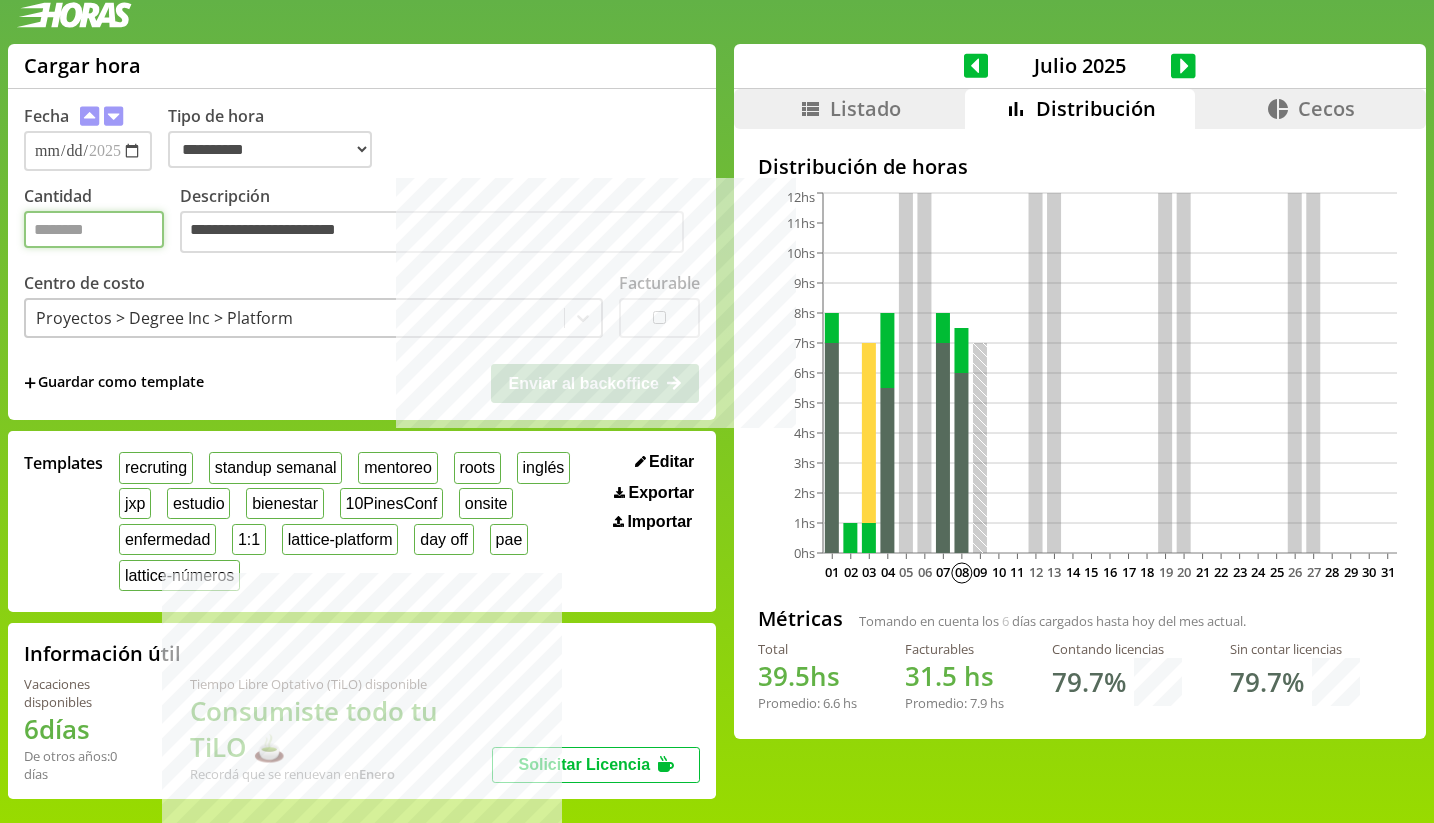click on "*" at bounding box center (94, 229) 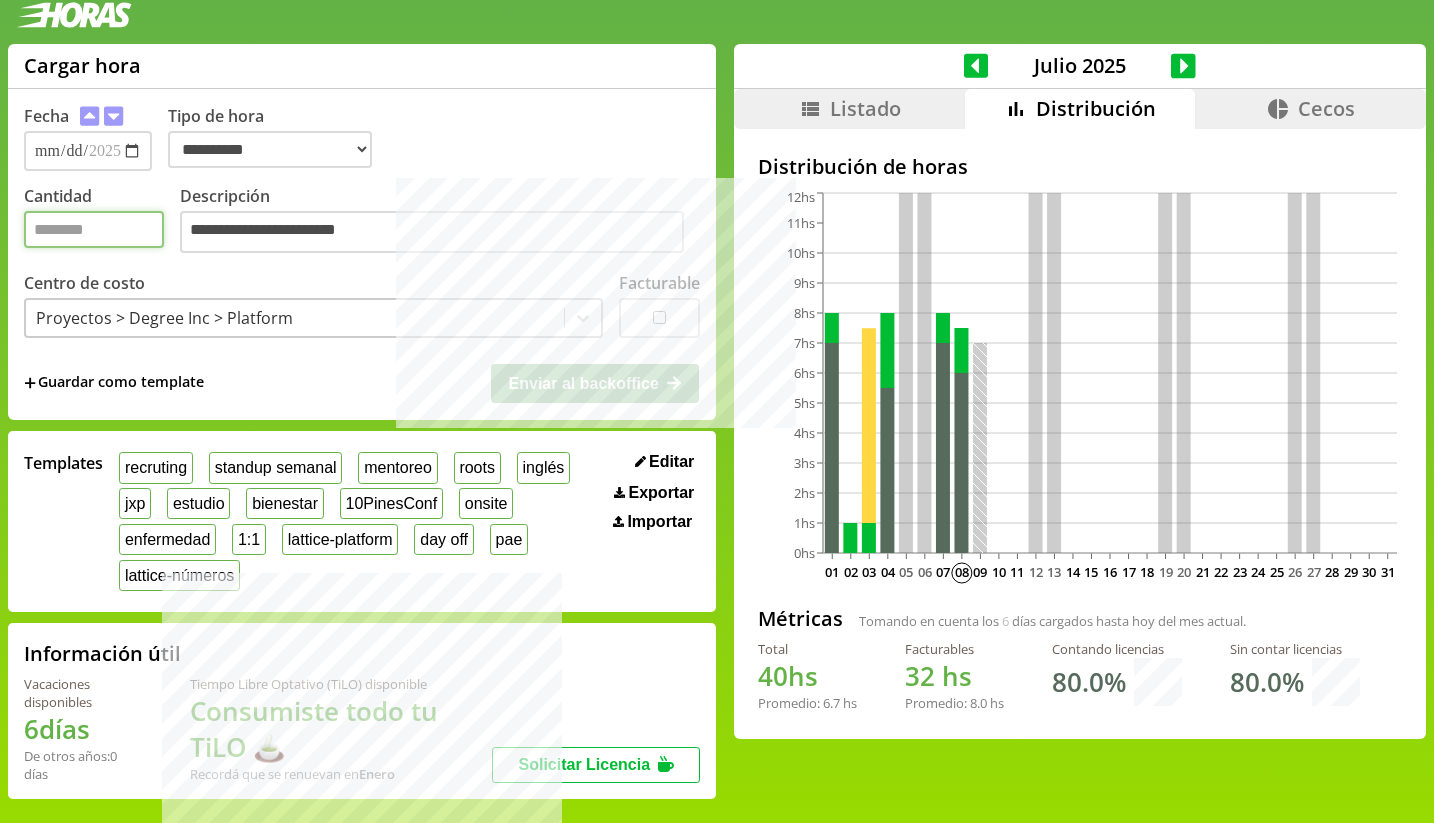 type on "***" 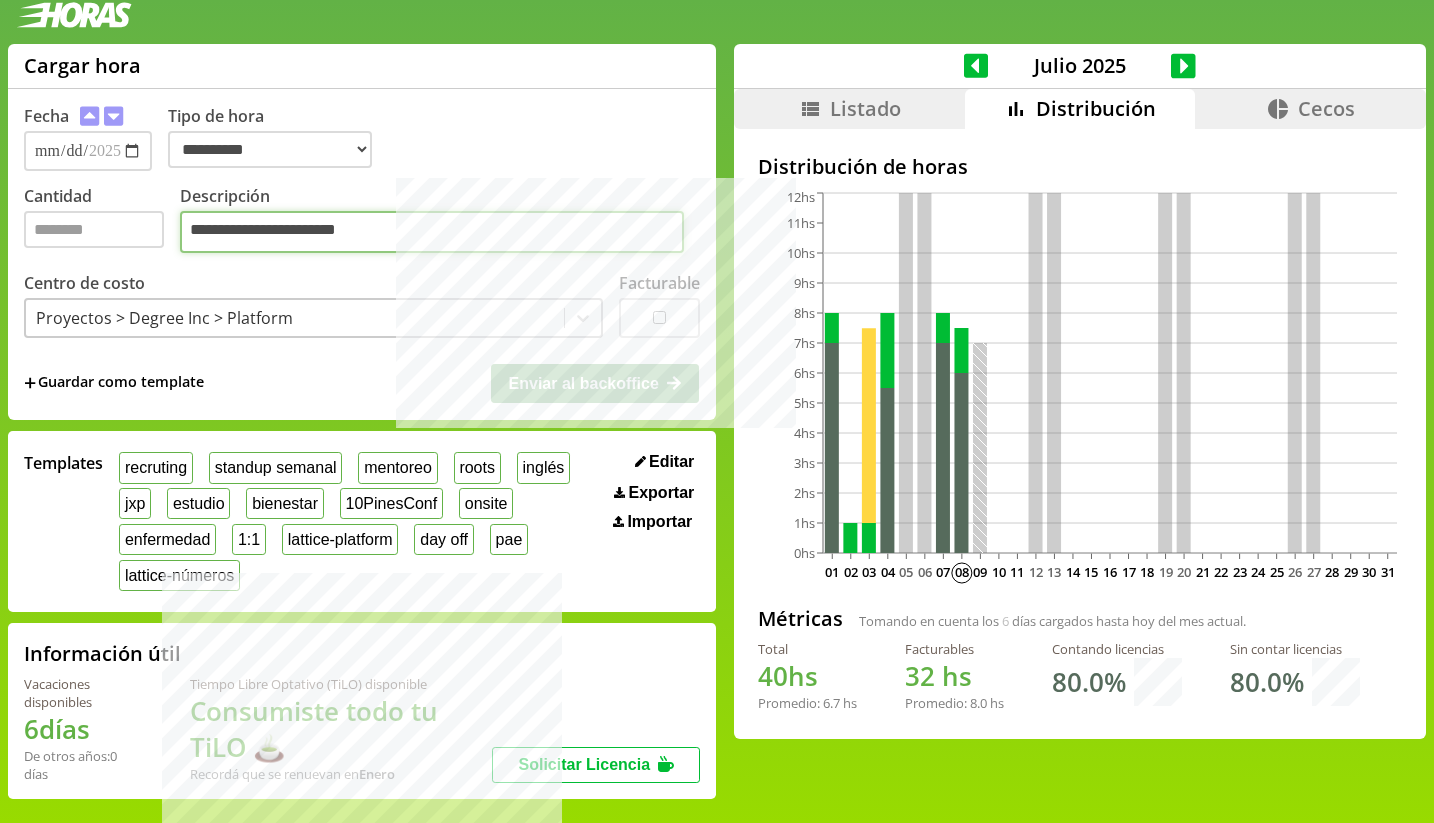 click on "**********" at bounding box center (432, 232) 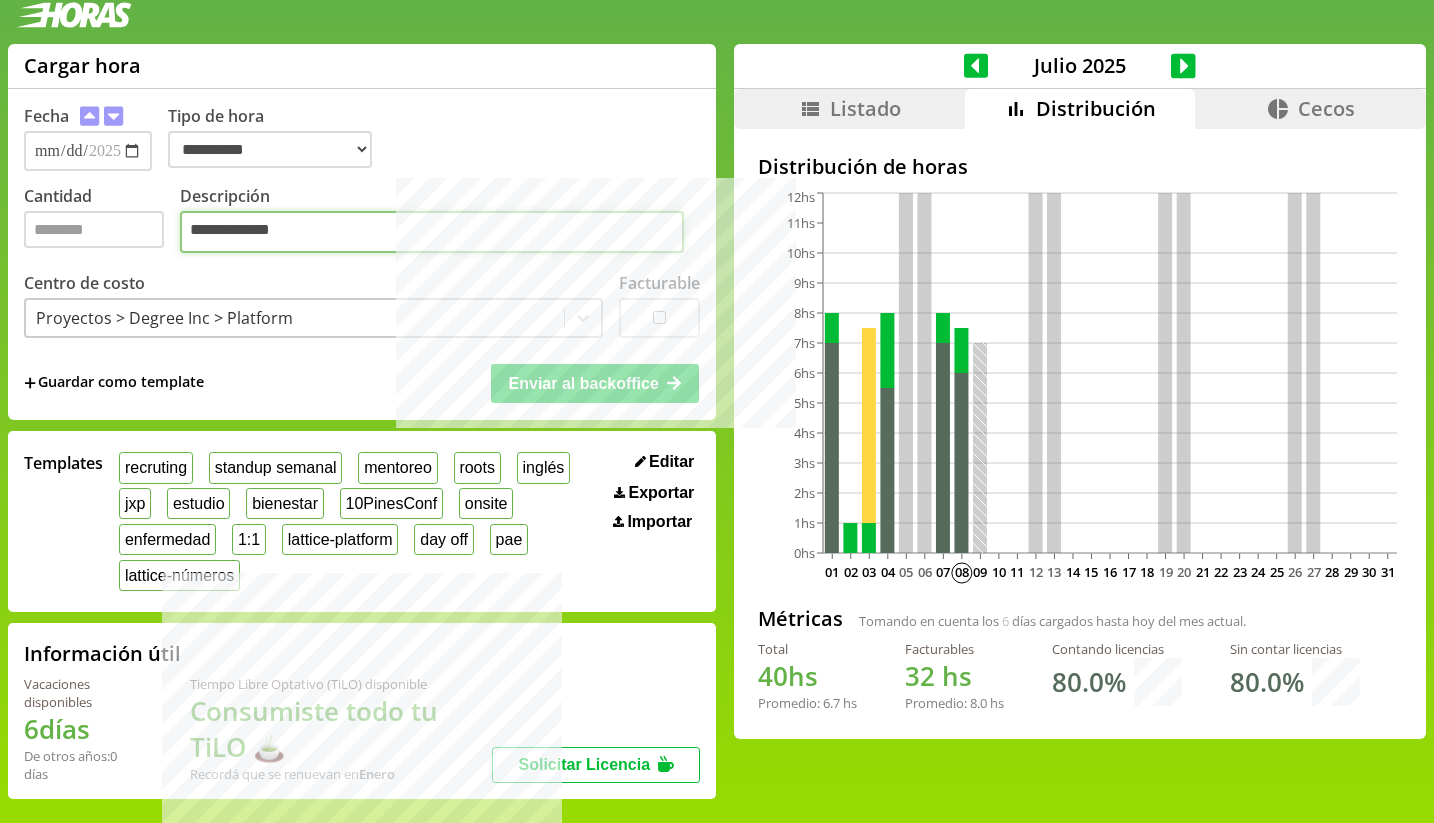 type on "**********" 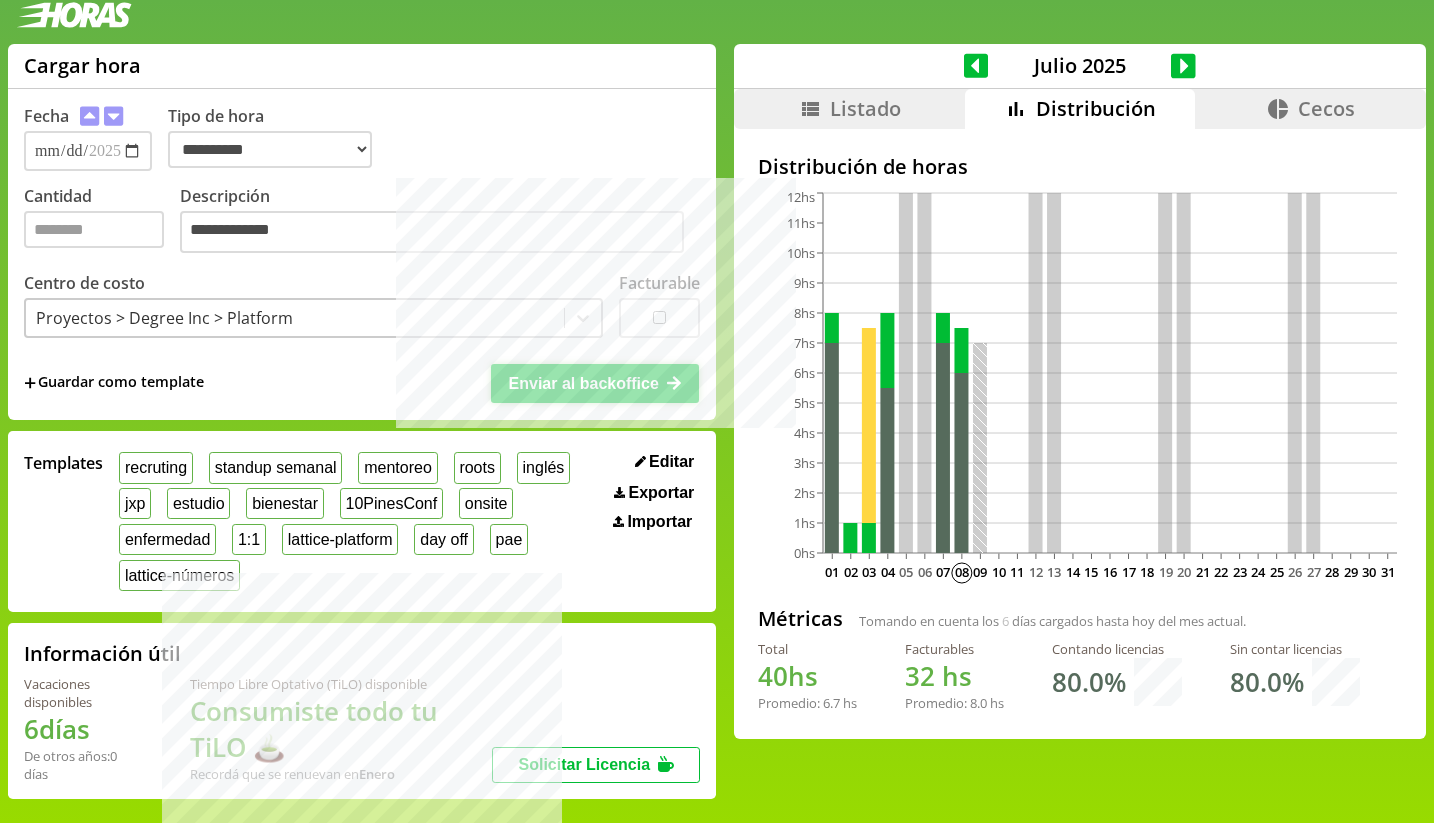 click on "Enviar al backoffice" at bounding box center [584, 383] 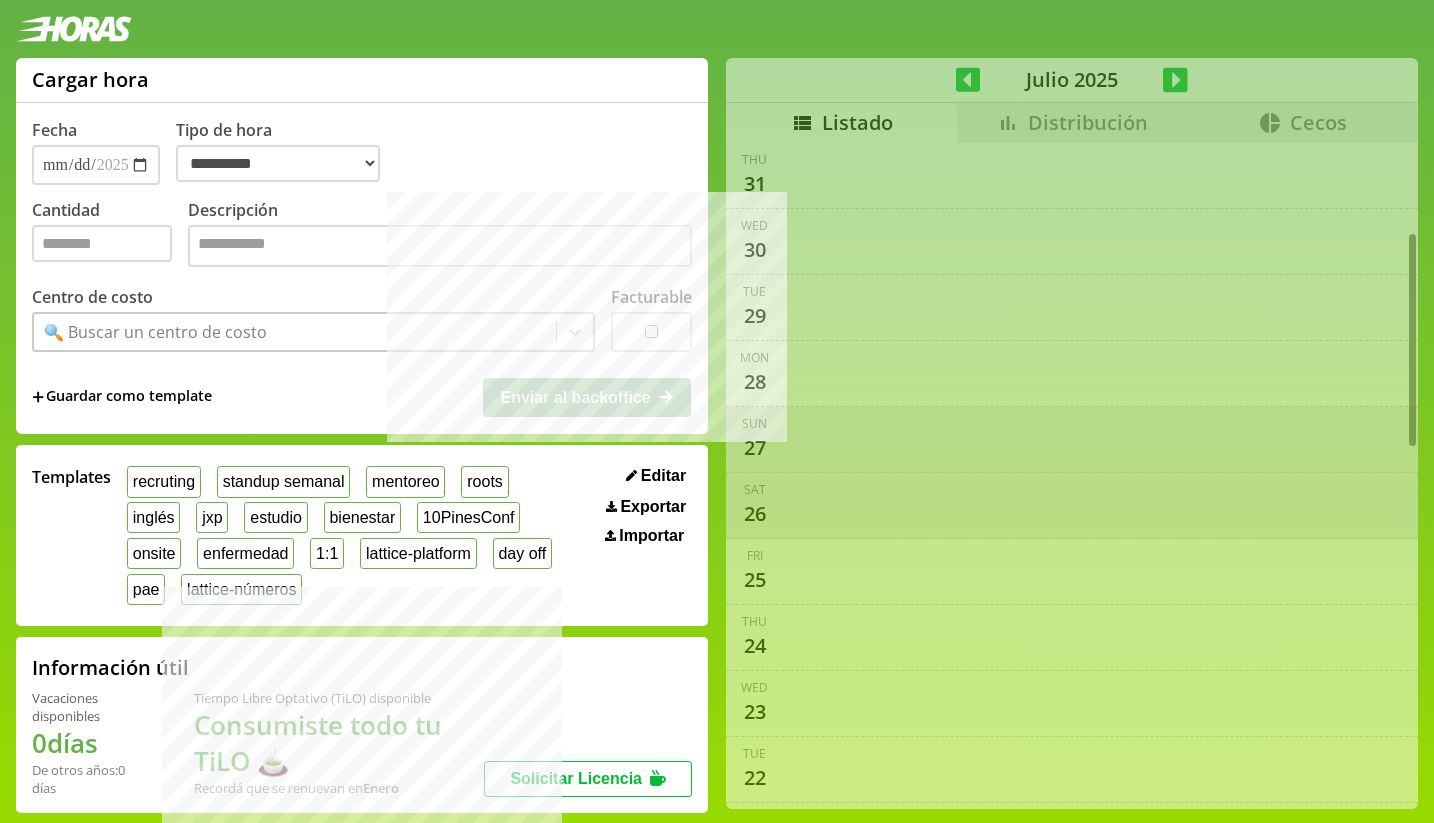 scroll, scrollTop: 13, scrollLeft: 0, axis: vertical 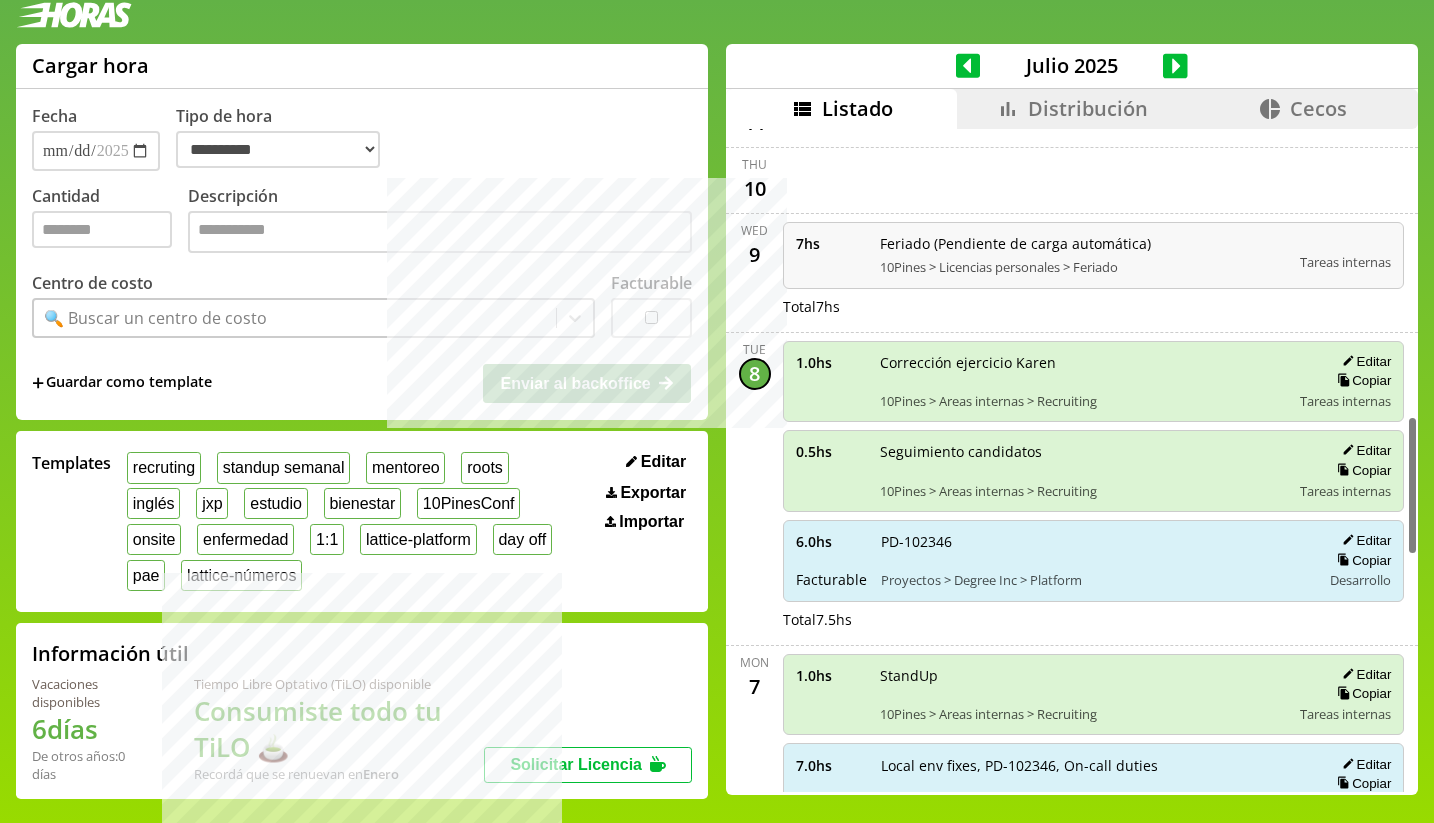click at bounding box center [1008, 109] 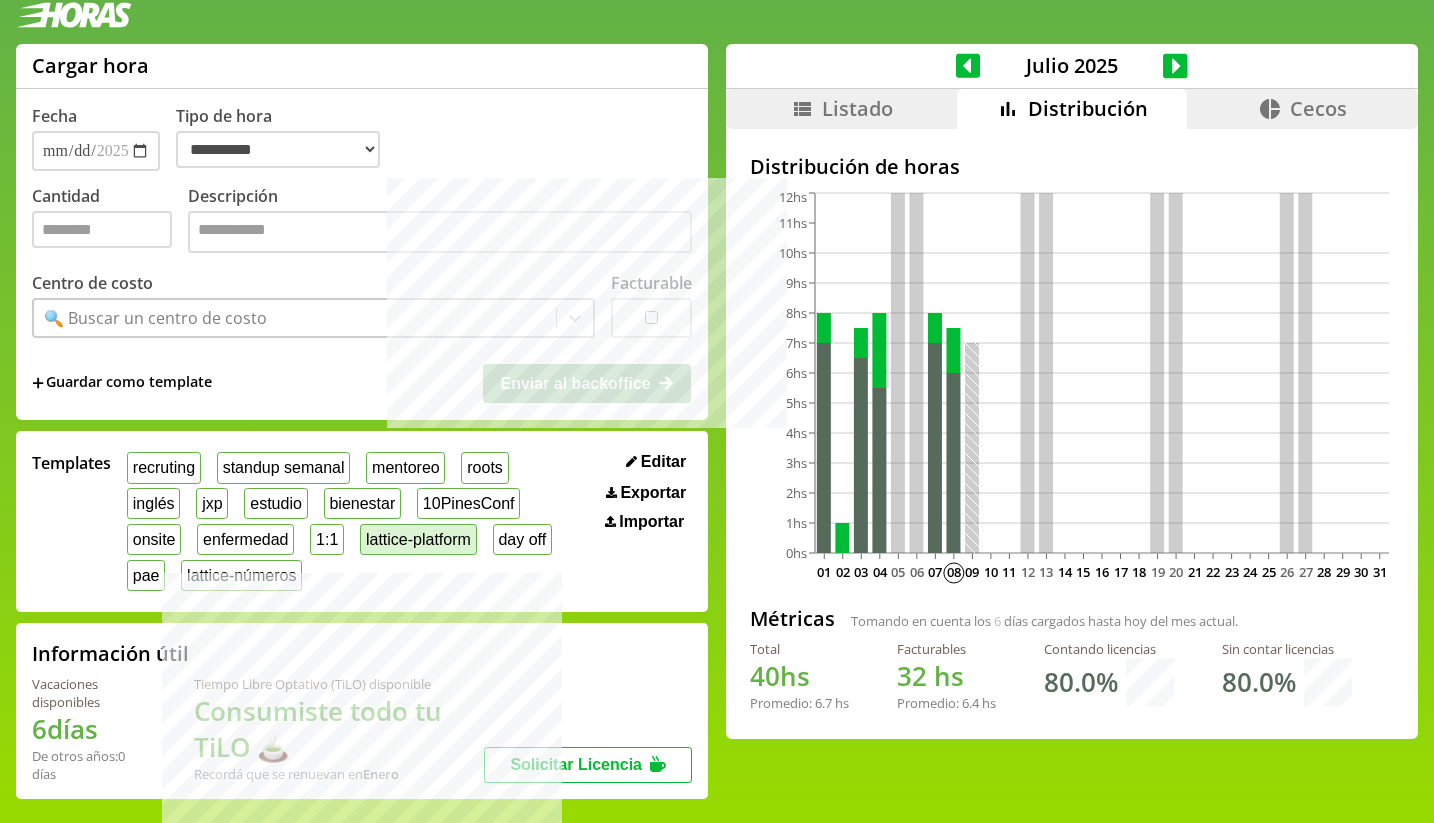 click on "lattice-platform" at bounding box center (418, 539) 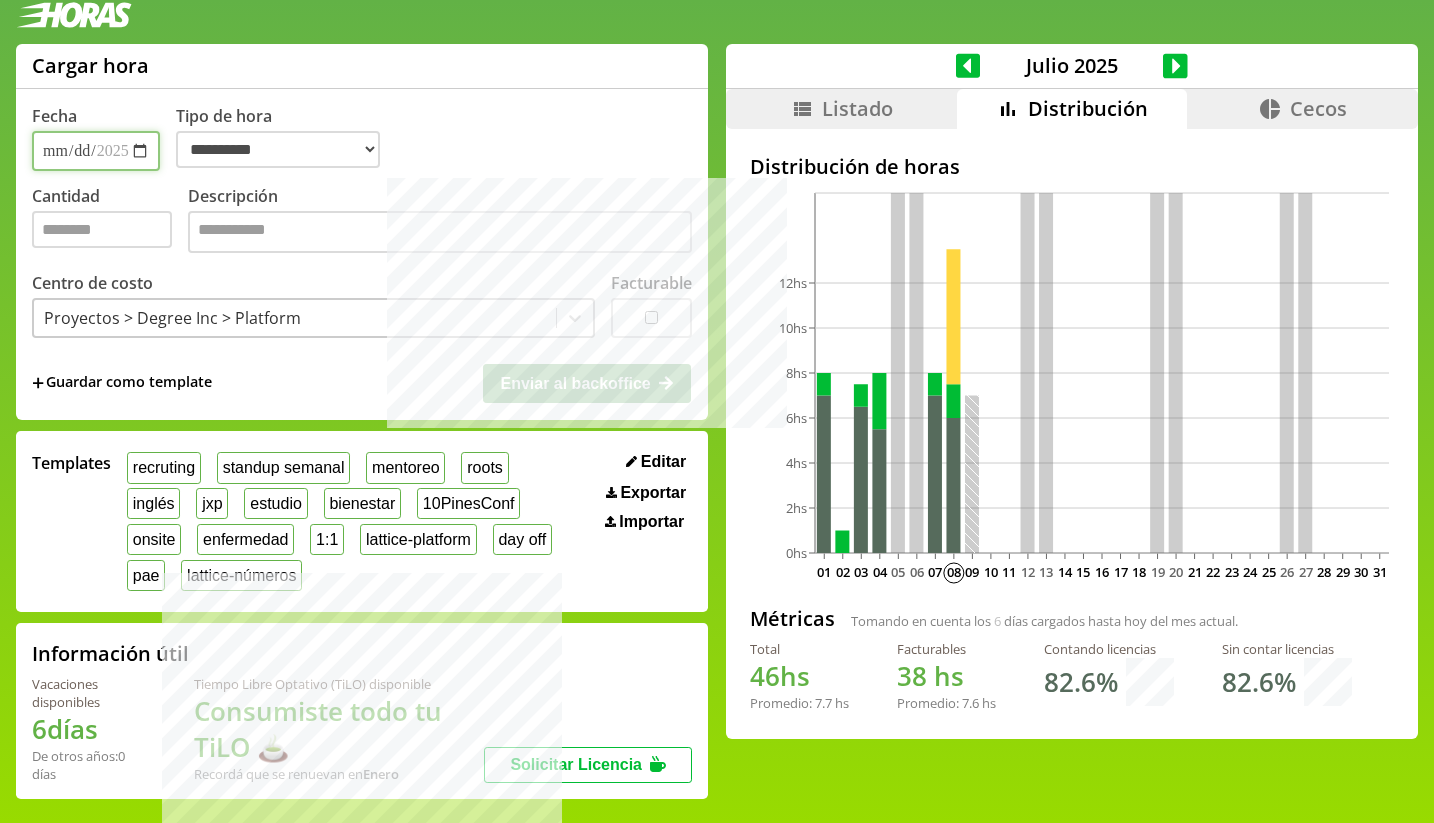 click on "**********" at bounding box center (96, 151) 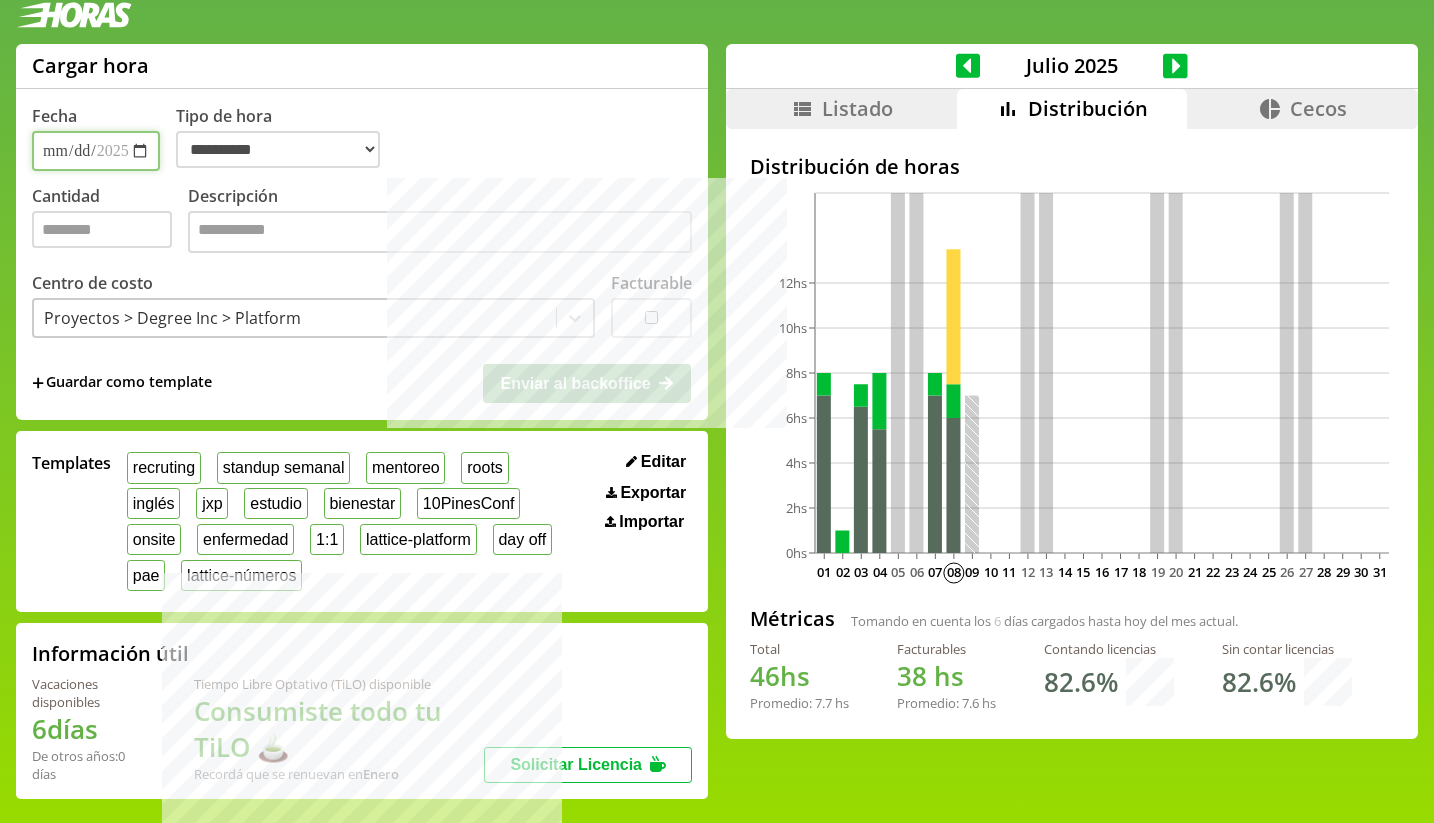 type on "**********" 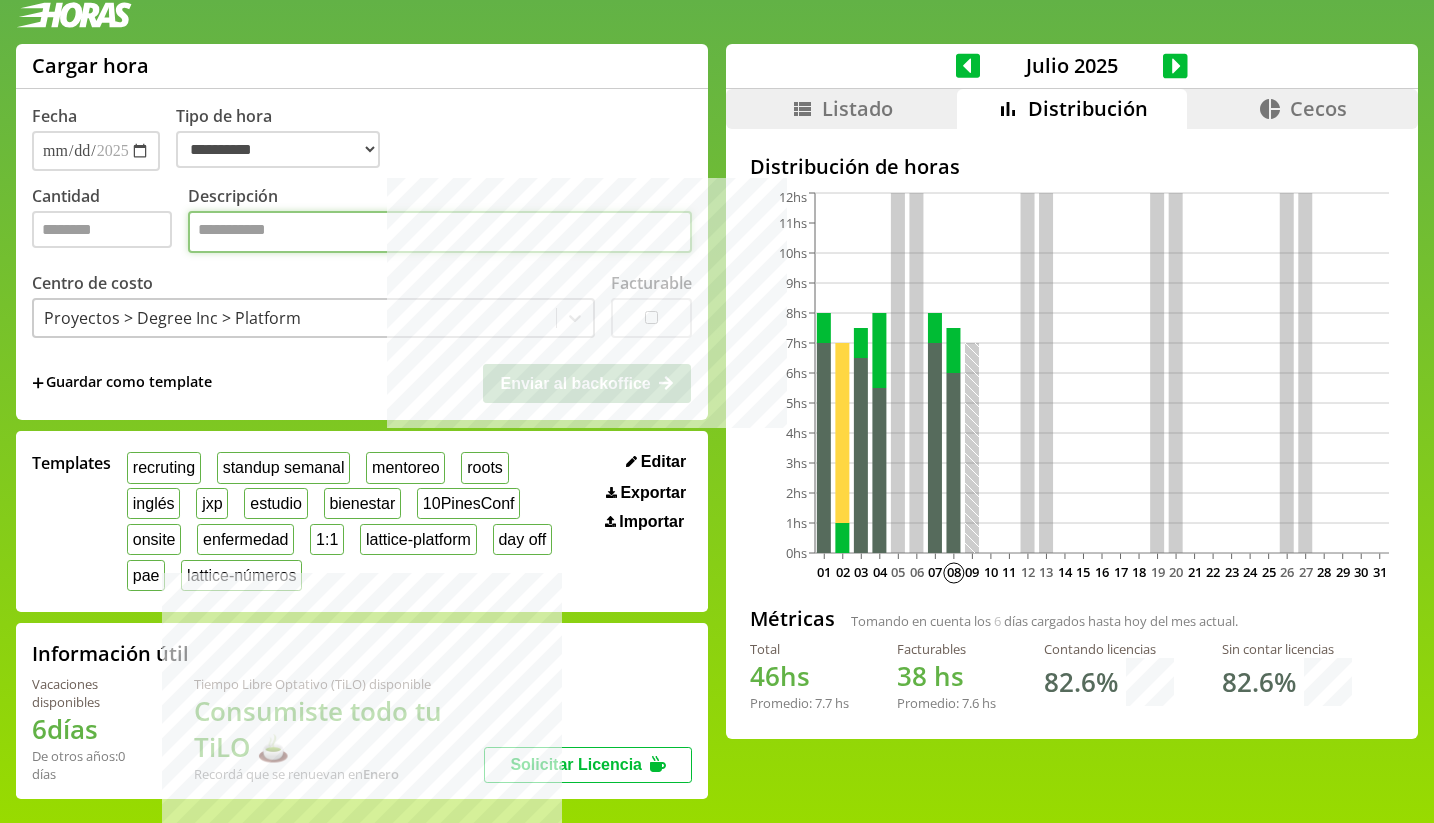 click on "Descripción" at bounding box center [440, 232] 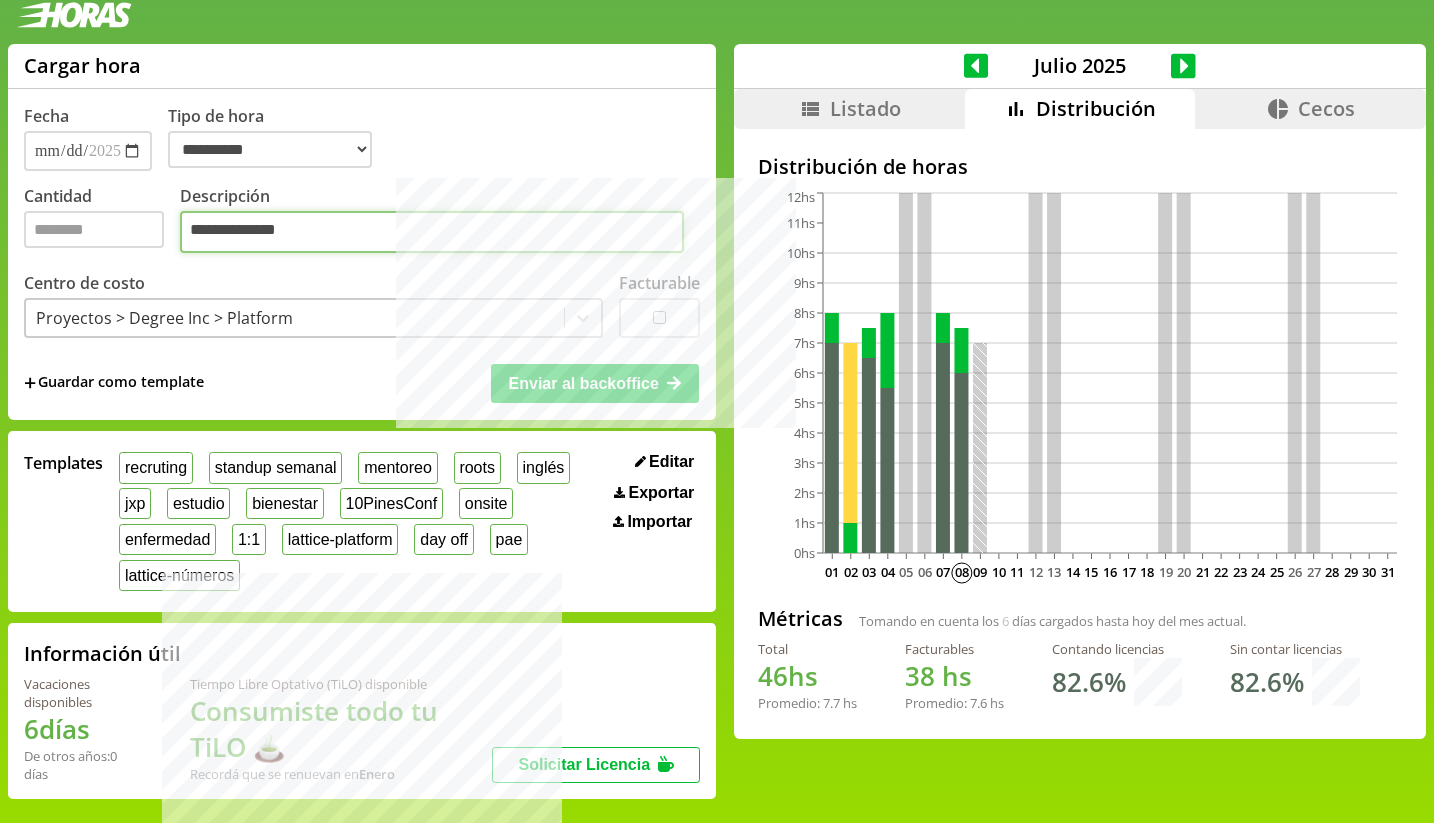 type on "**********" 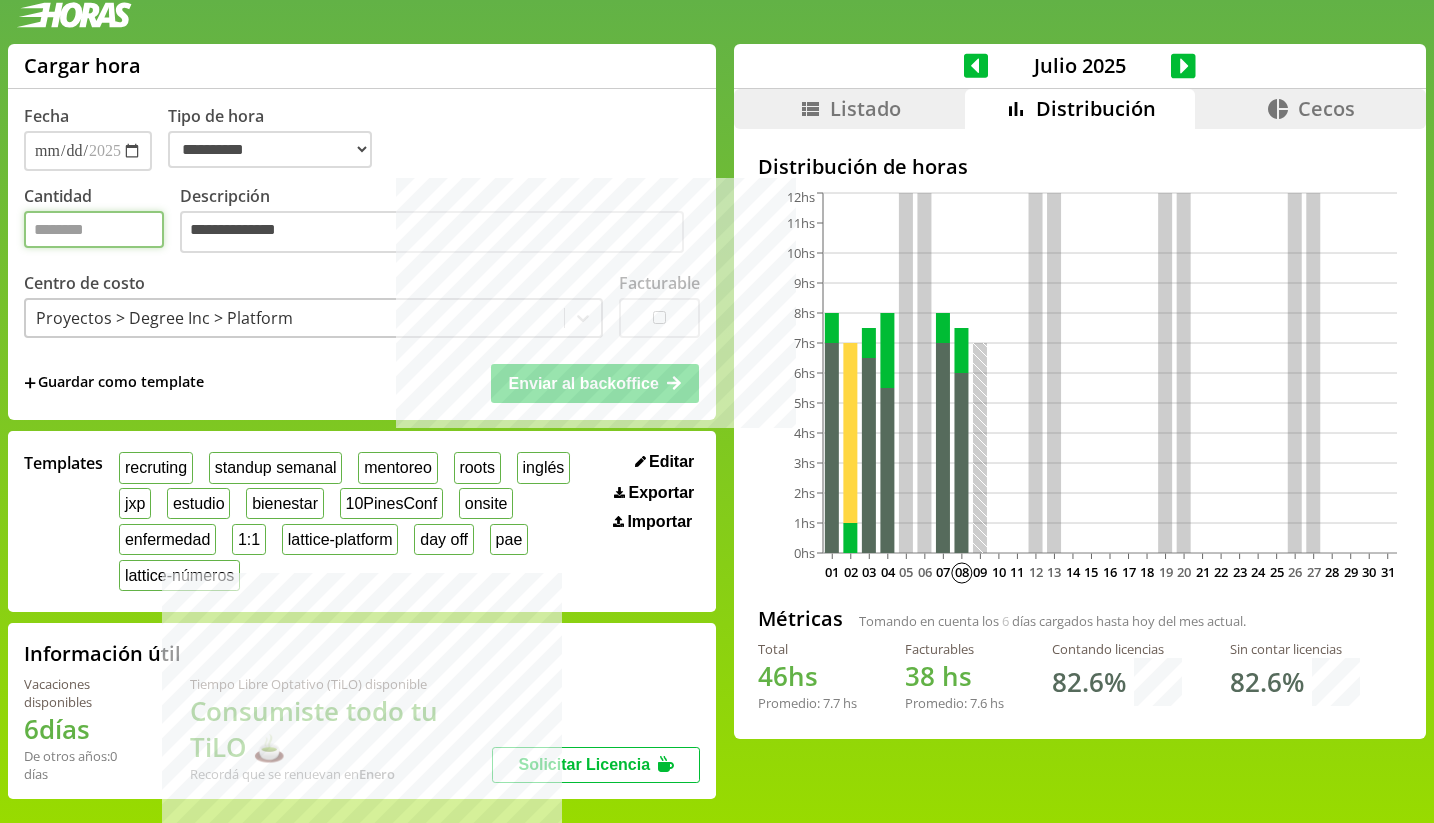click on "*" at bounding box center (94, 229) 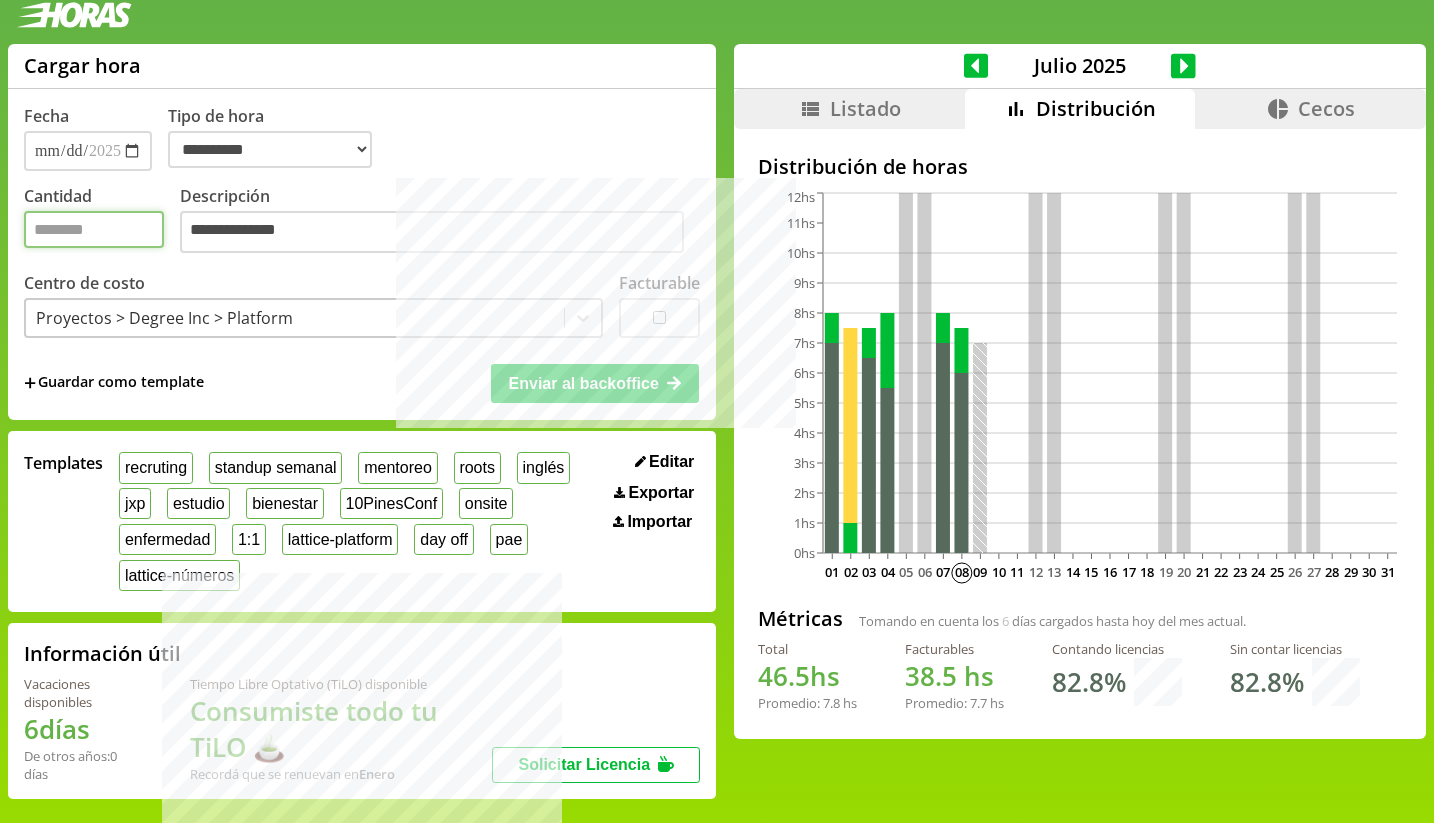 type on "***" 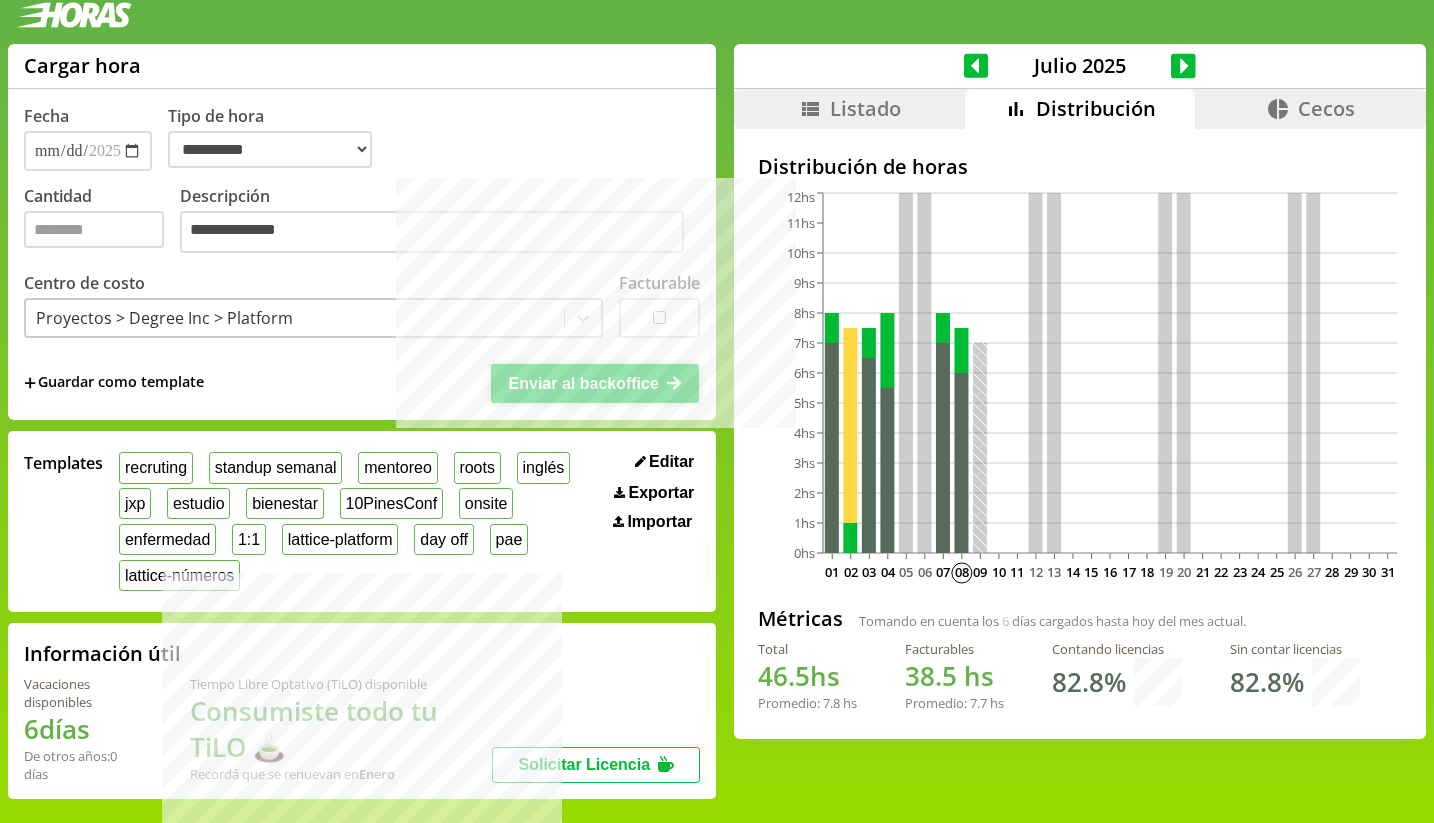 click on "Enviar al backoffice" at bounding box center [584, 383] 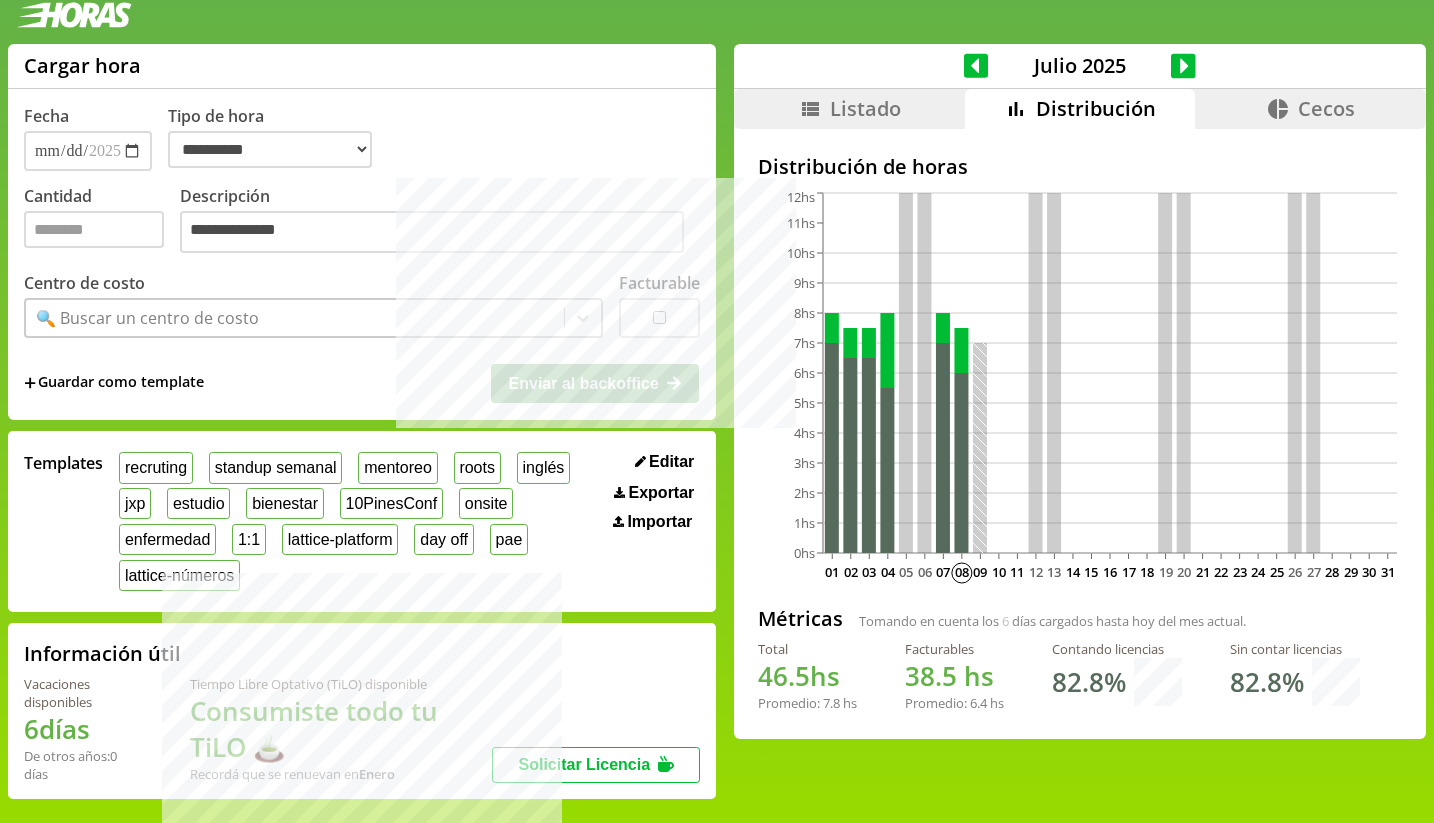 click on "Listado" at bounding box center [849, 109] 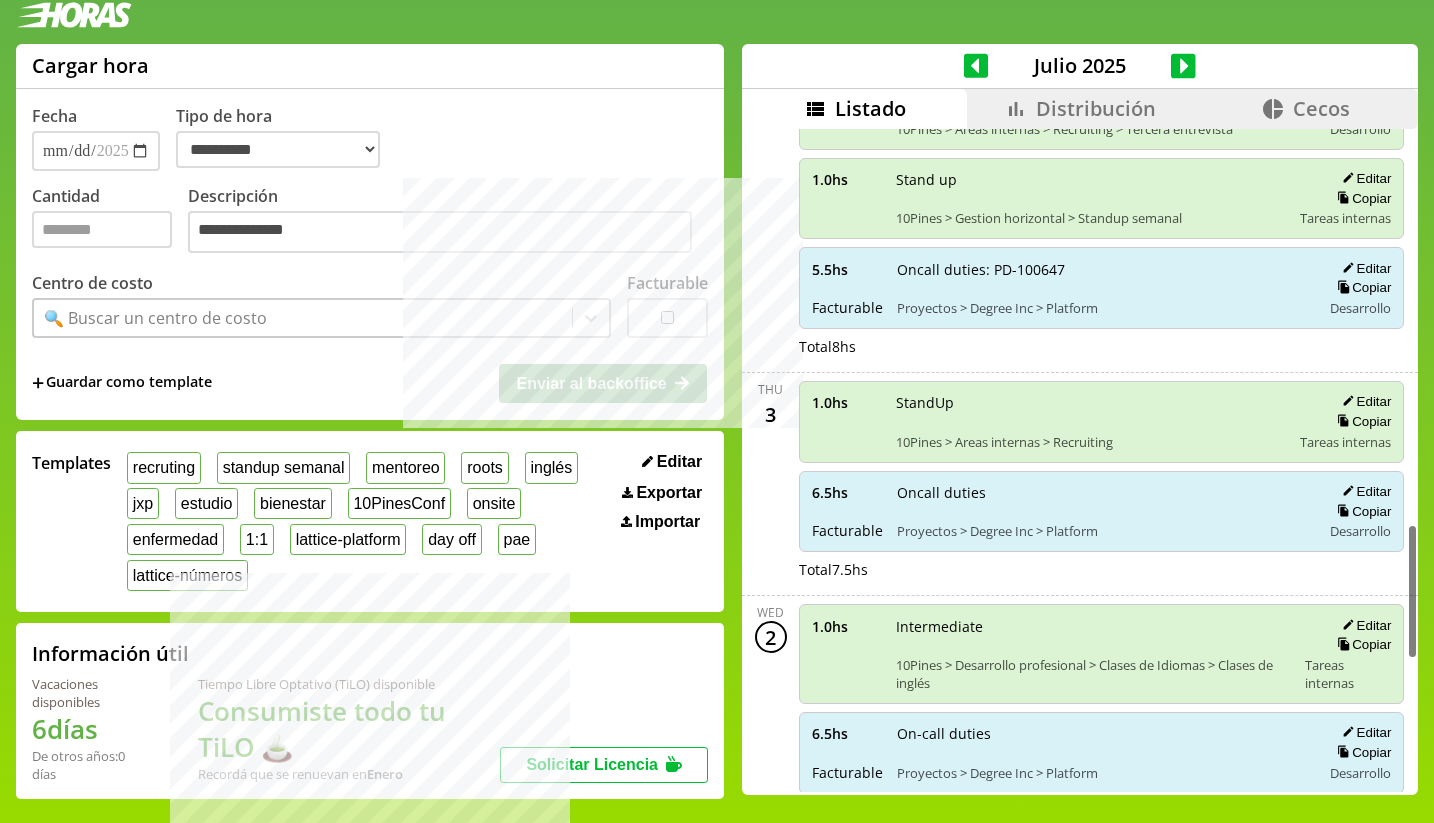 scroll, scrollTop: 2580, scrollLeft: 0, axis: vertical 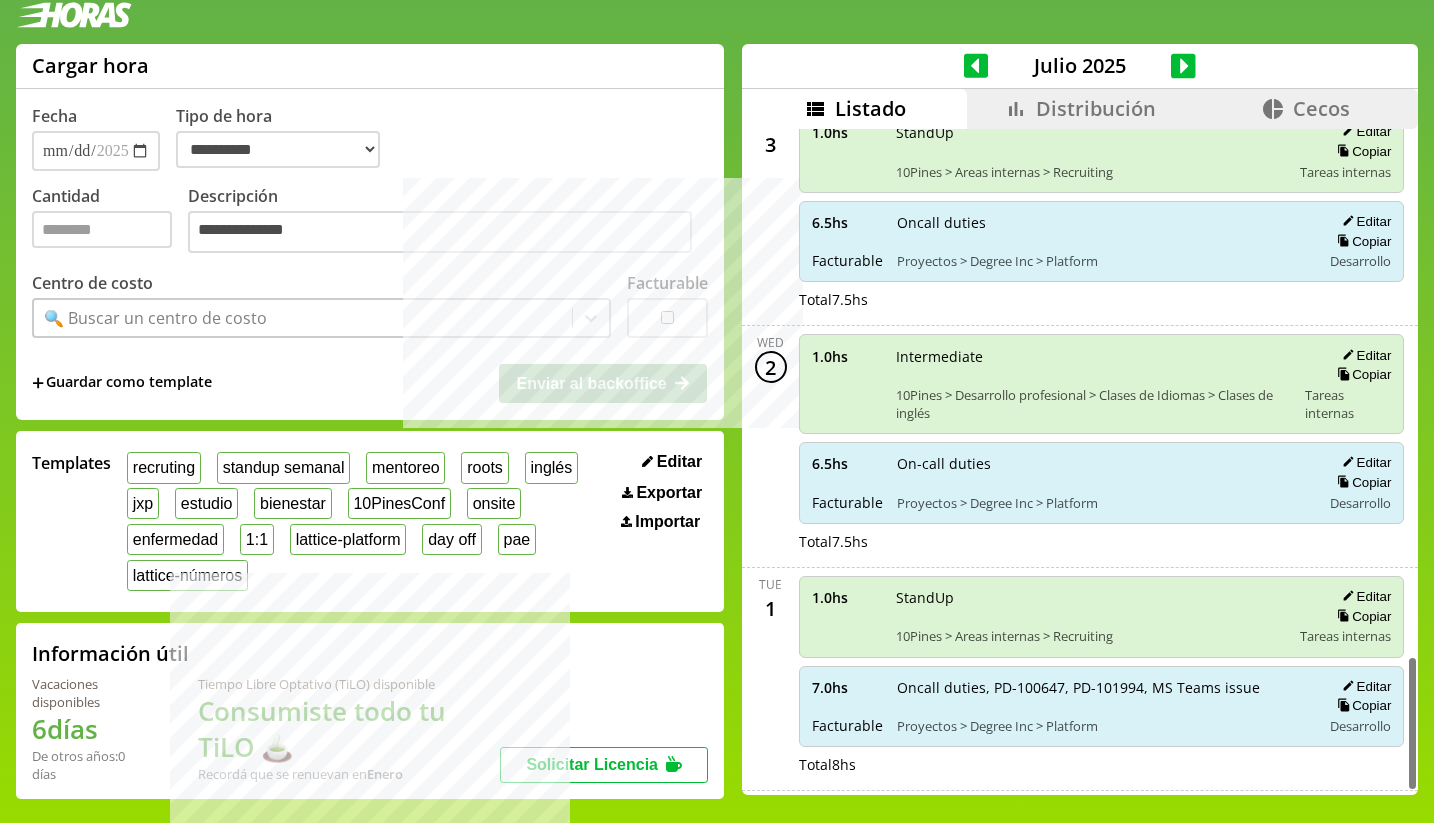click on "Distribución" at bounding box center [1079, 109] 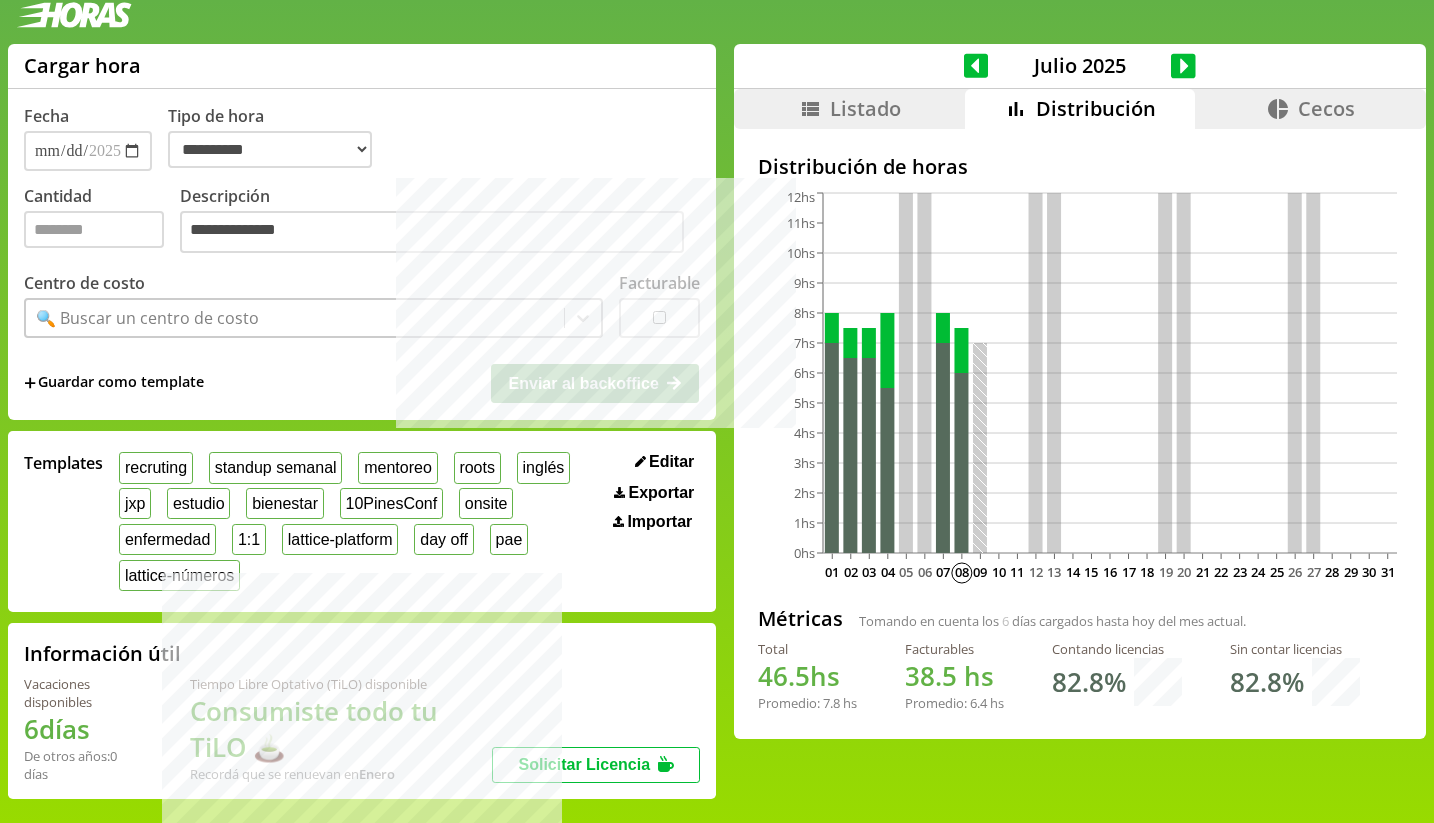 click on "Cecos" at bounding box center (1310, 109) 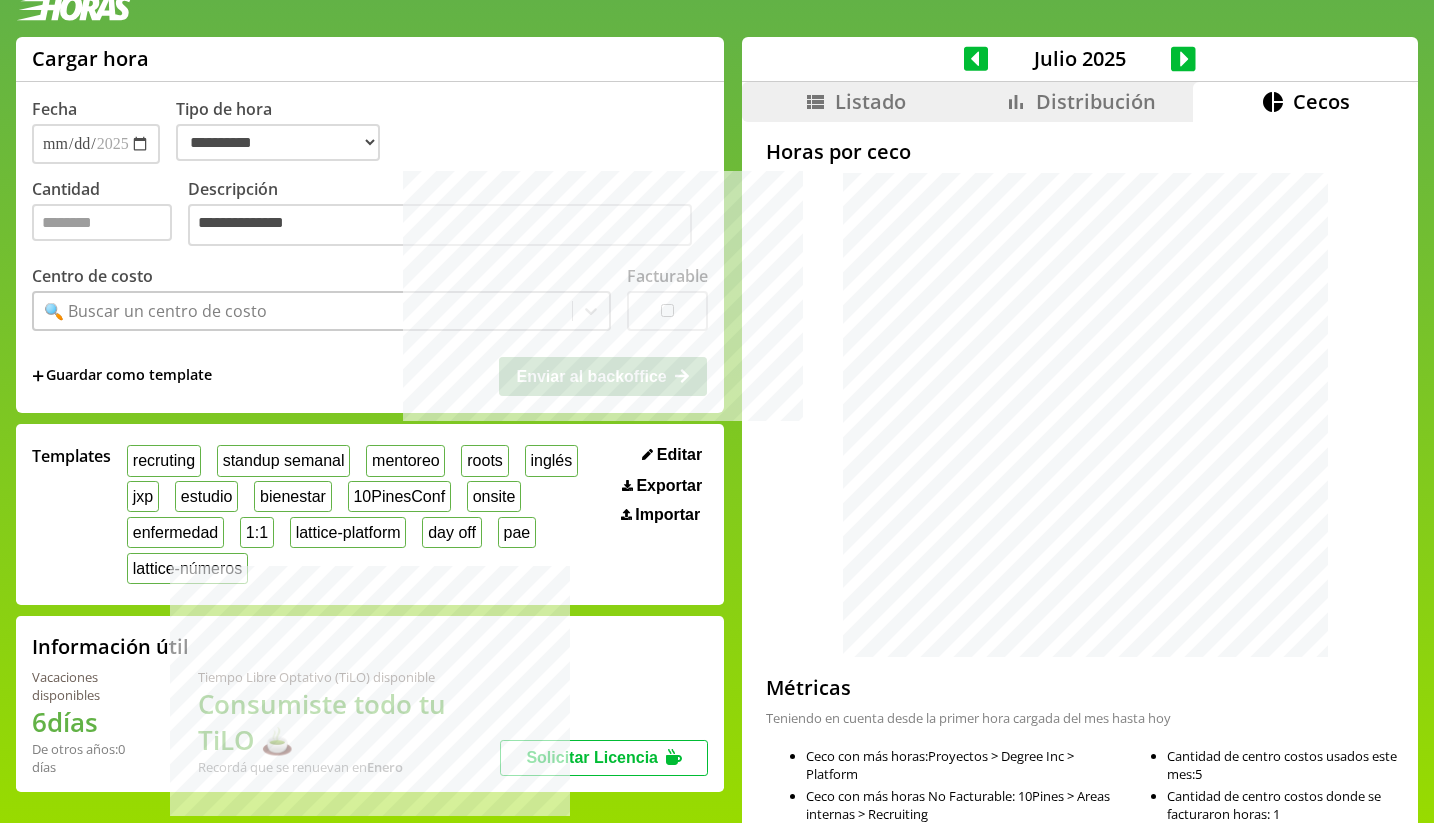 click on "Distribución" at bounding box center [1079, 102] 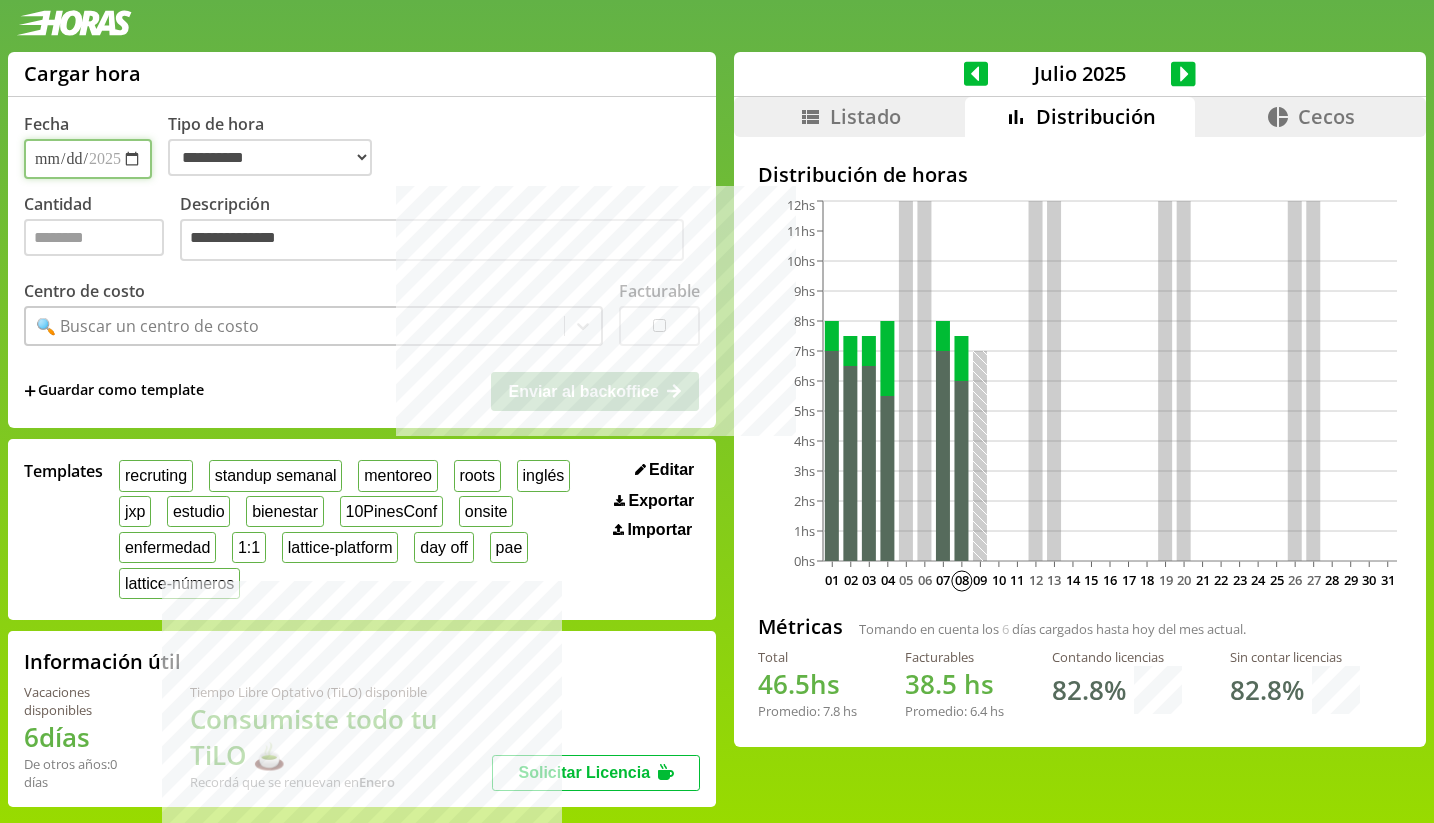 click on "**********" at bounding box center [88, 159] 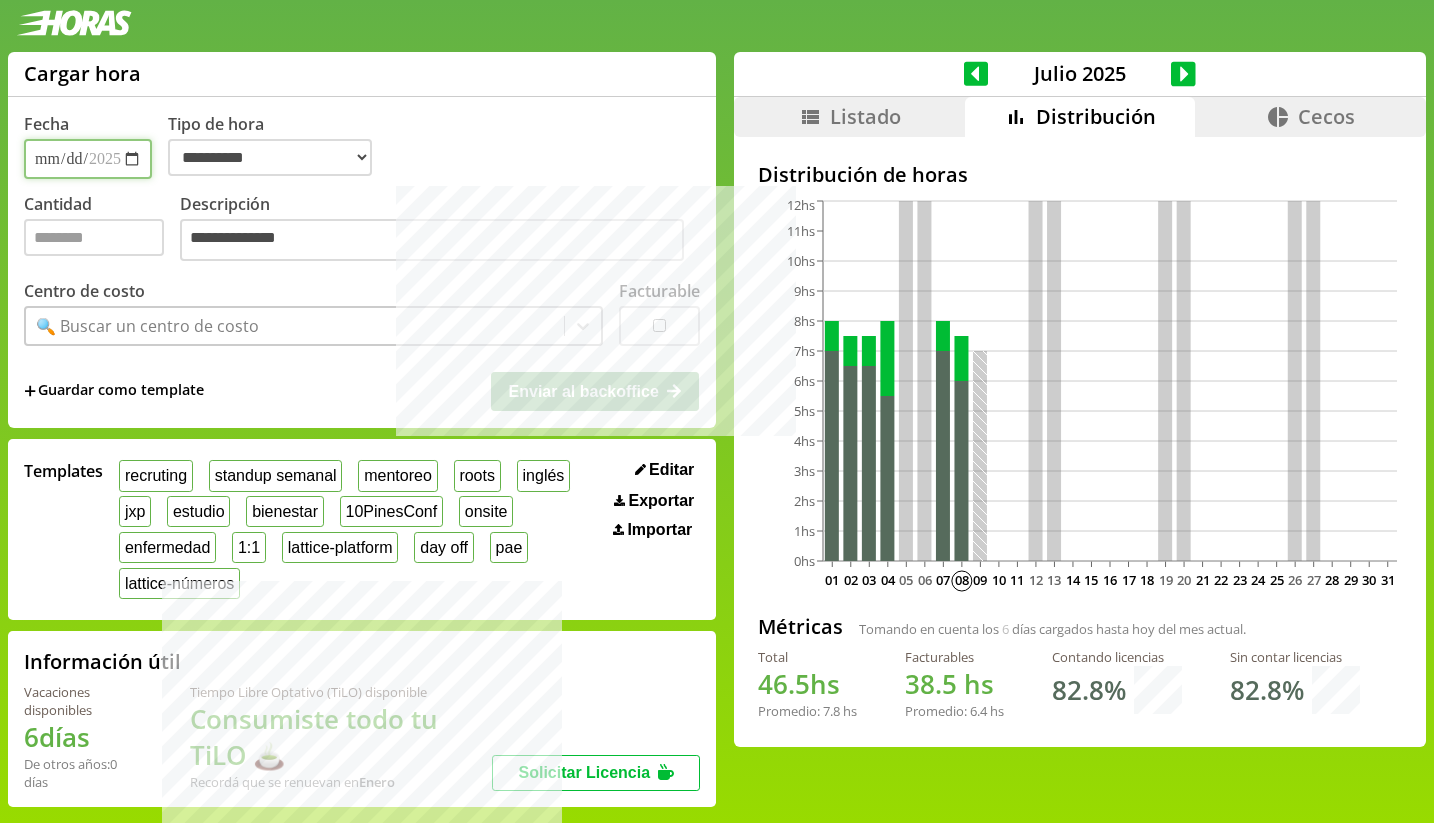 type on "**********" 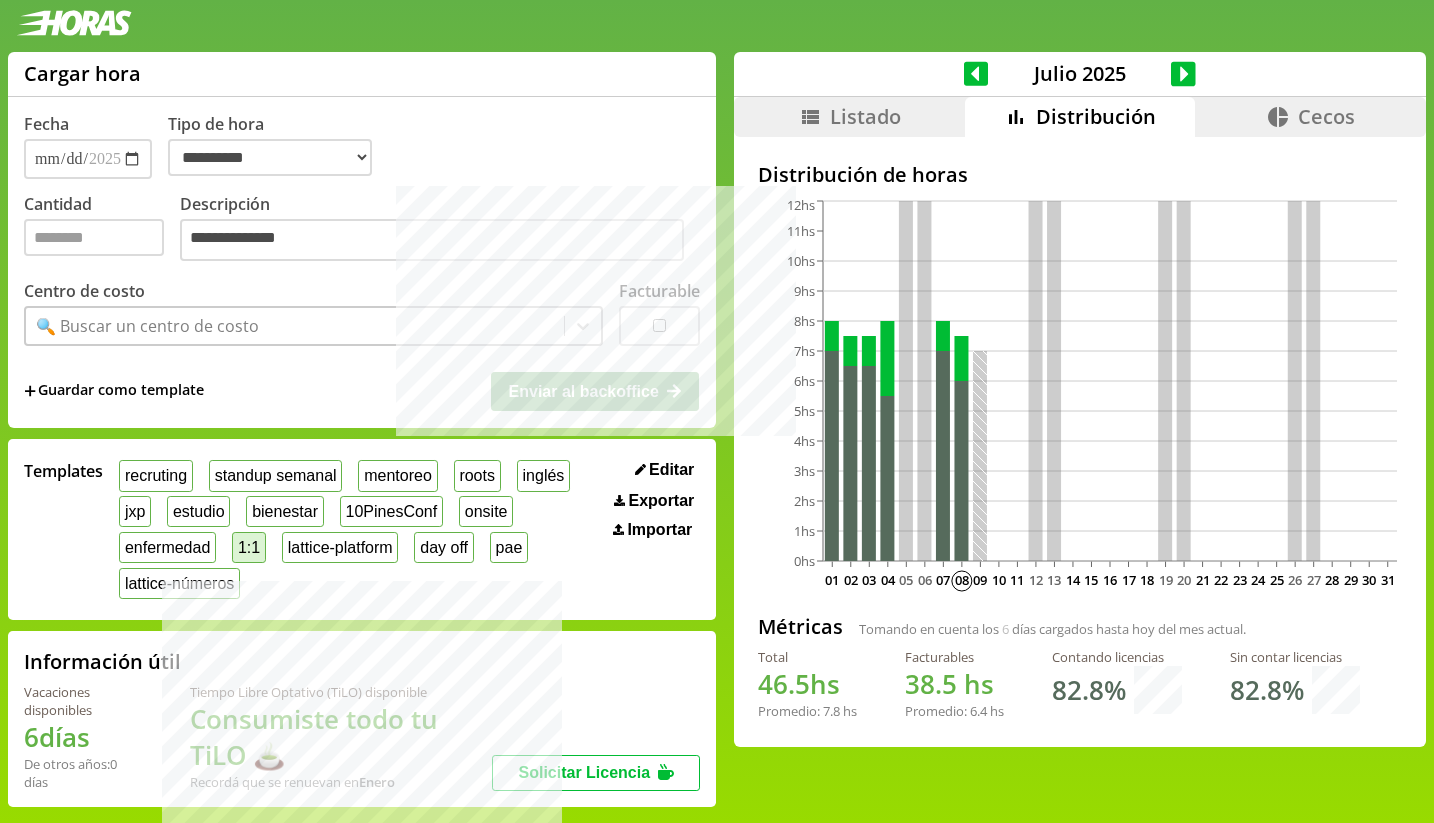 click on "1:1" at bounding box center (249, 547) 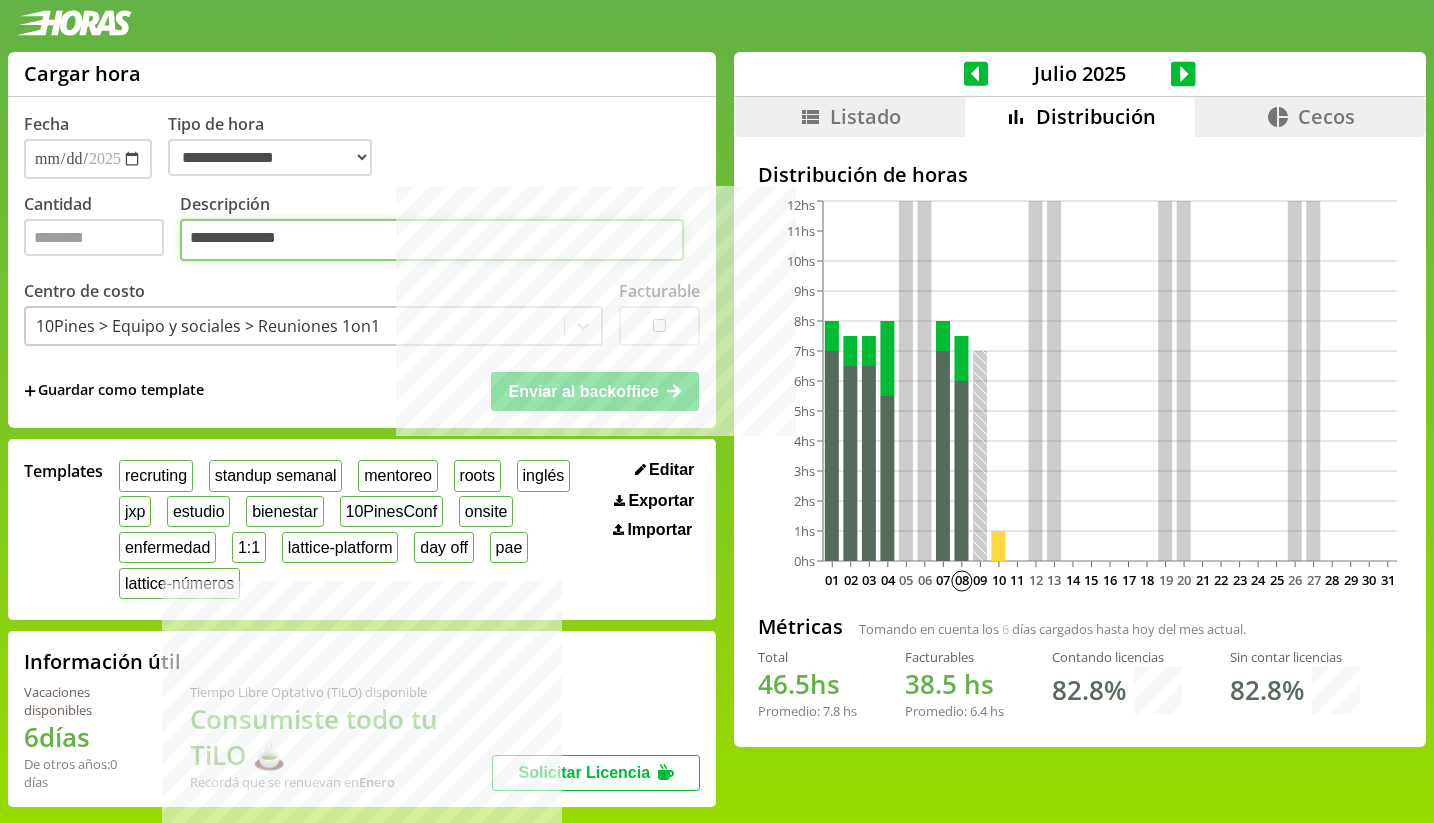 click on "*******" at bounding box center (432, 240) 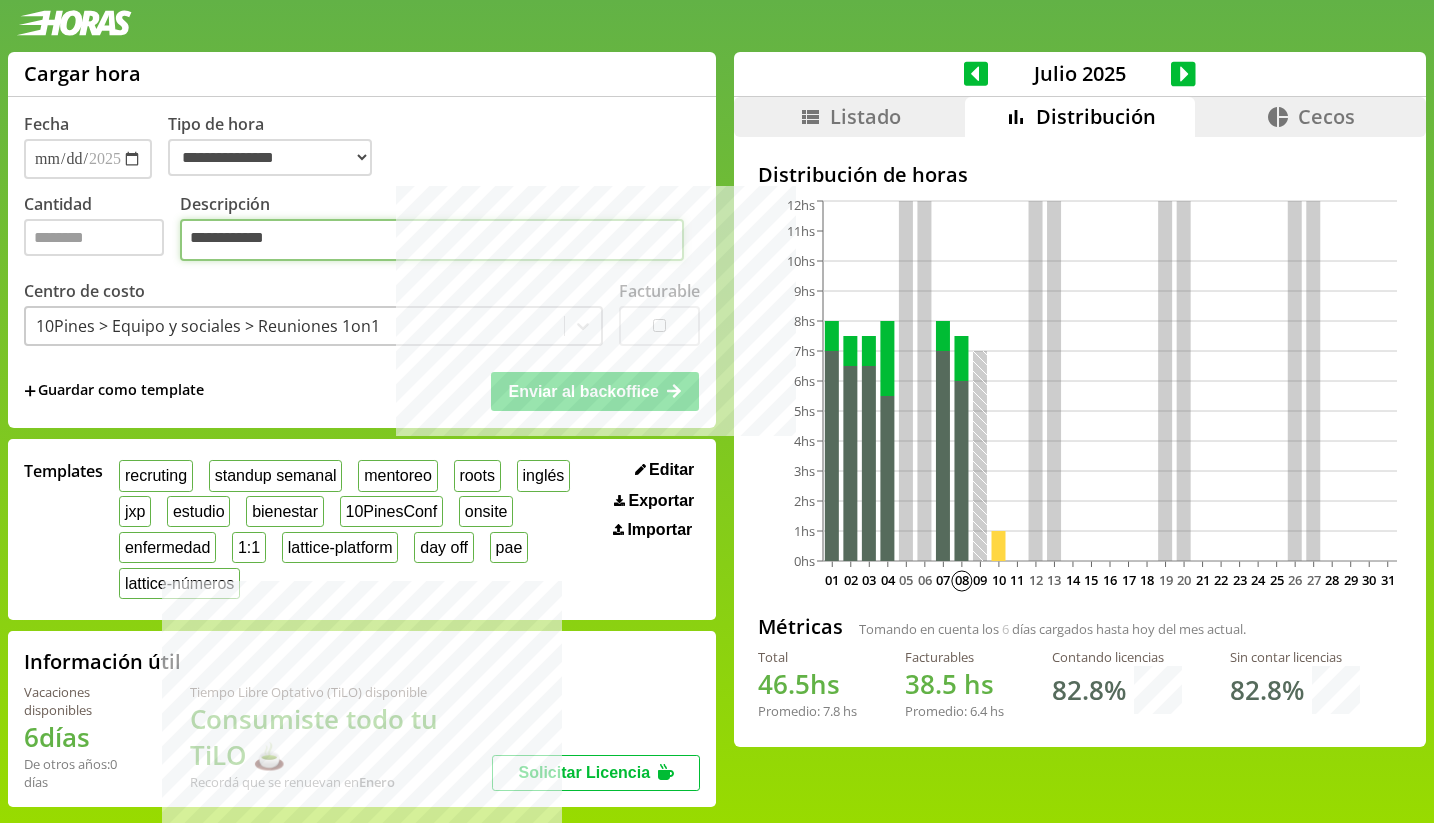 type on "**********" 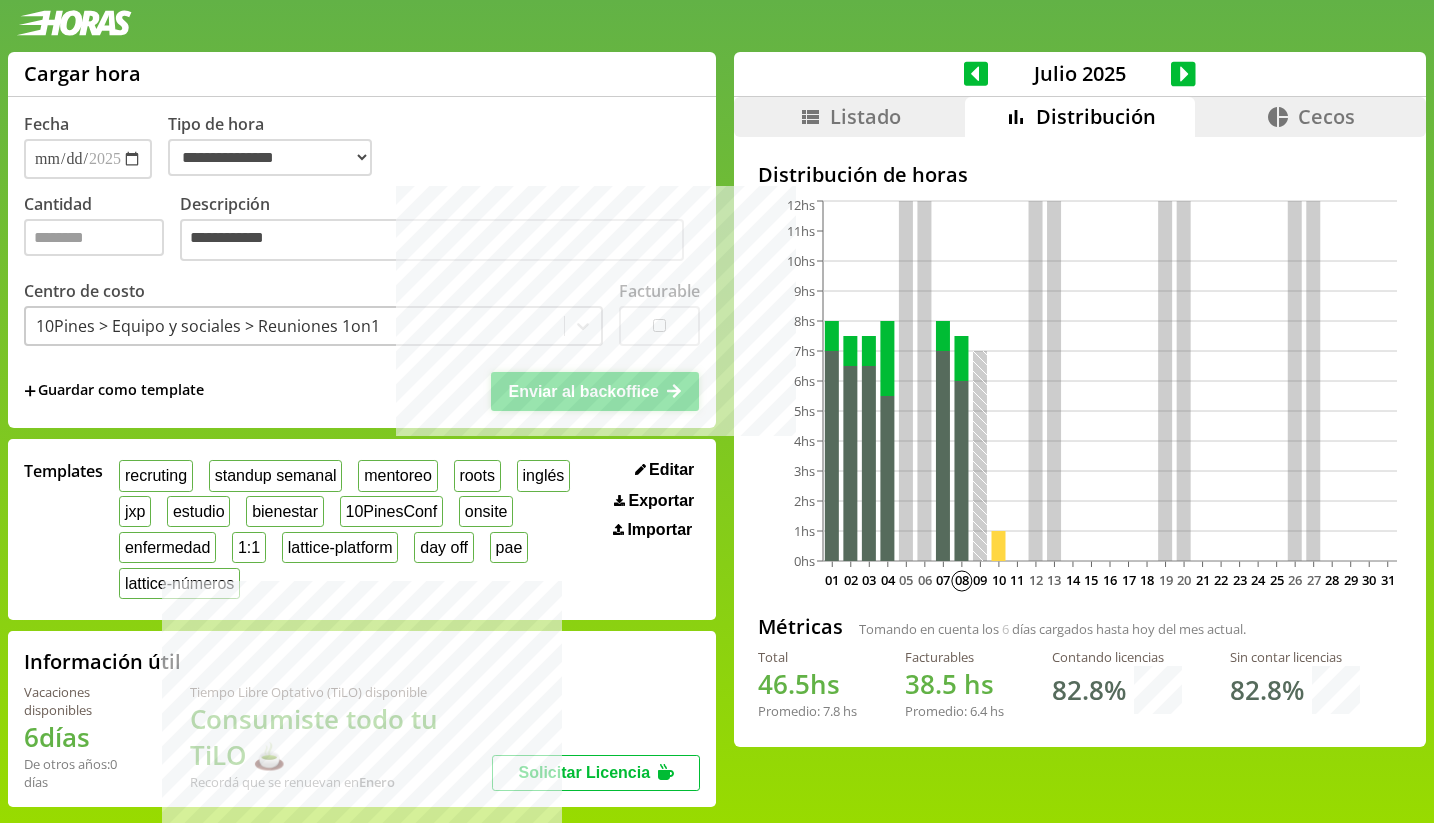 click on "Enviar al backoffice" at bounding box center [584, 391] 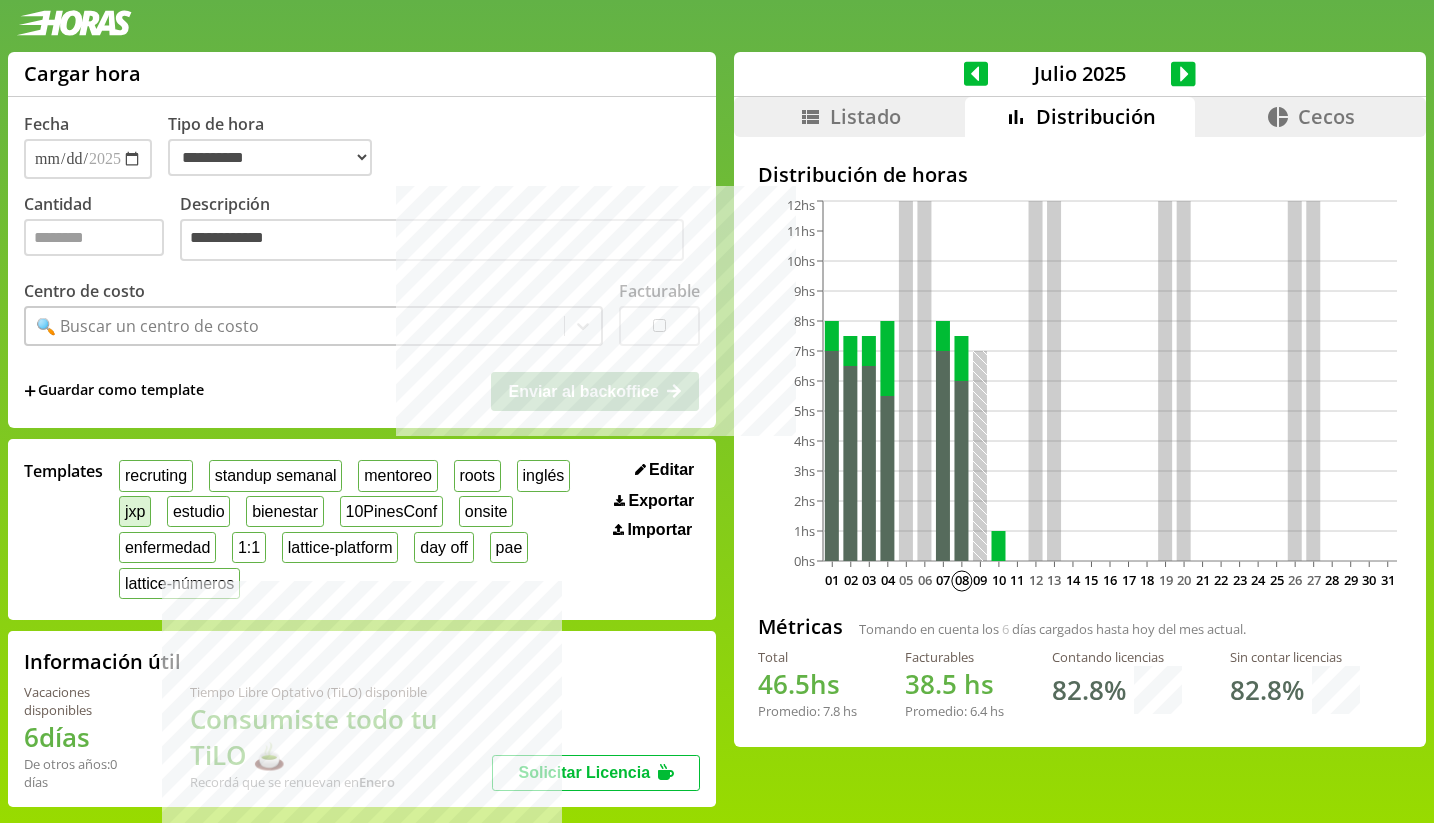 click on "jxp" at bounding box center [135, 511] 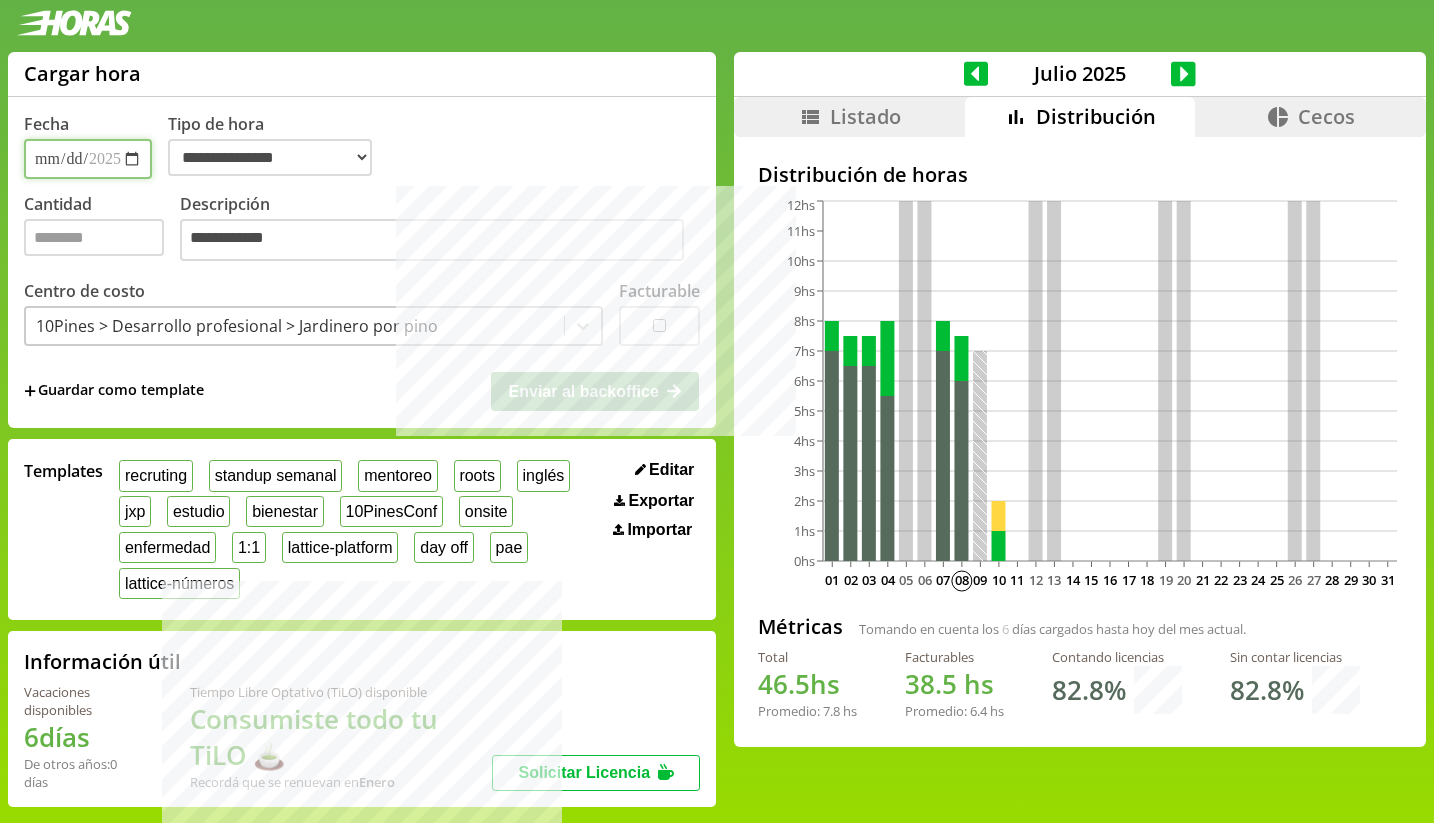 click on "**********" at bounding box center [88, 159] 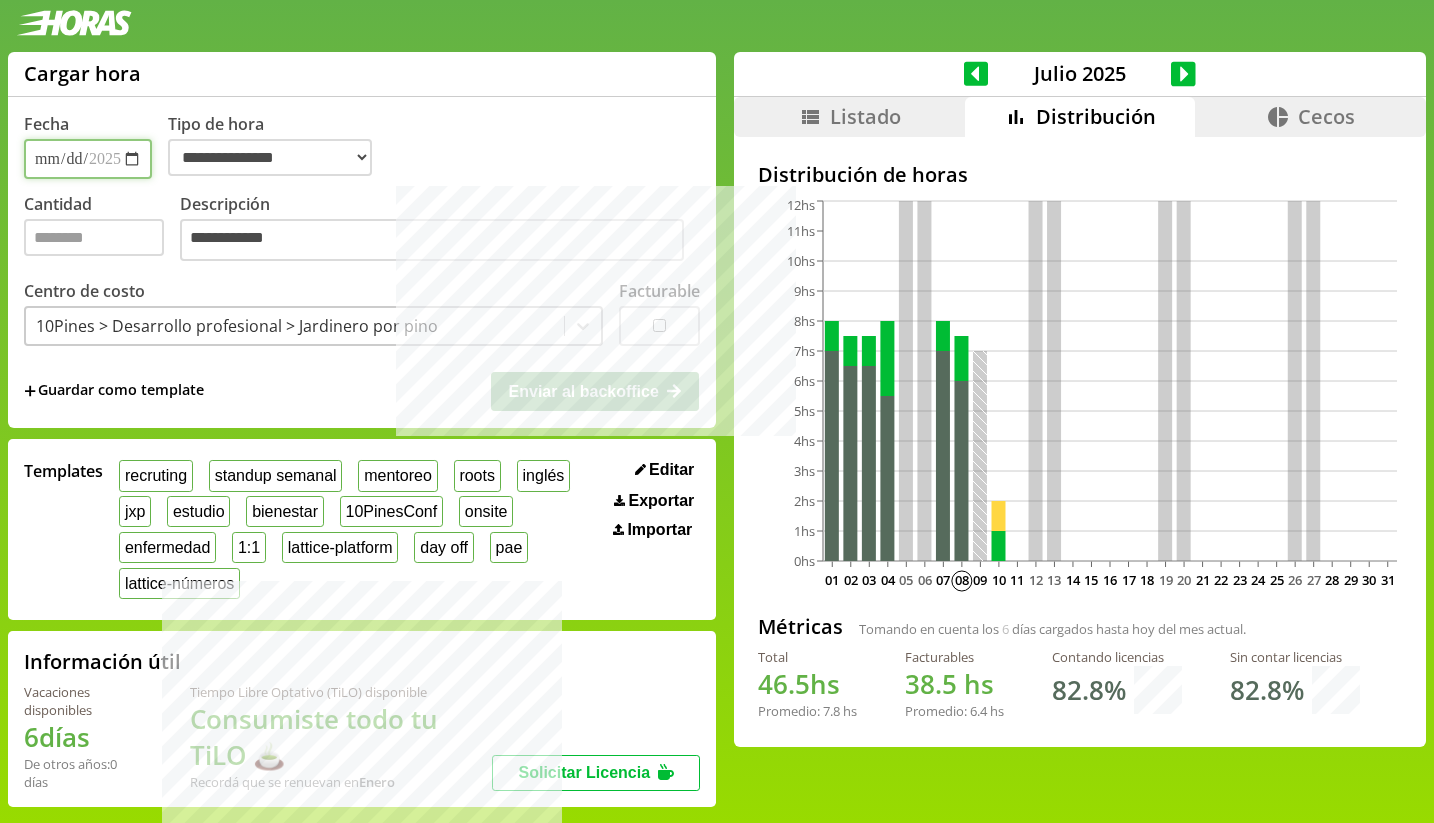 type on "**********" 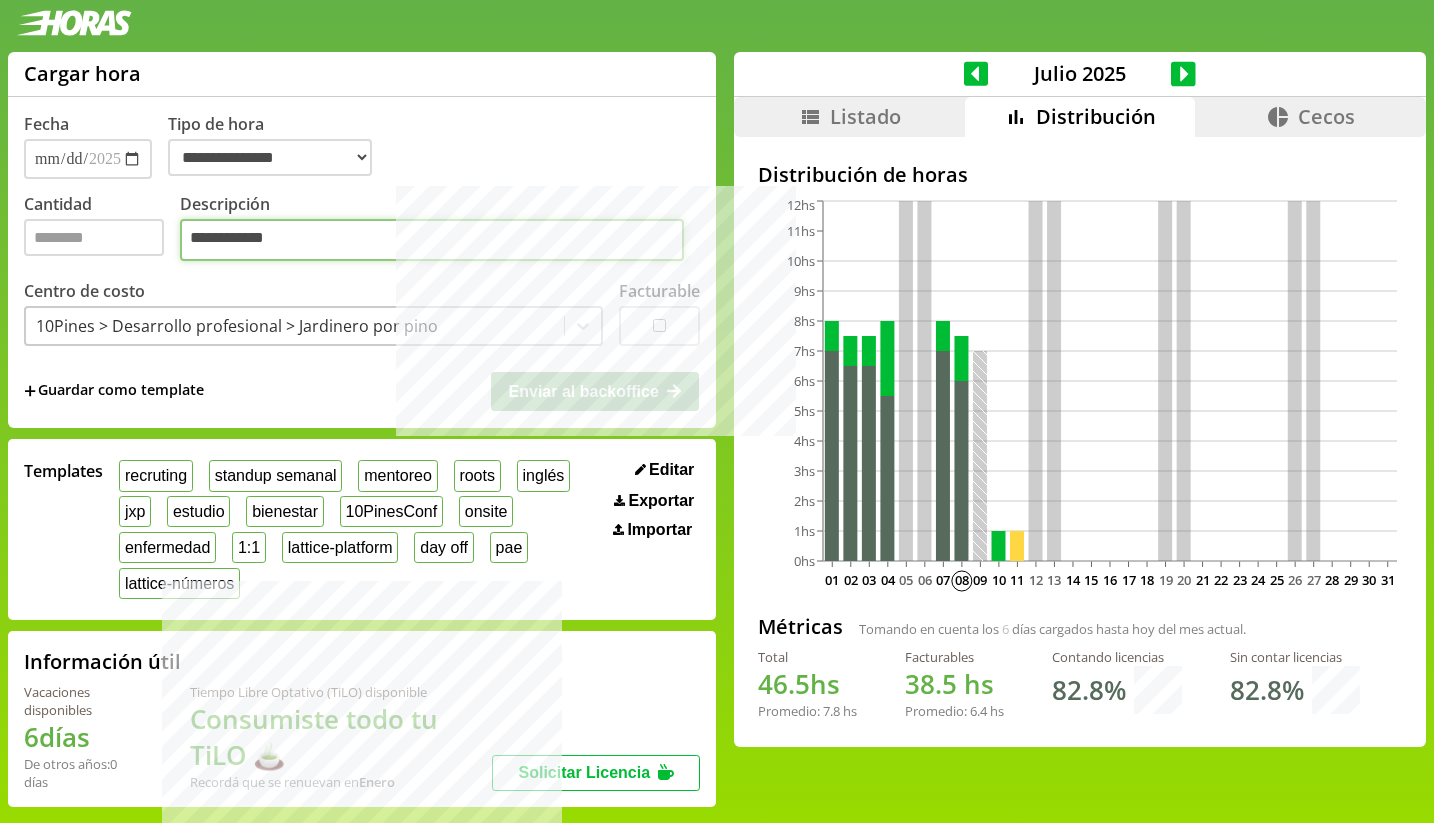 click on "**********" at bounding box center (432, 240) 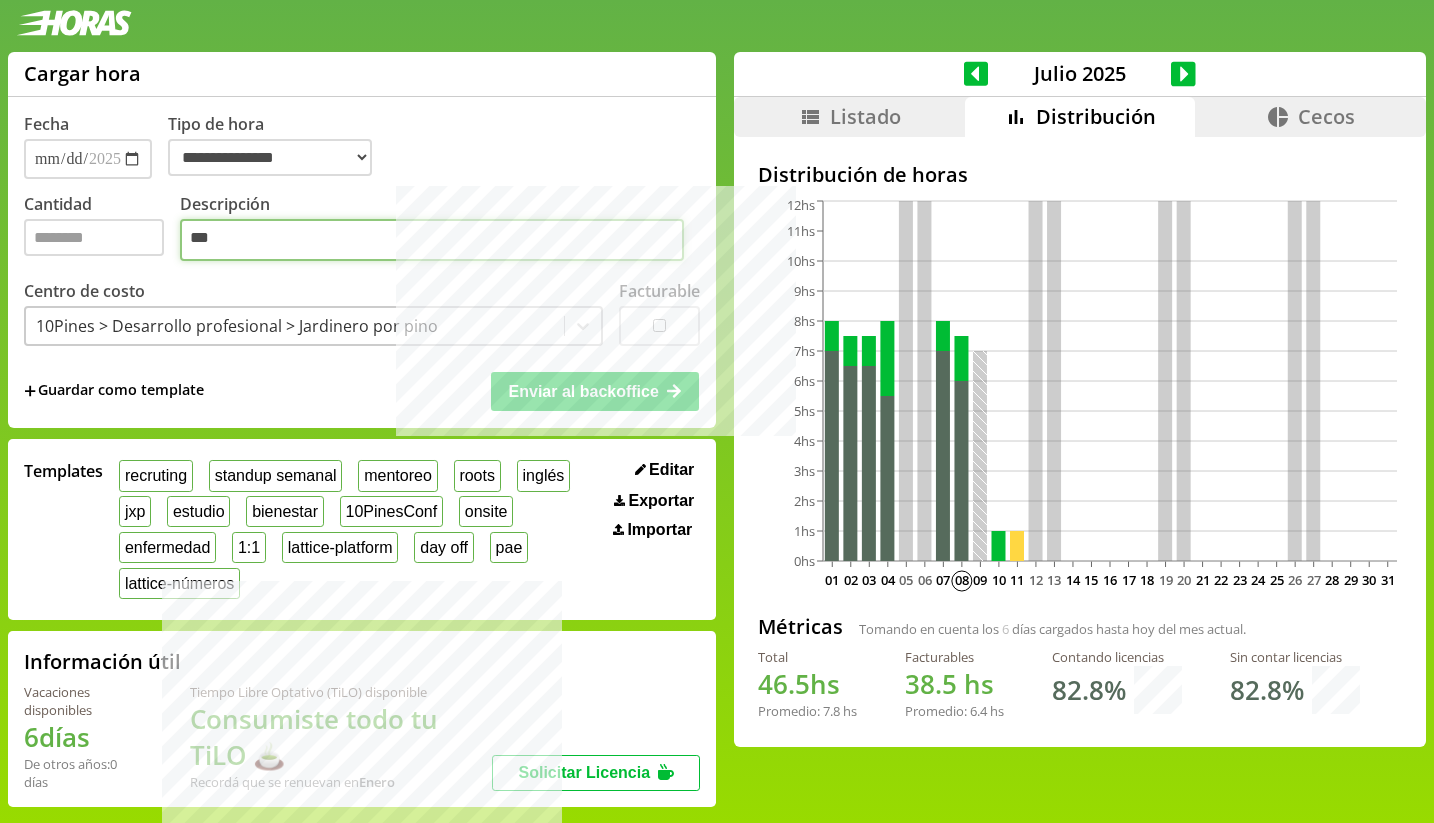 type on "***" 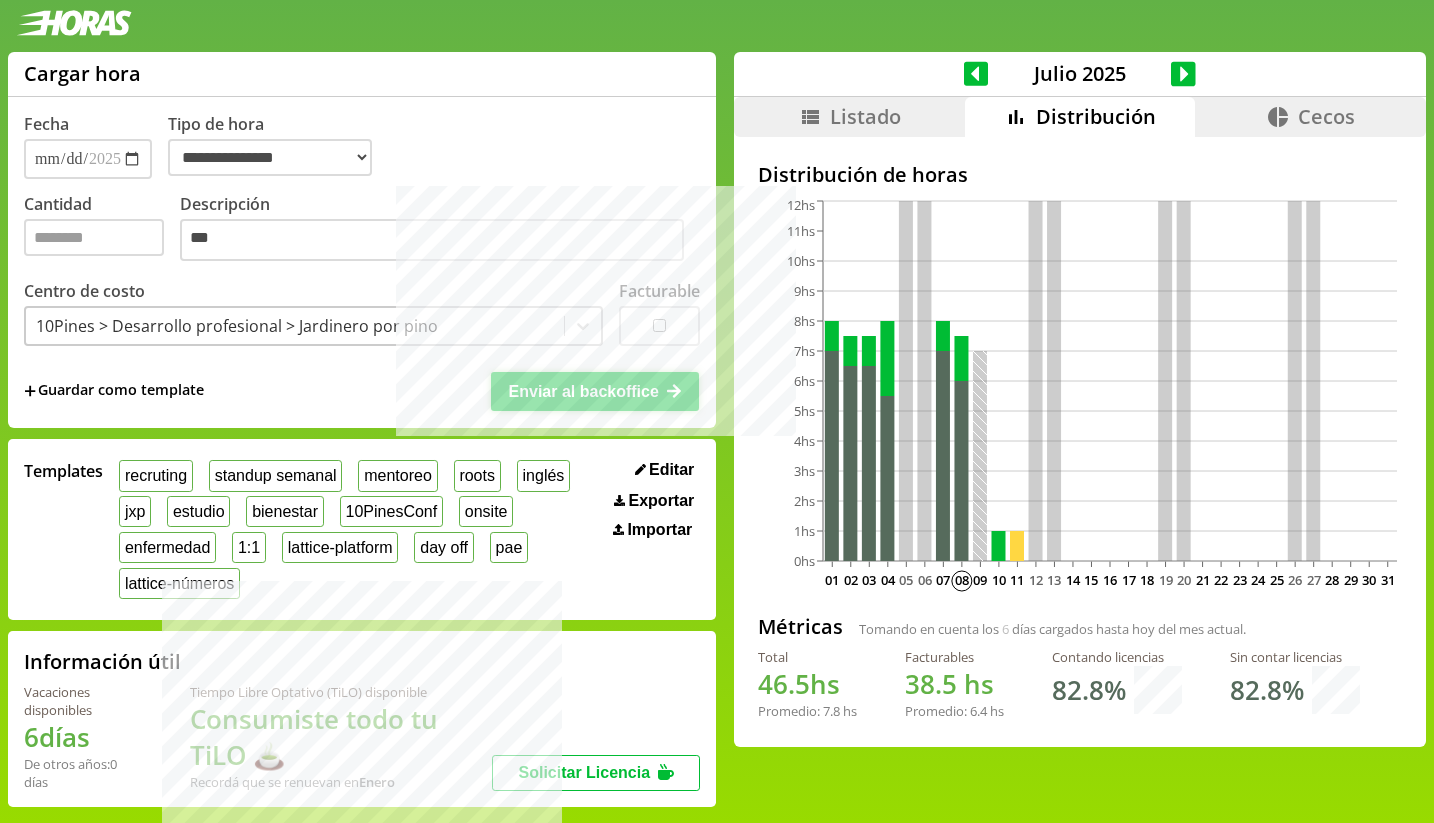 click on "Enviar al backoffice" at bounding box center [584, 391] 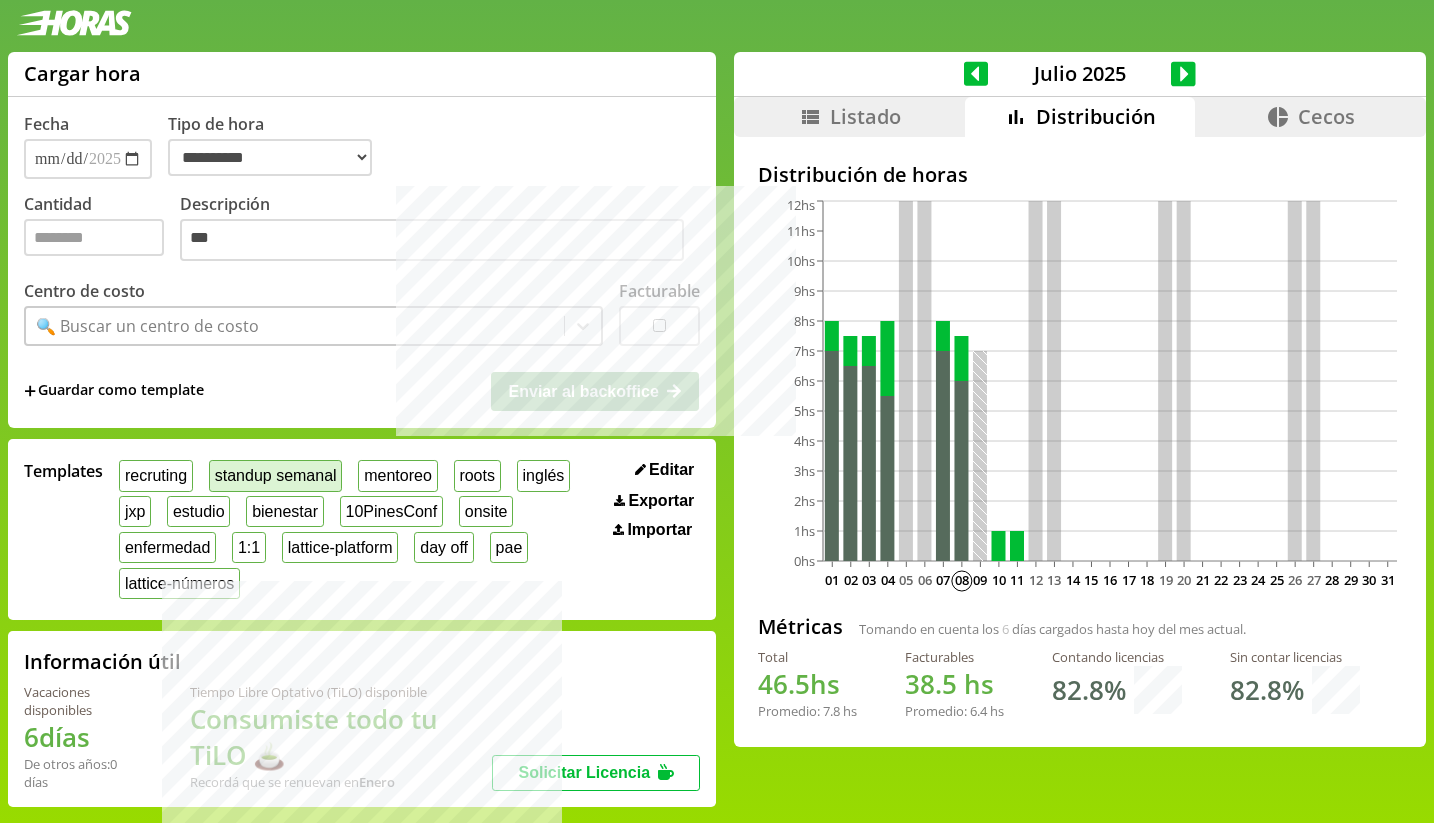 click on "standup semanal" at bounding box center (275, 475) 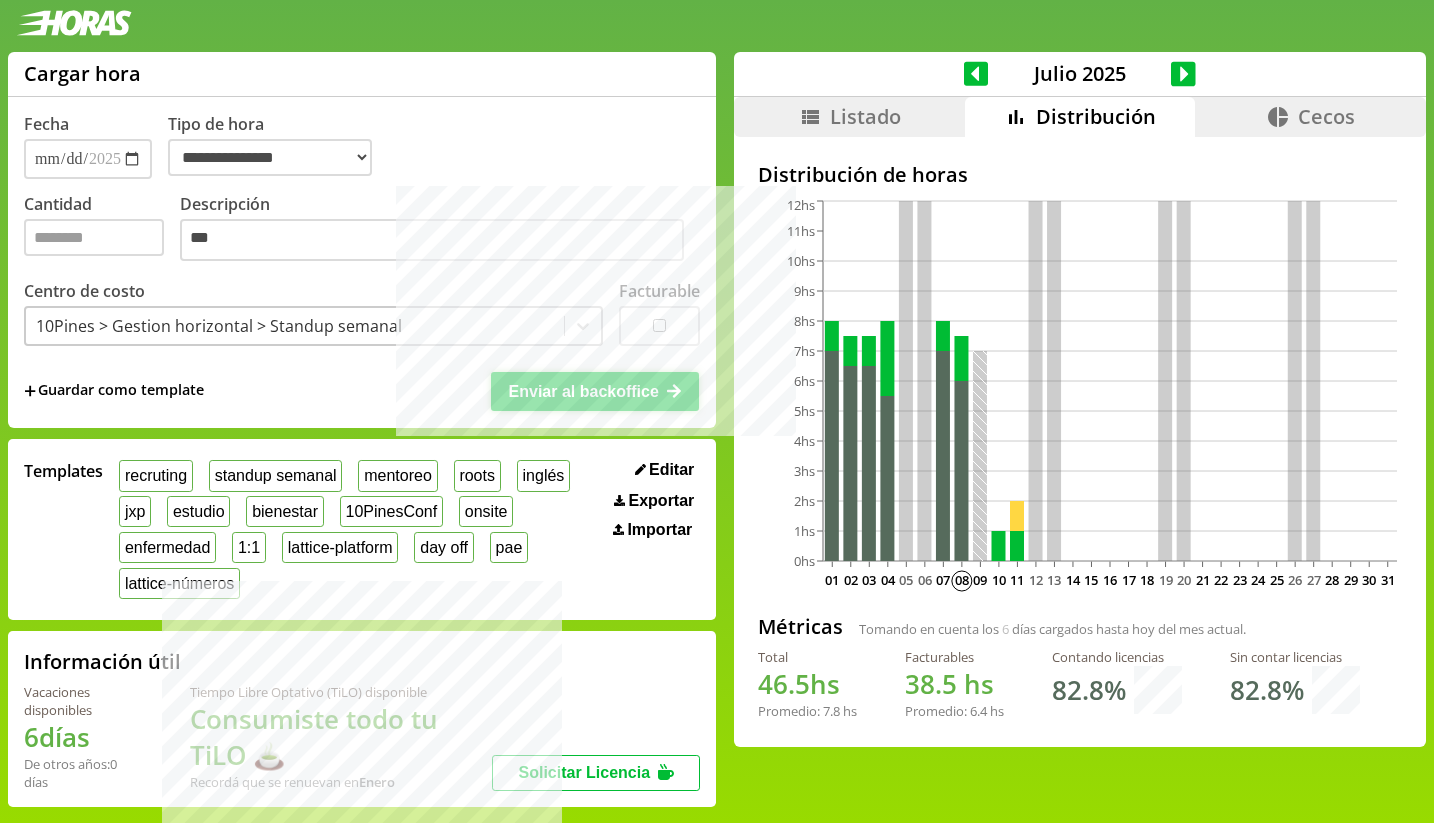 click at bounding box center [603, 391] 